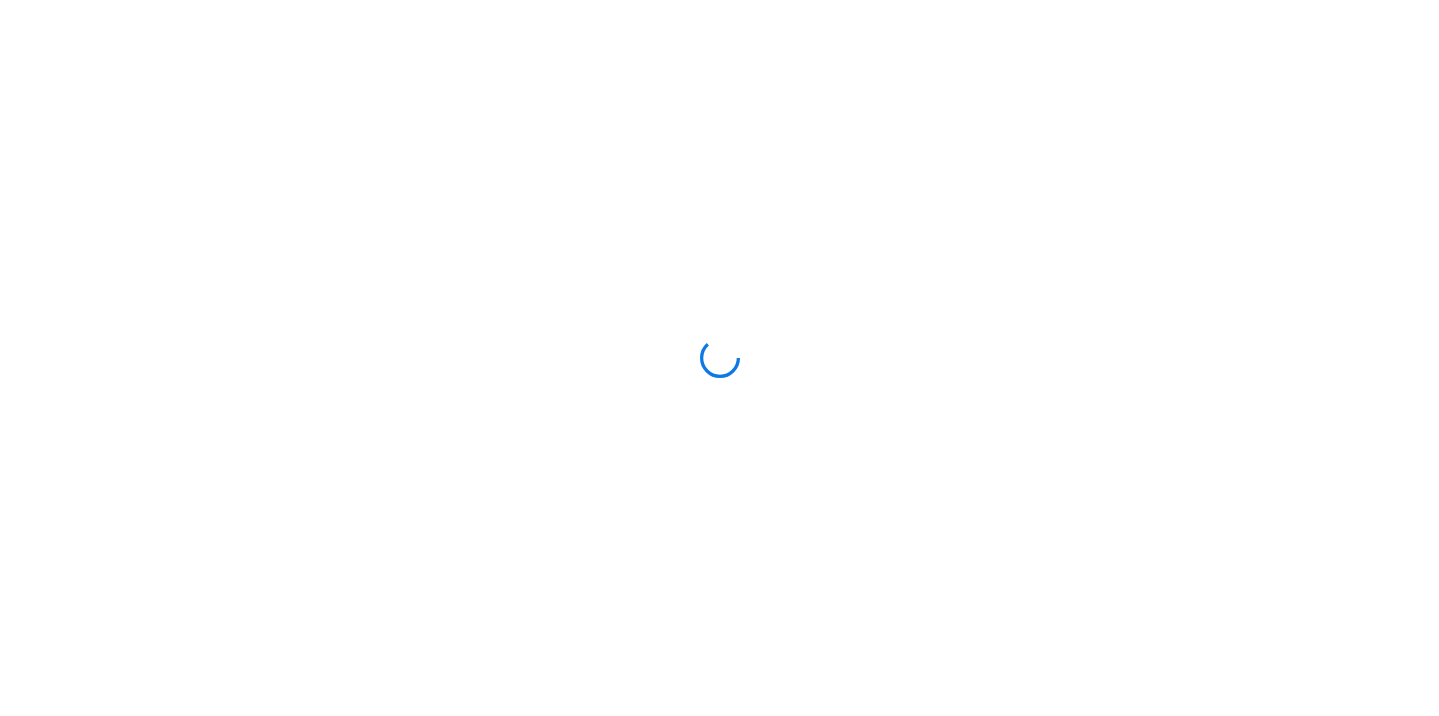 scroll, scrollTop: 0, scrollLeft: 0, axis: both 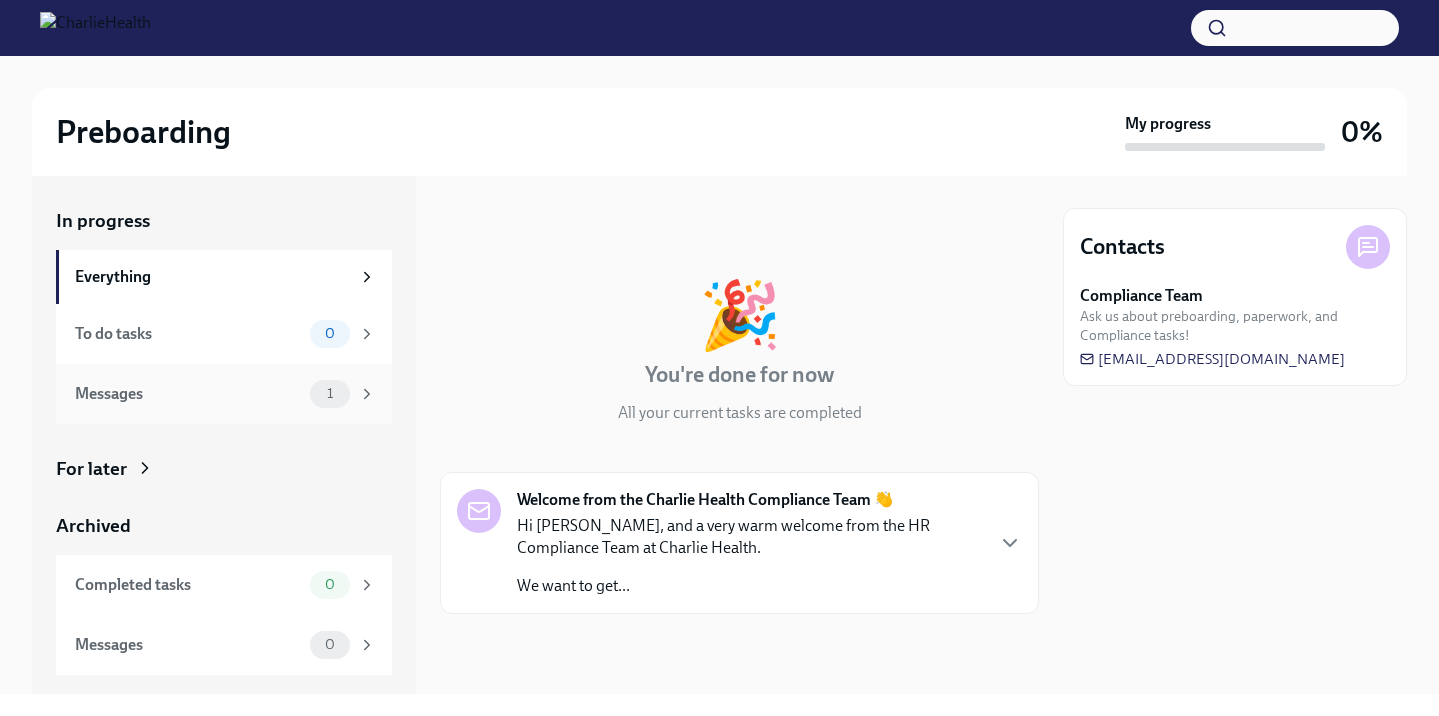 click on "Messages 1" at bounding box center [225, 394] 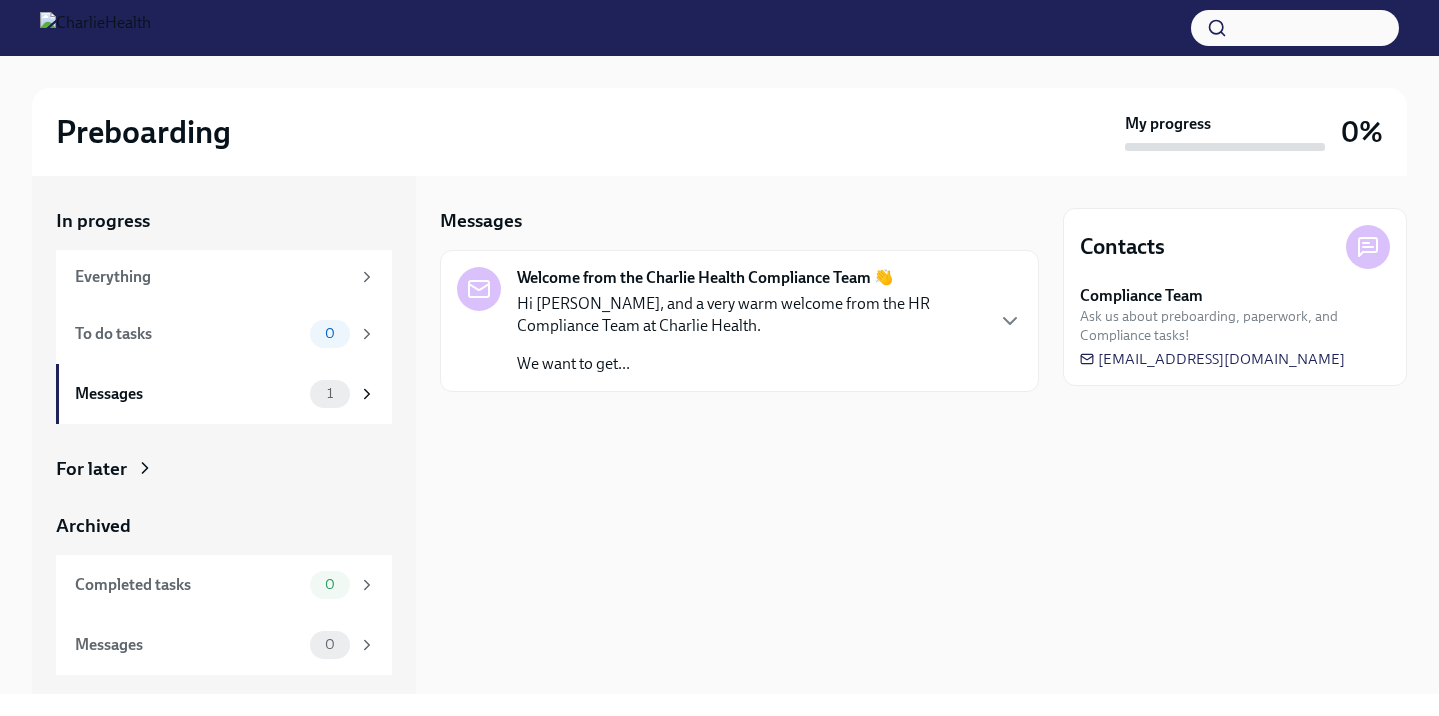 click on "Hi [PERSON_NAME], and a very warm welcome from the HR Compliance Team at Charlie Health." at bounding box center (749, 315) 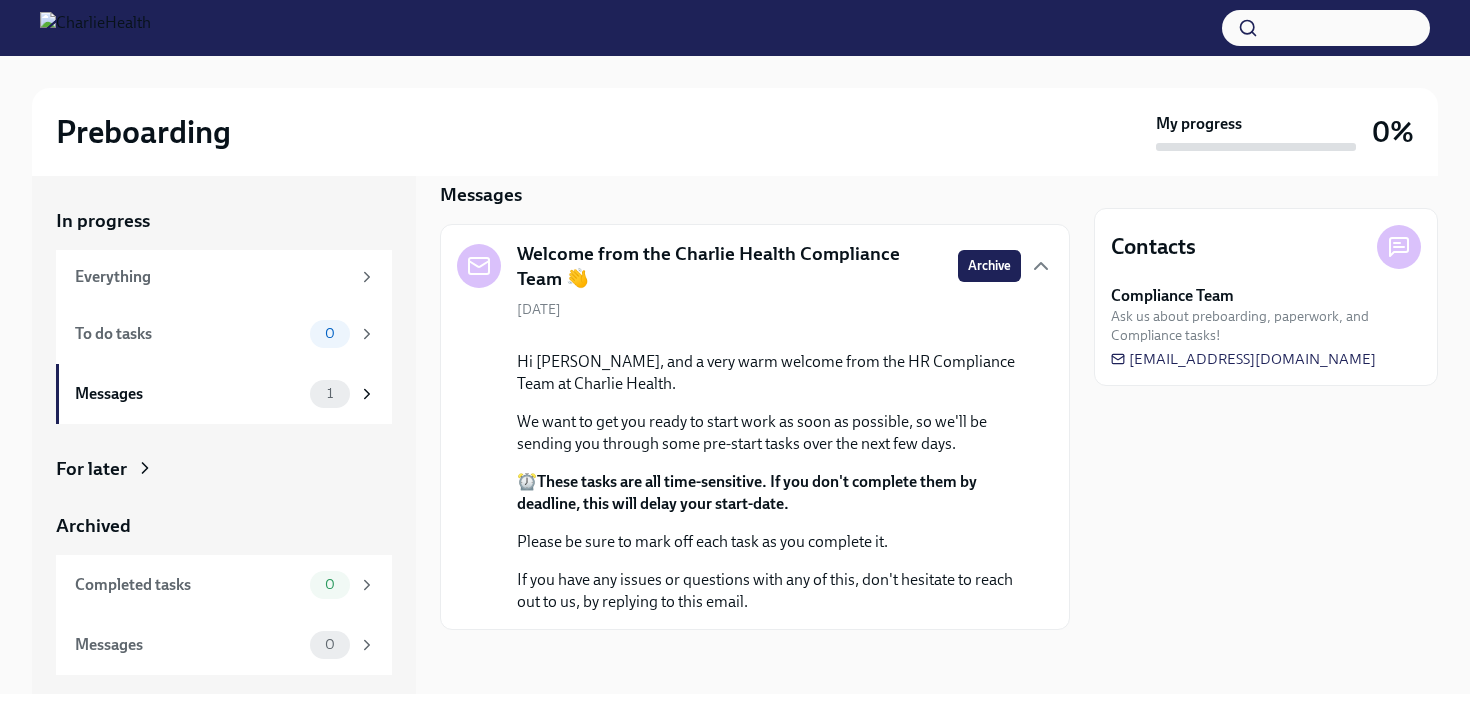 scroll, scrollTop: 171, scrollLeft: 0, axis: vertical 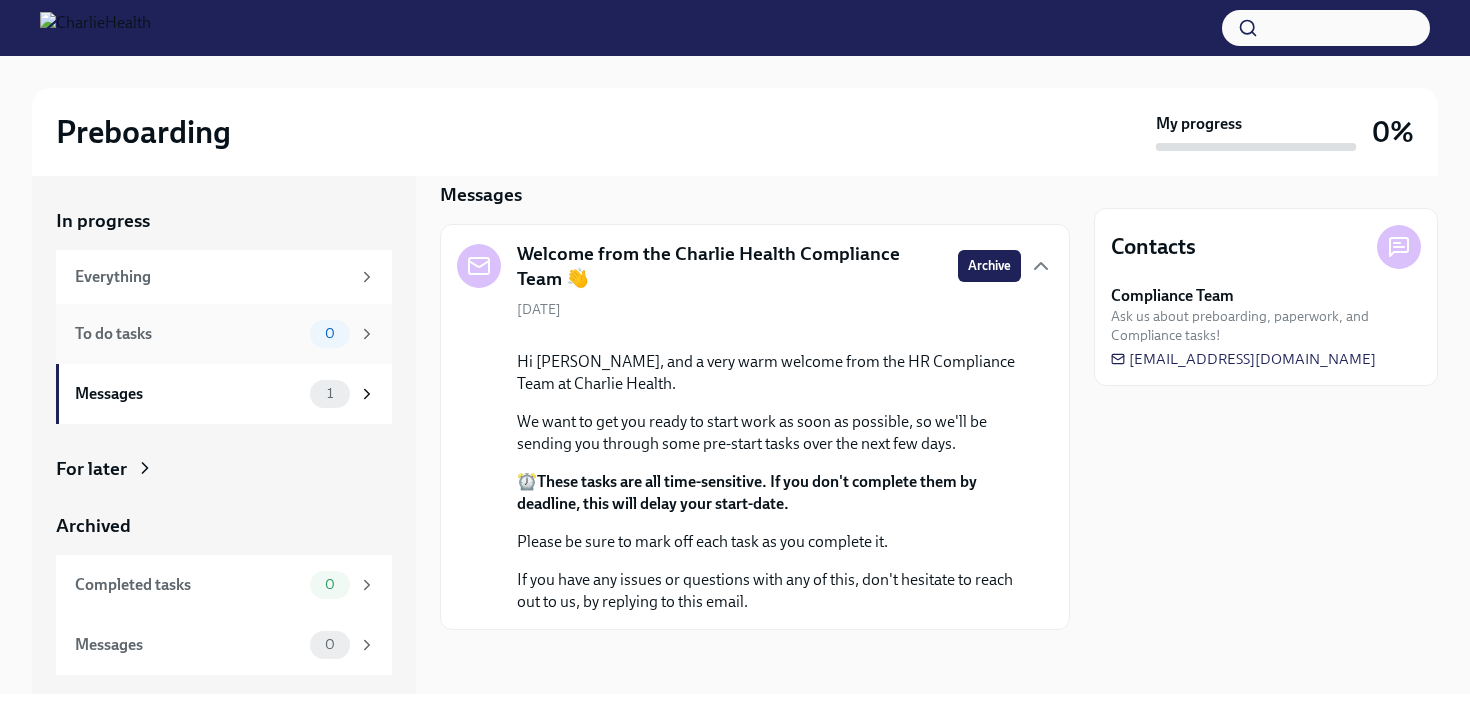 click on "To do tasks" at bounding box center (188, 334) 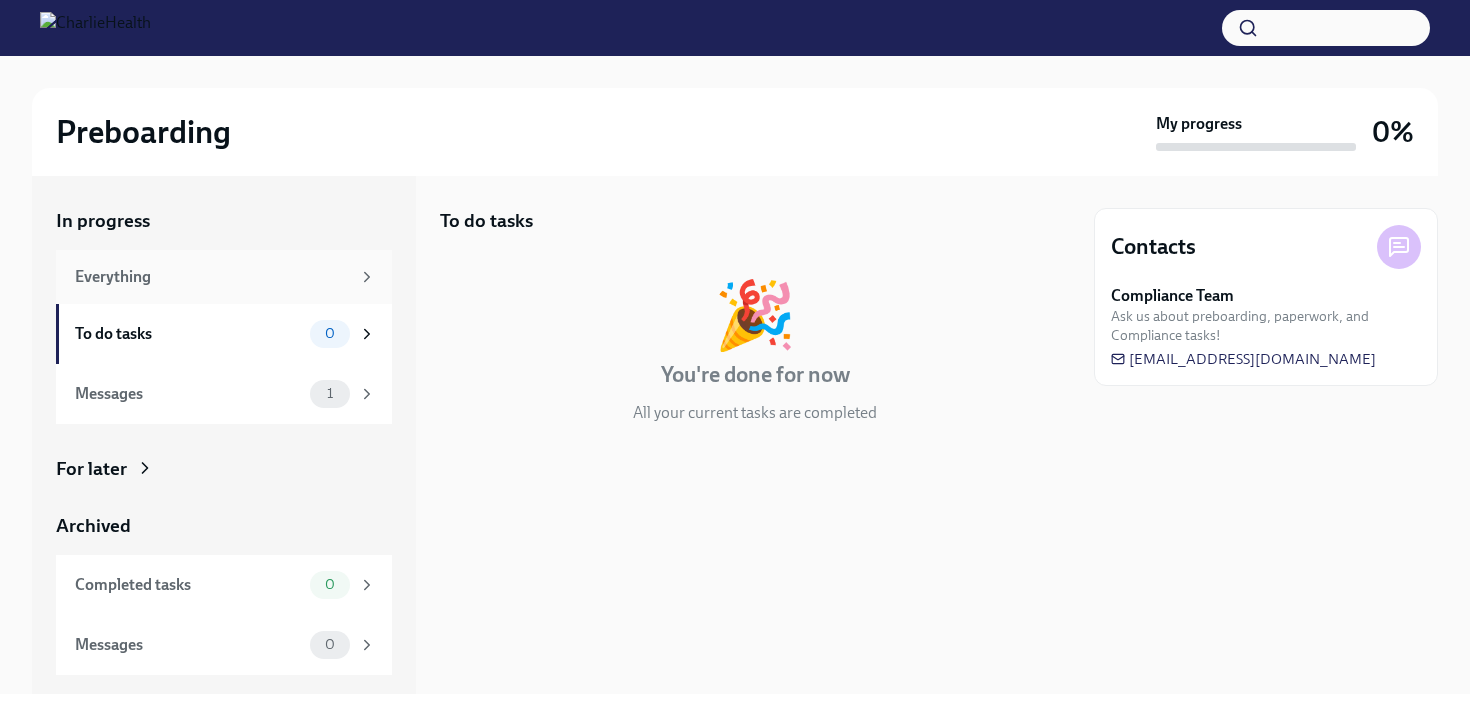click on "Everything" at bounding box center [212, 277] 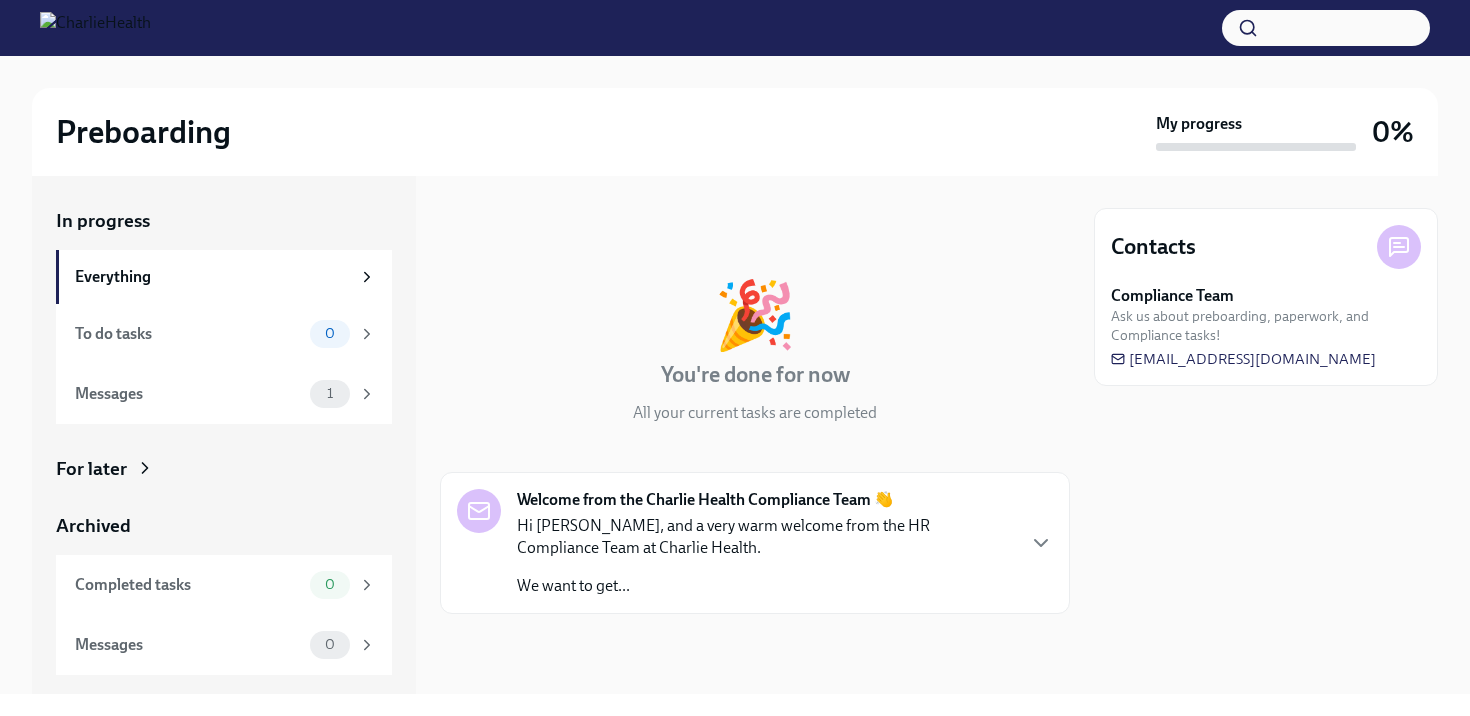 click on "In progress Everything To do tasks 0 Messages 1 For later Archived Completed tasks 0 Messages 0" at bounding box center (224, 441) 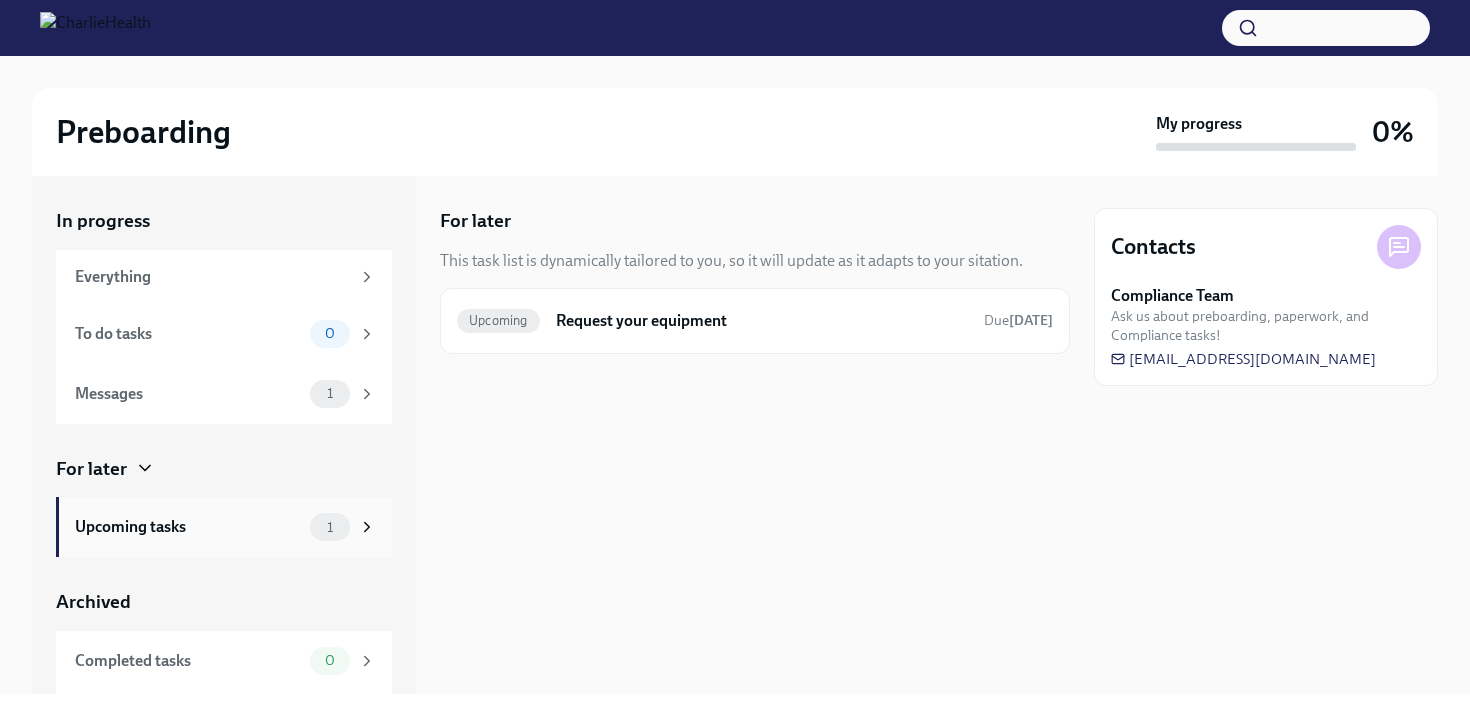 click on "Upcoming tasks 1" at bounding box center [224, 527] 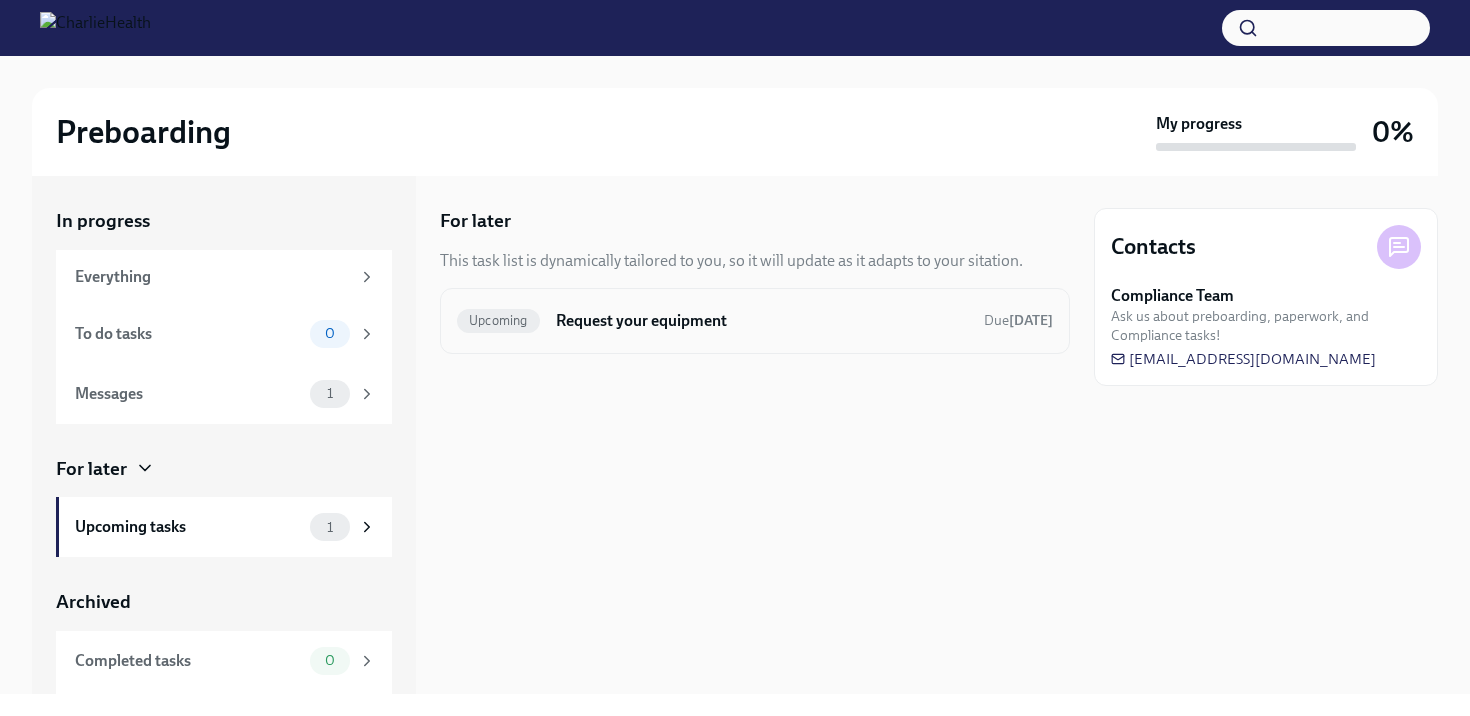 click on "Request your equipment" at bounding box center [762, 321] 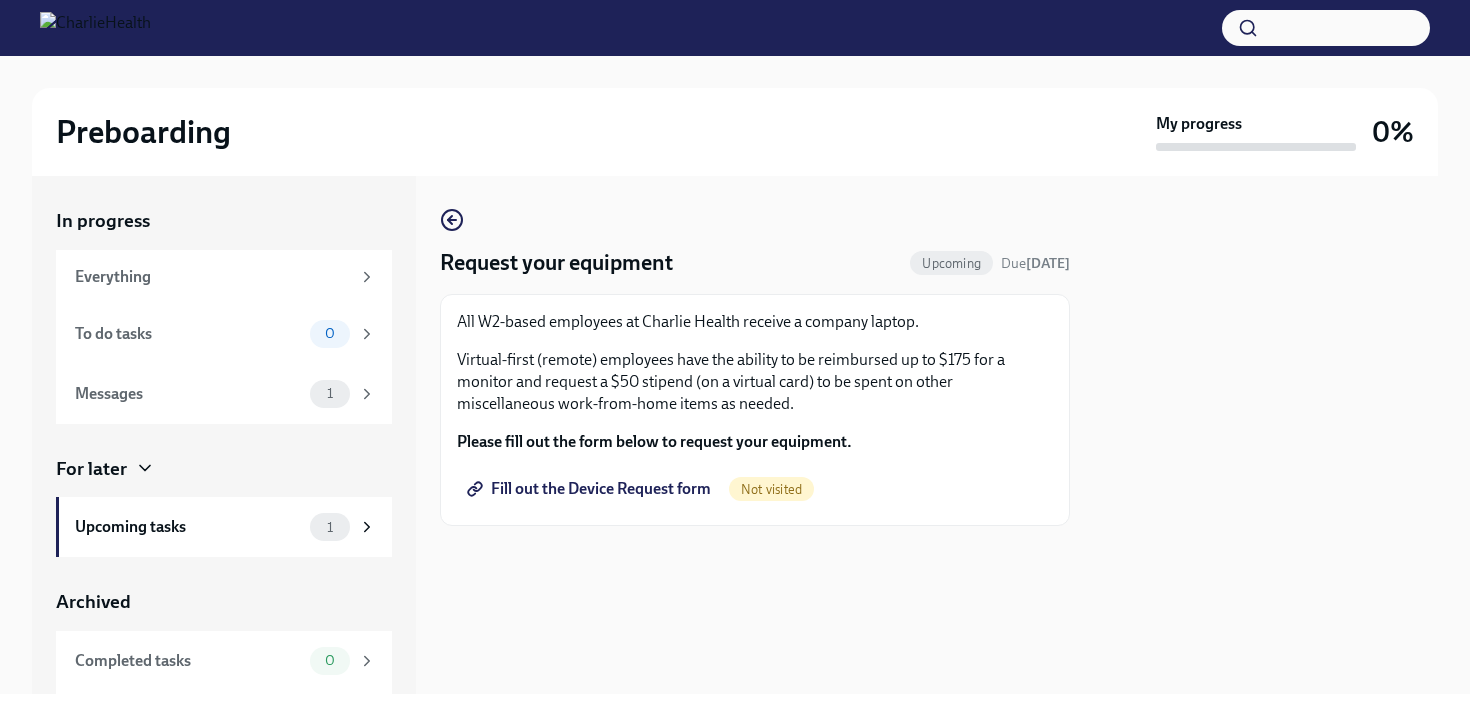 click on "Fill out the Device Request form" at bounding box center [591, 489] 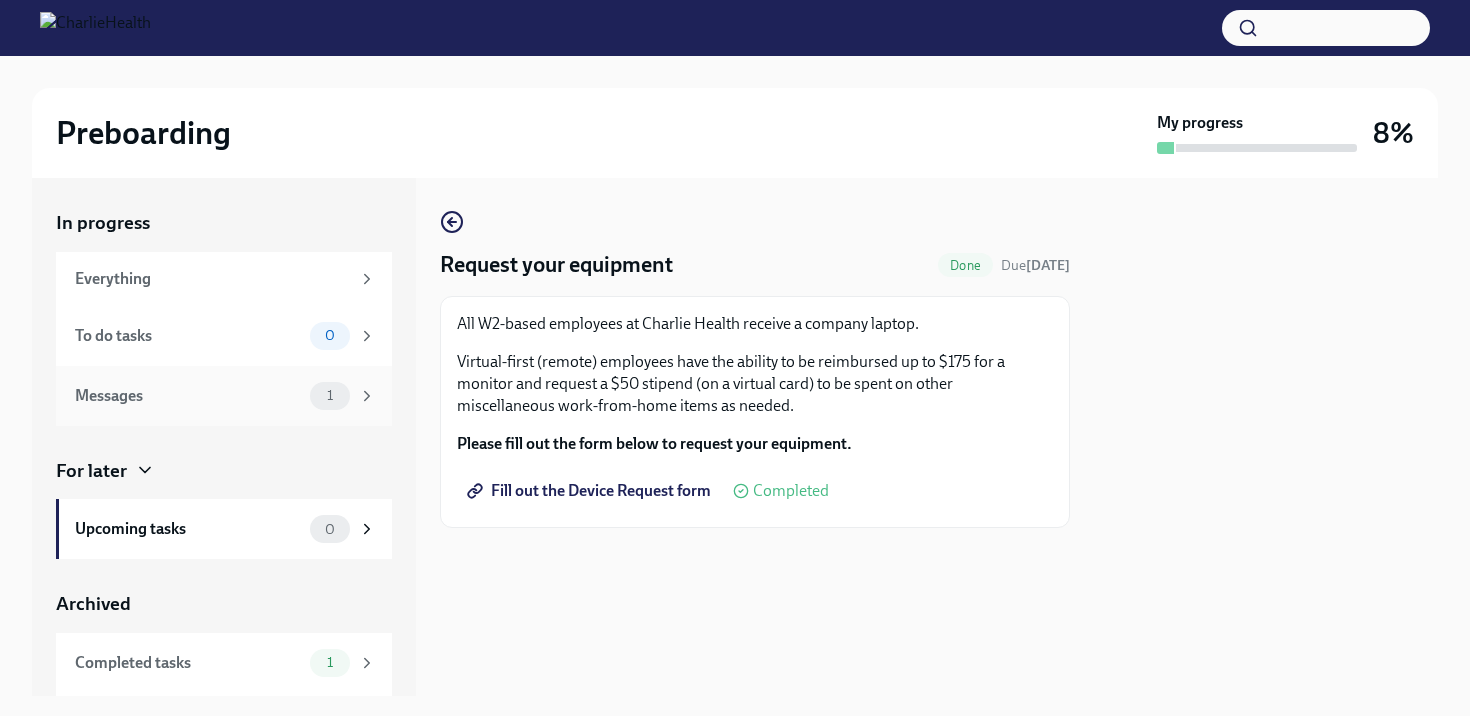 click on "Messages" at bounding box center [188, 396] 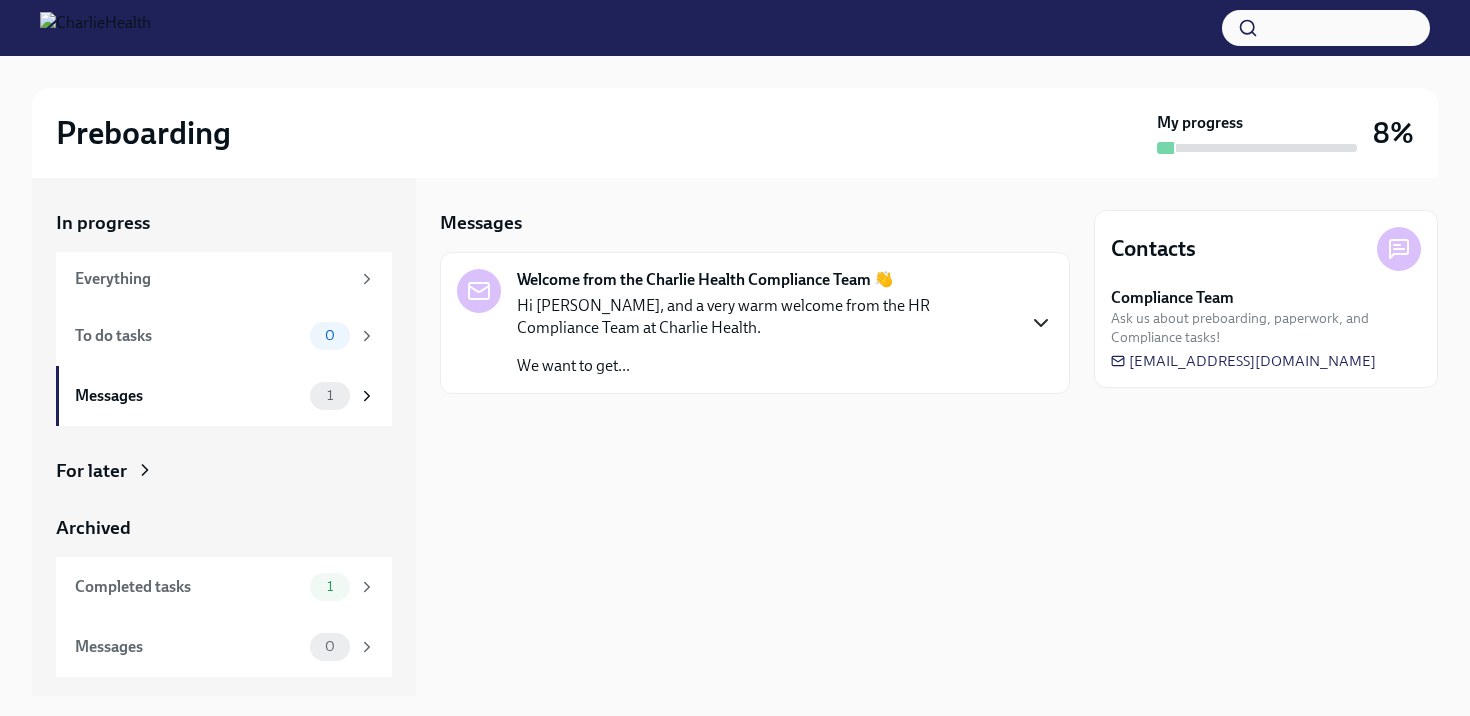 click 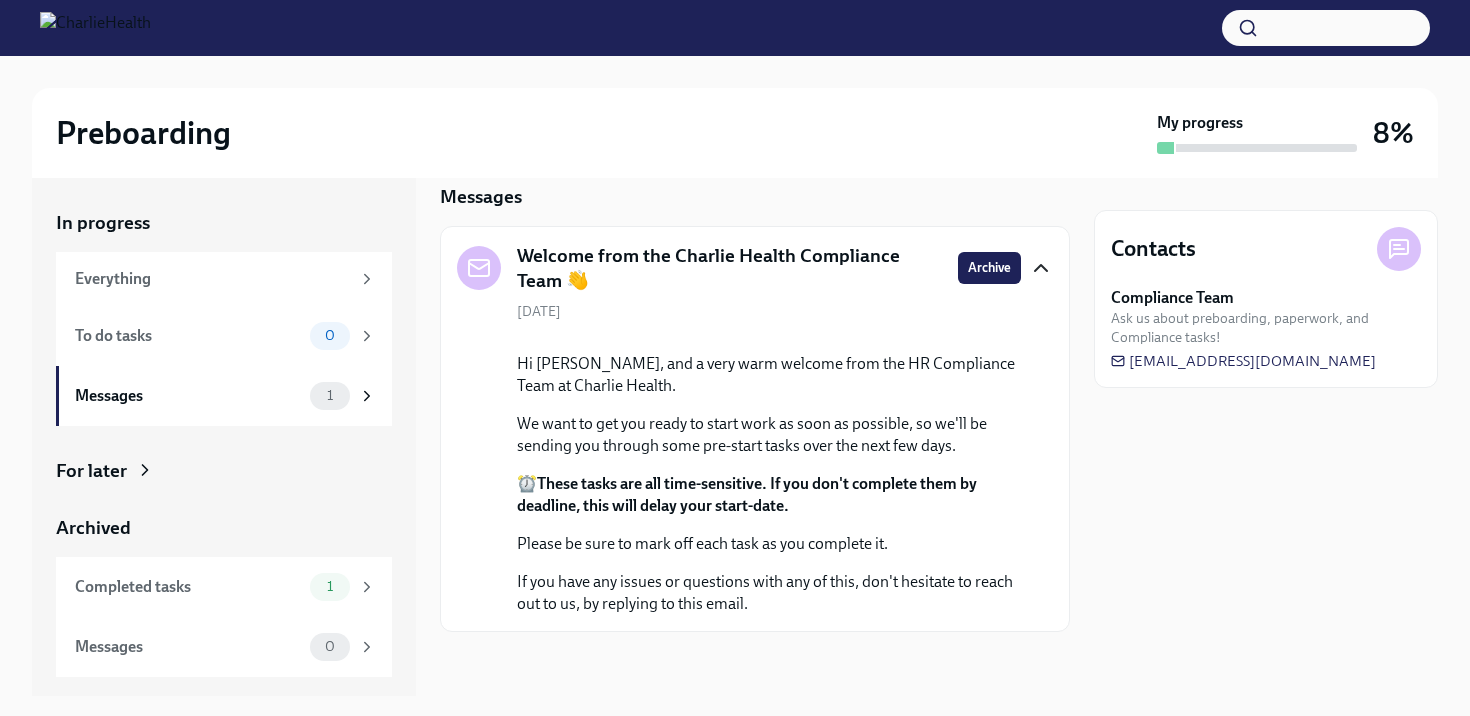 scroll, scrollTop: 0, scrollLeft: 0, axis: both 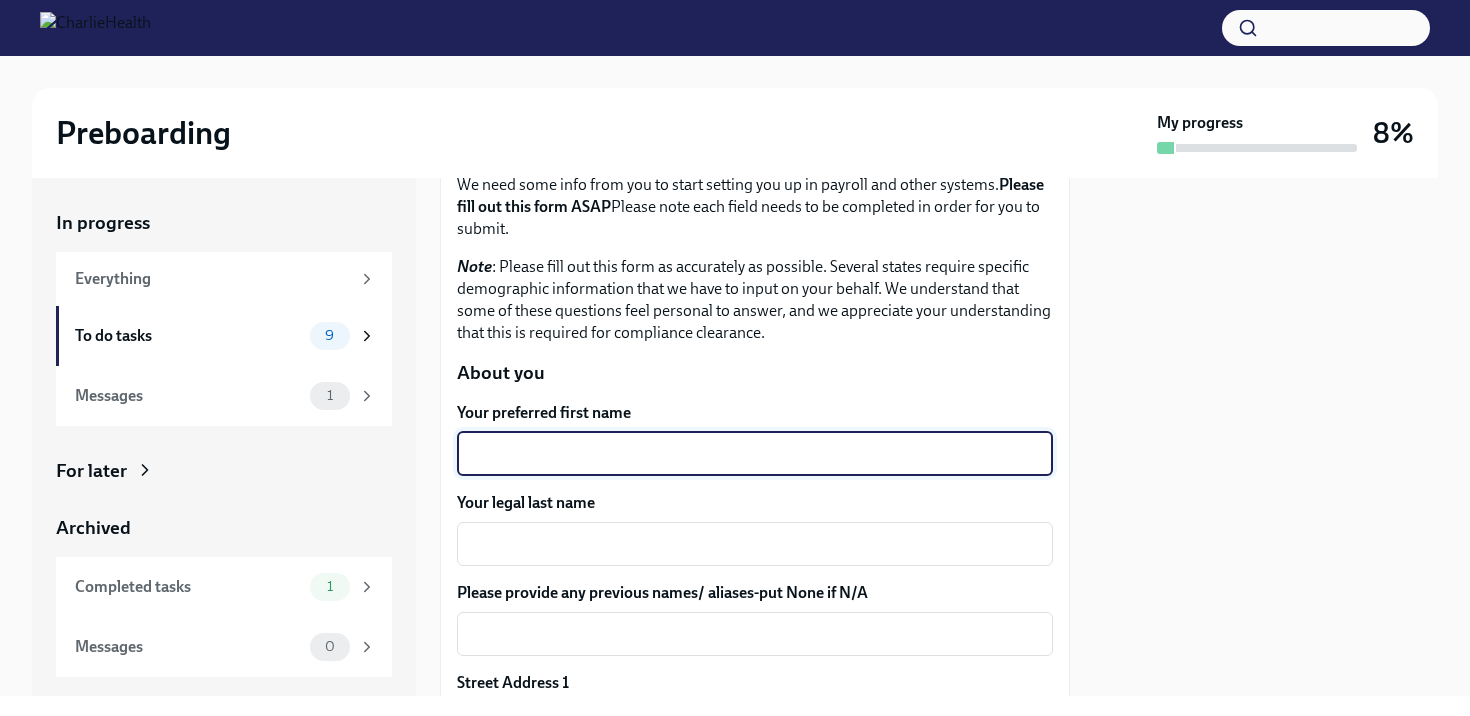 click on "Your preferred first name" at bounding box center (755, 454) 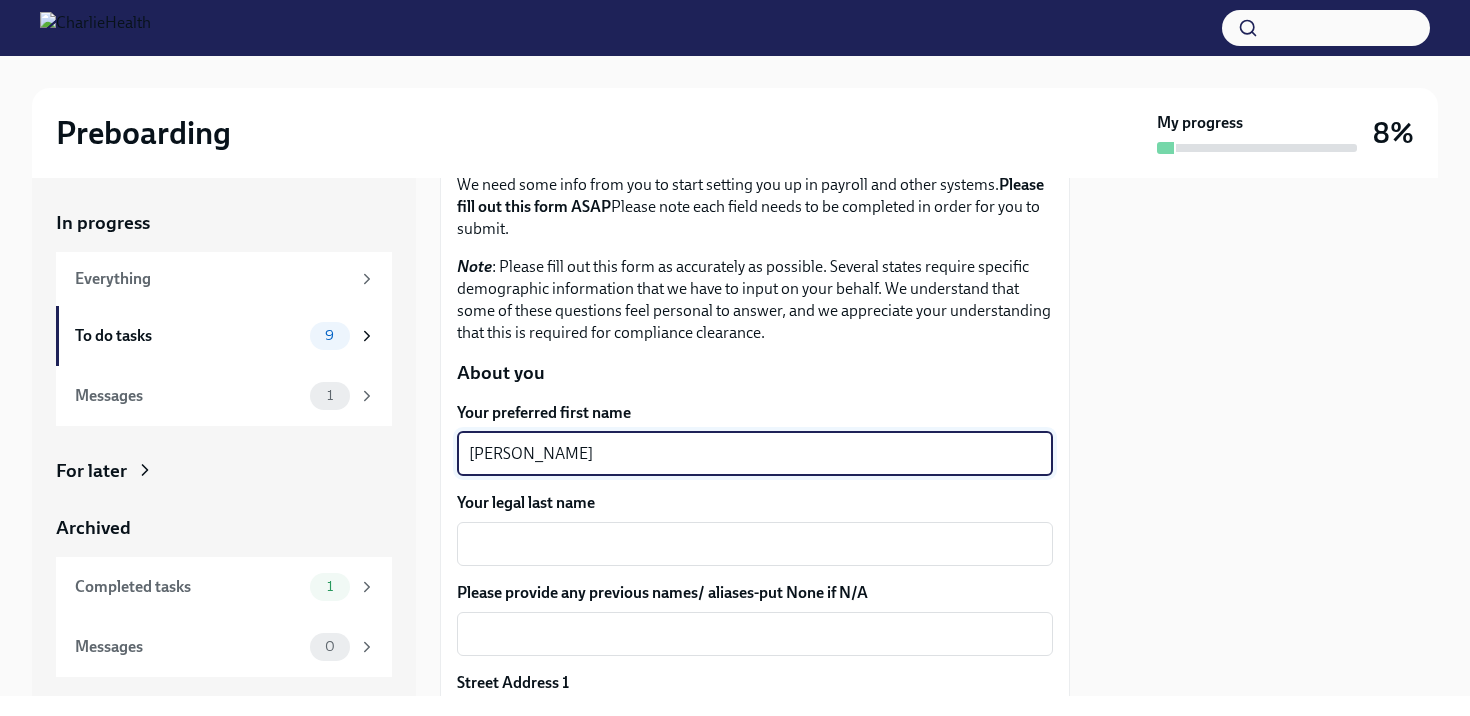 type on "[PERSON_NAME]" 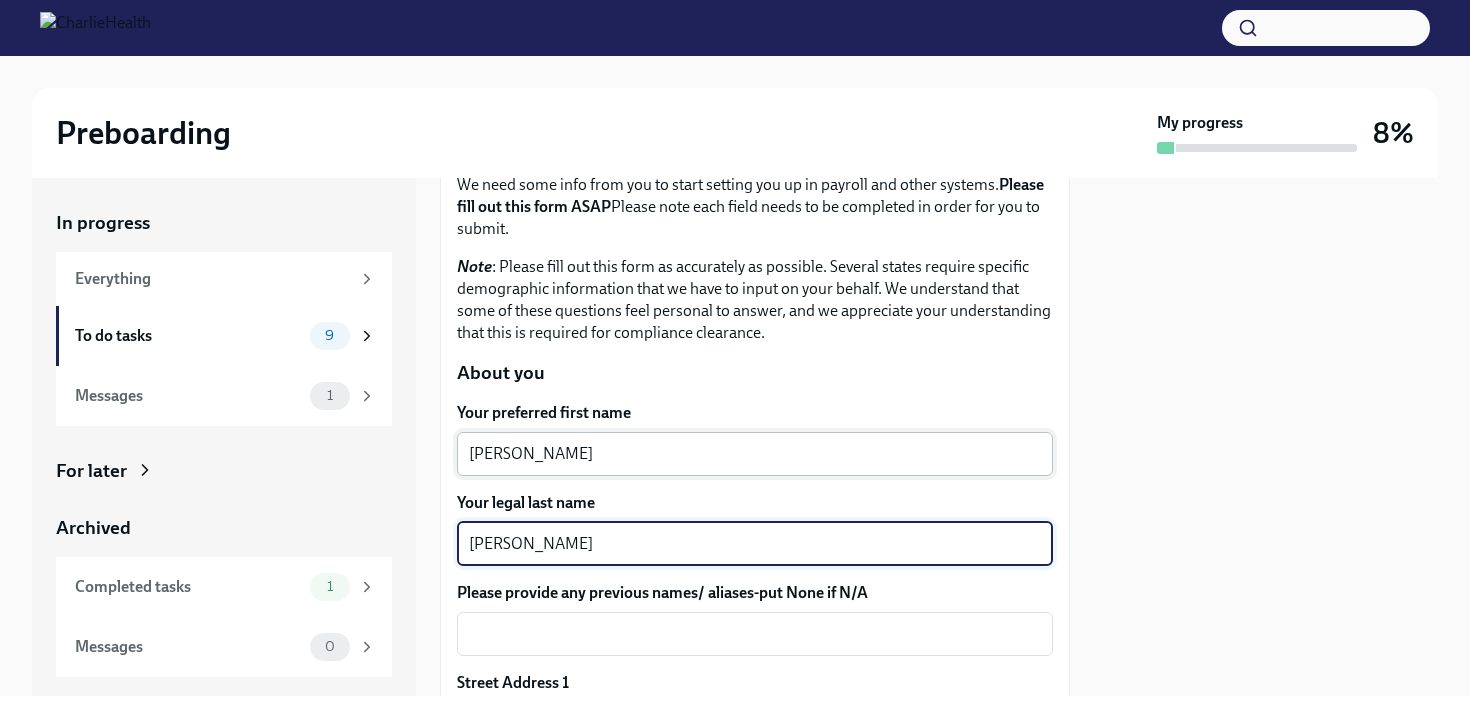 type on "[PERSON_NAME]" 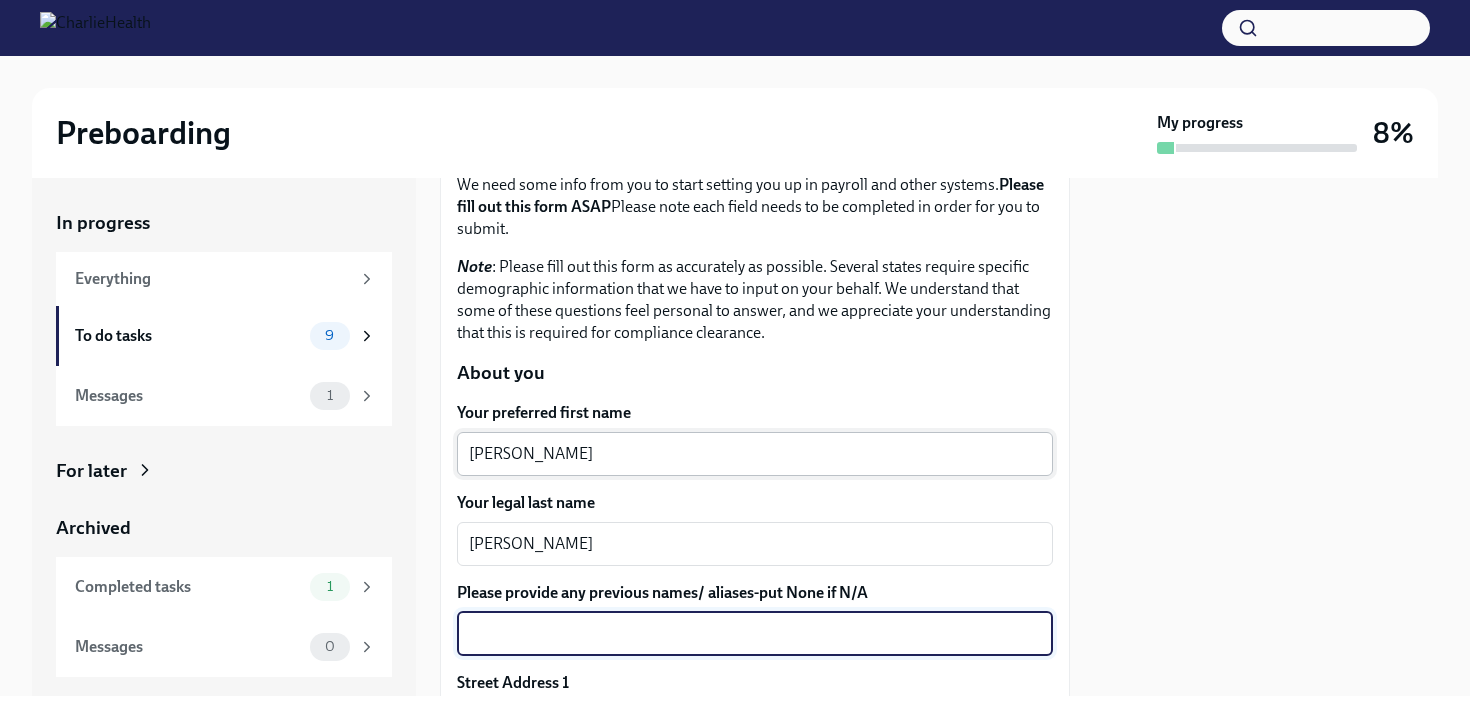 scroll, scrollTop: 300, scrollLeft: 0, axis: vertical 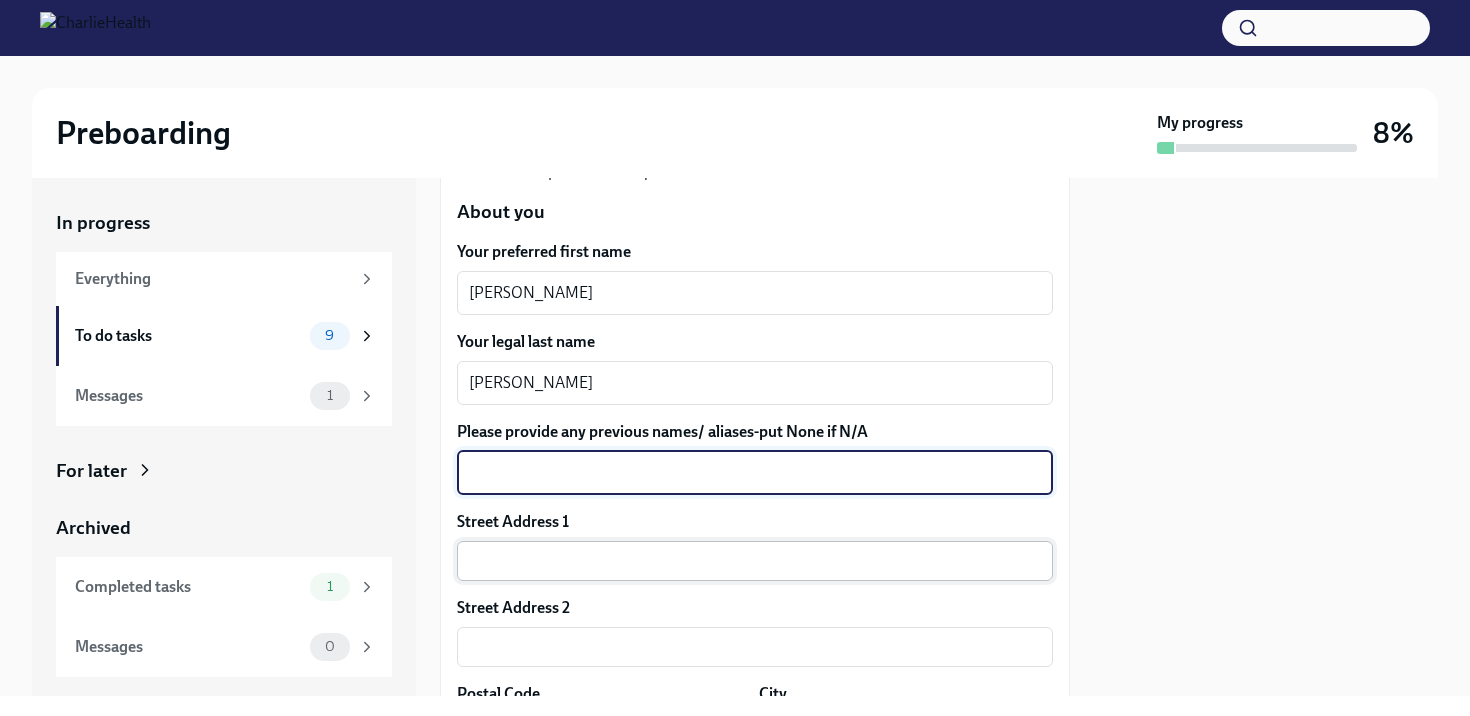 click at bounding box center [755, 561] 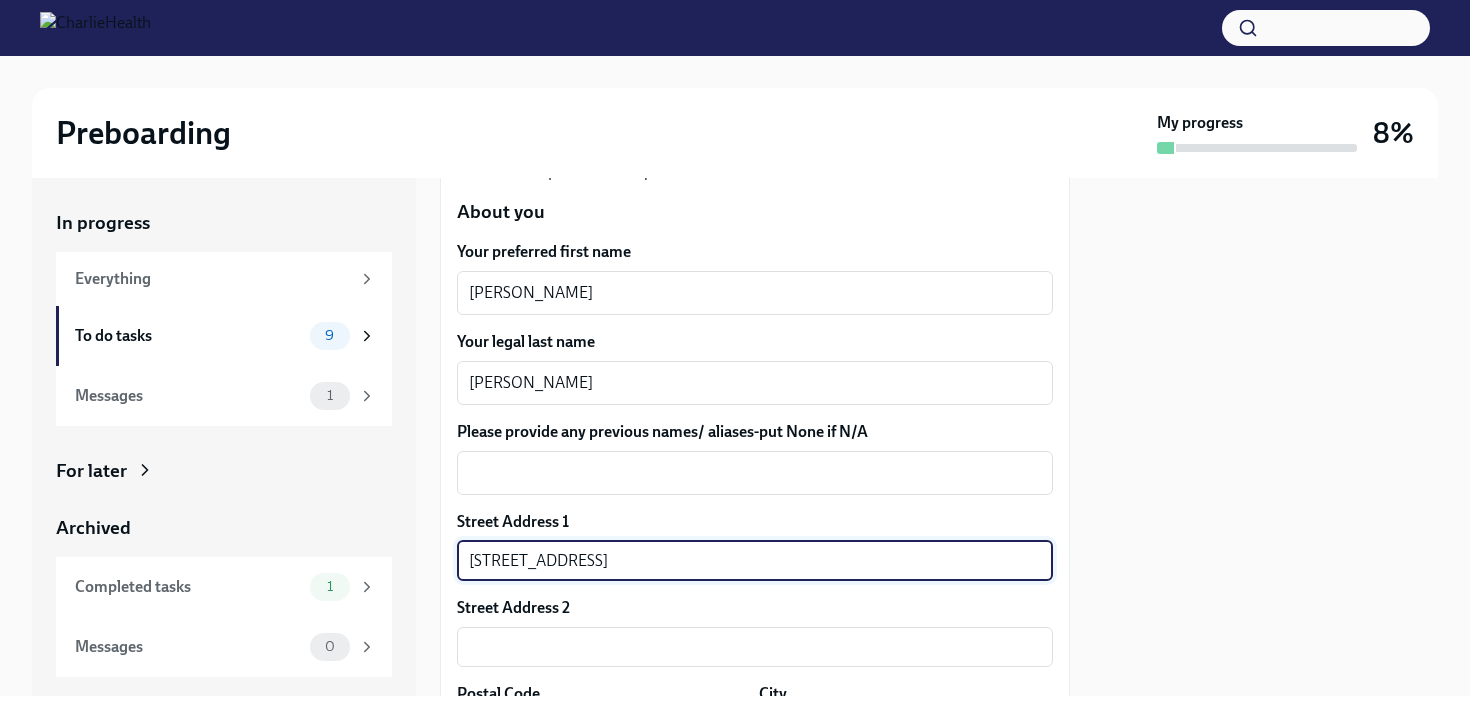 type on "[STREET_ADDRESS]" 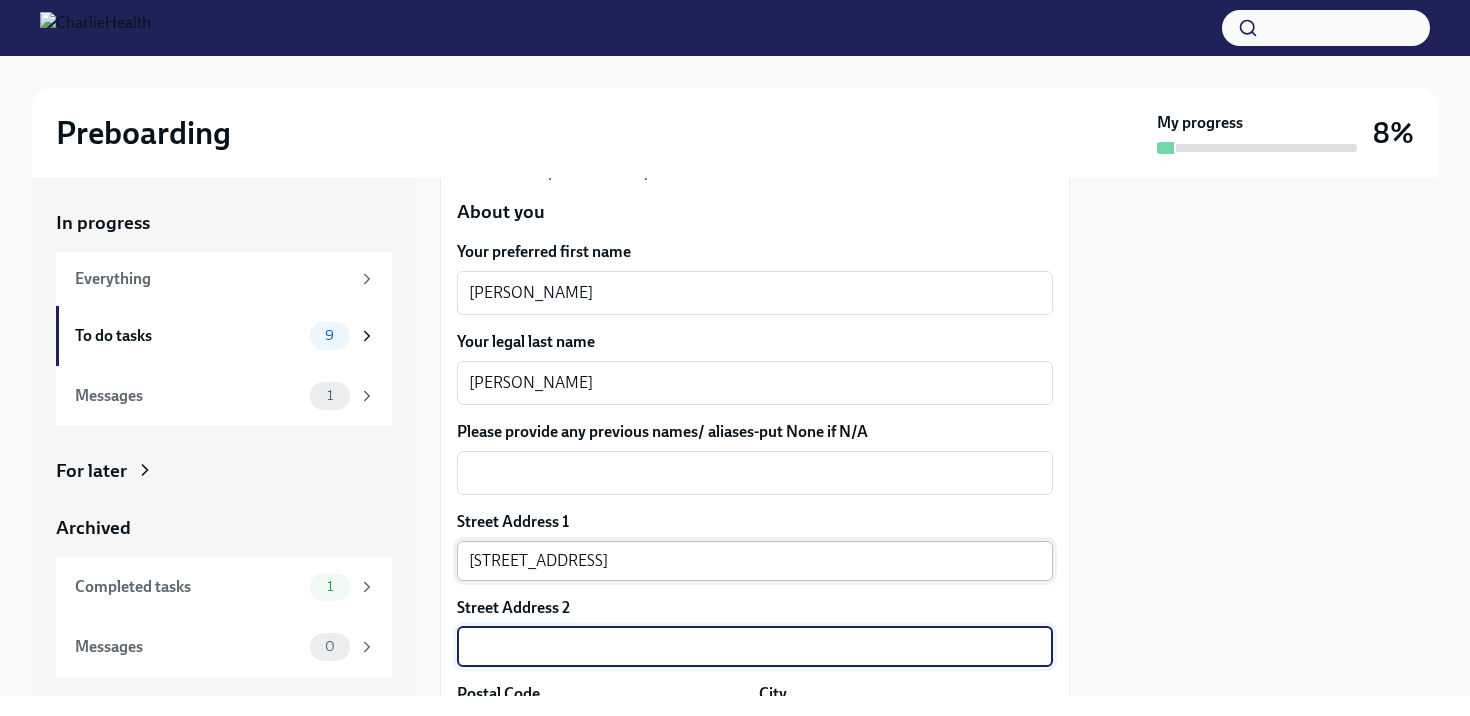 scroll, scrollTop: 596, scrollLeft: 0, axis: vertical 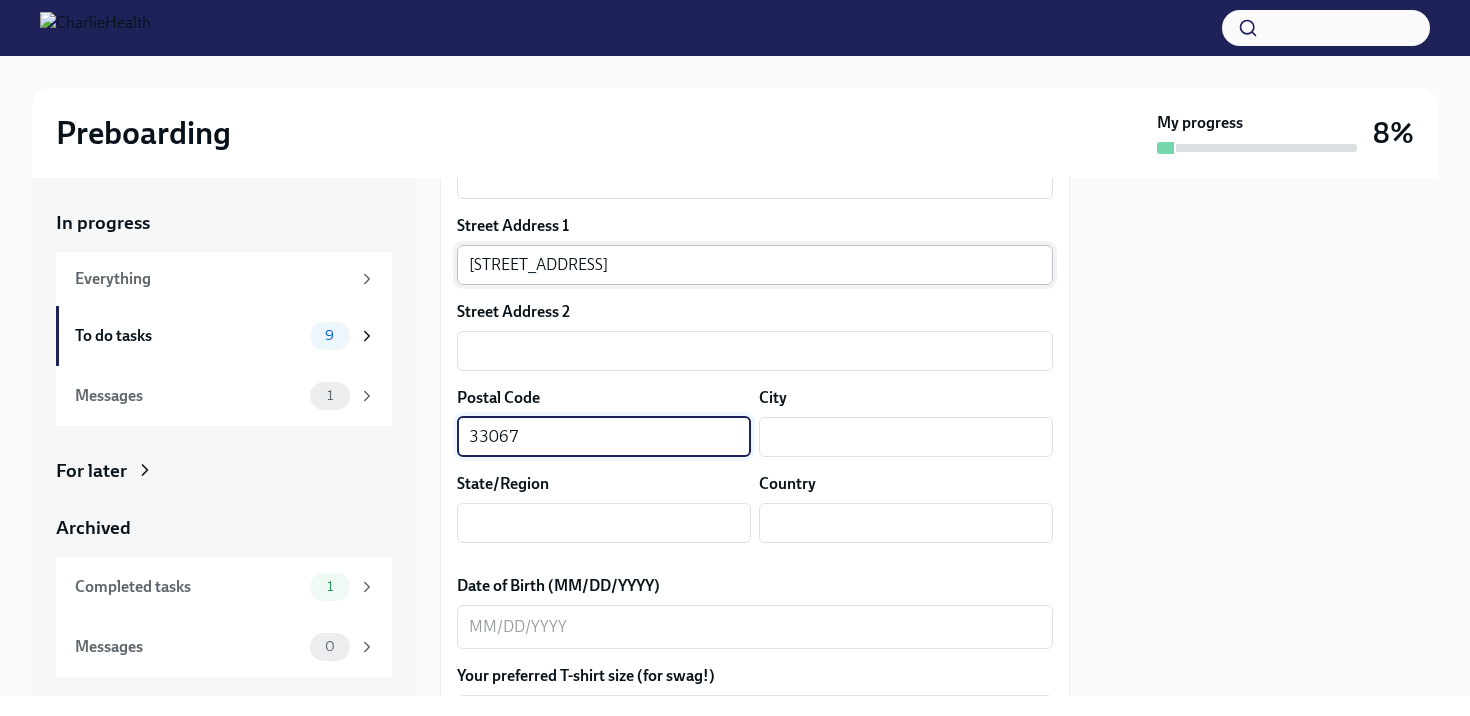 type on "33067" 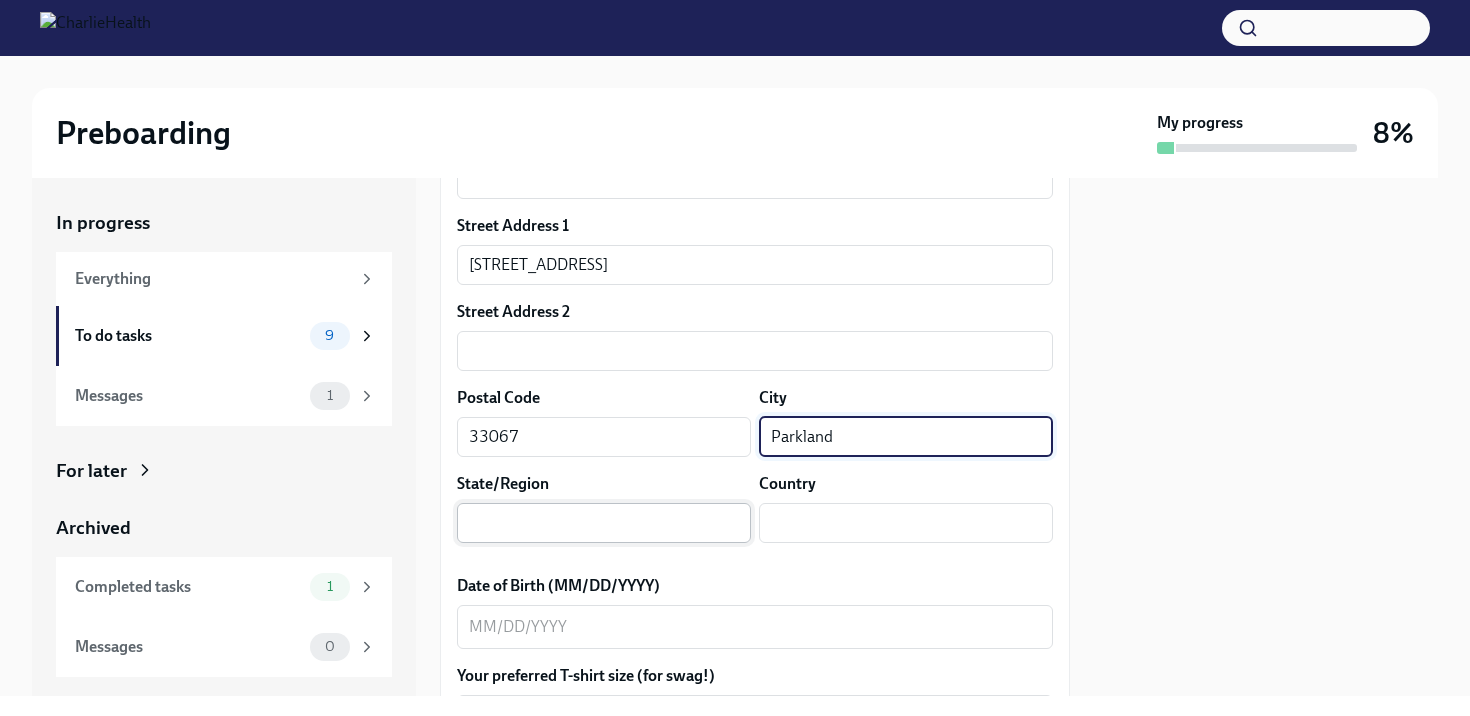 type on "Parkland" 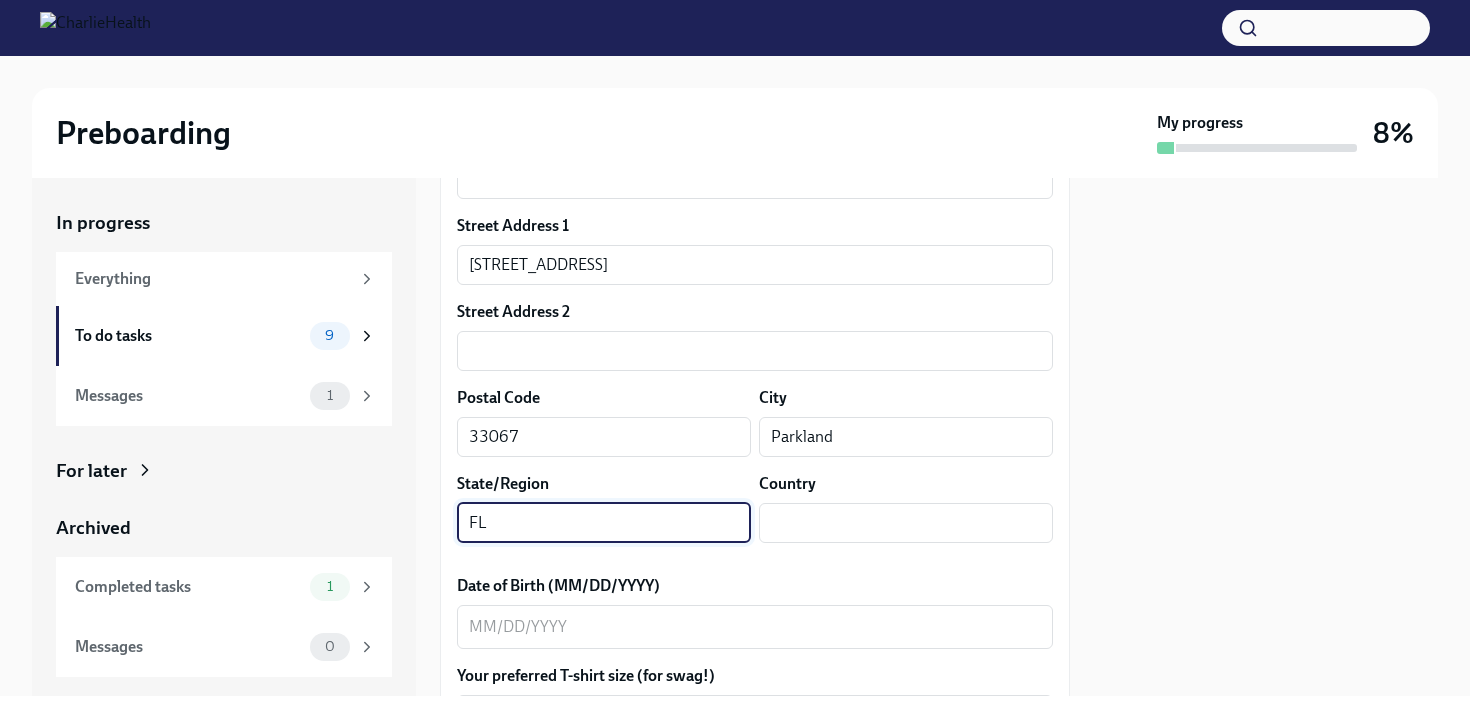type on "FL" 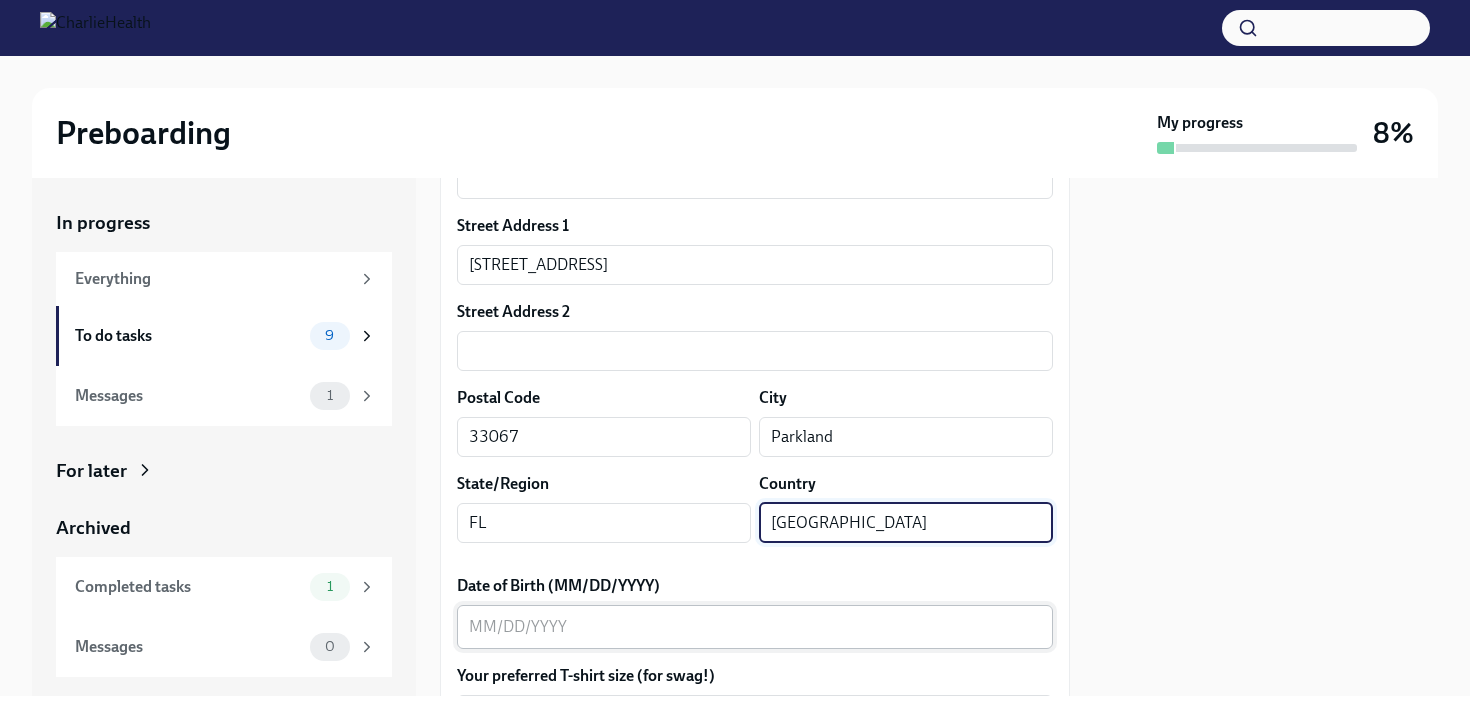 type on "[GEOGRAPHIC_DATA]" 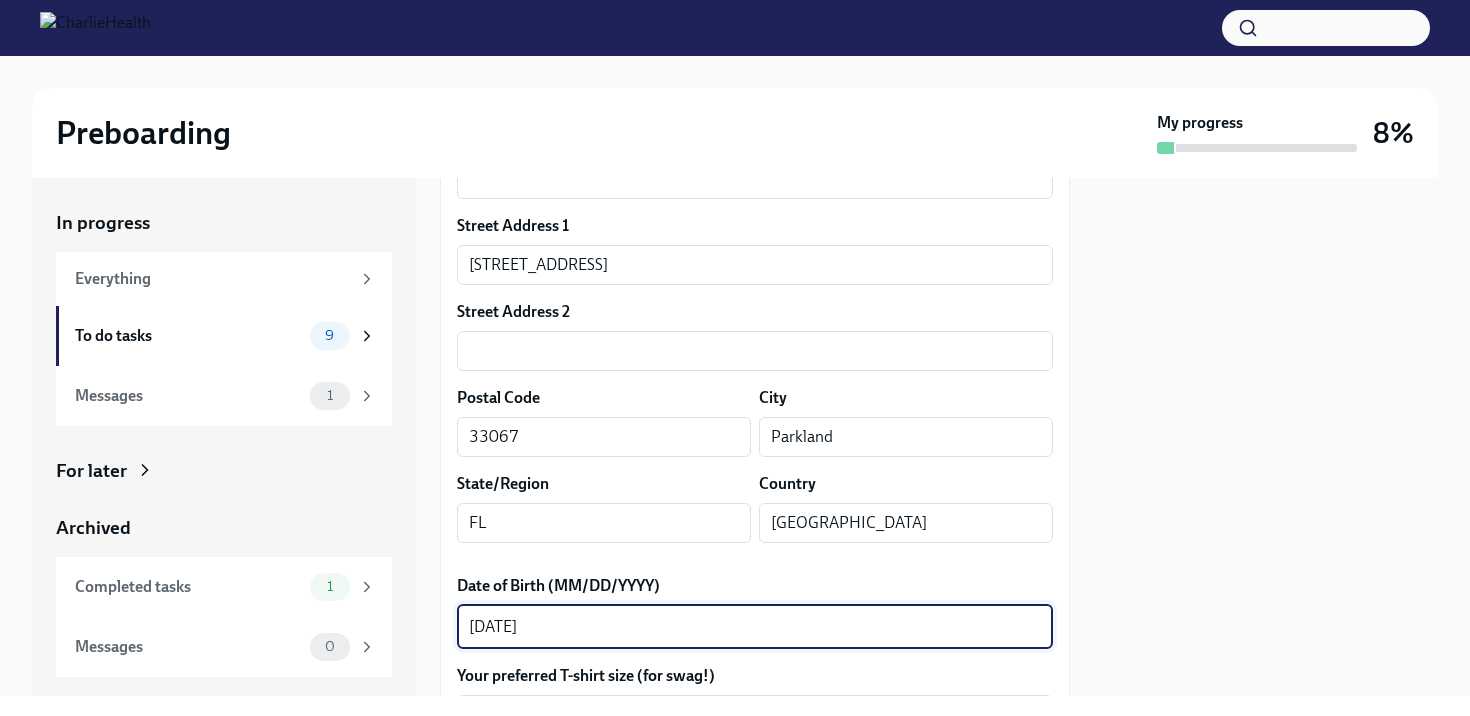 scroll, scrollTop: 659, scrollLeft: 0, axis: vertical 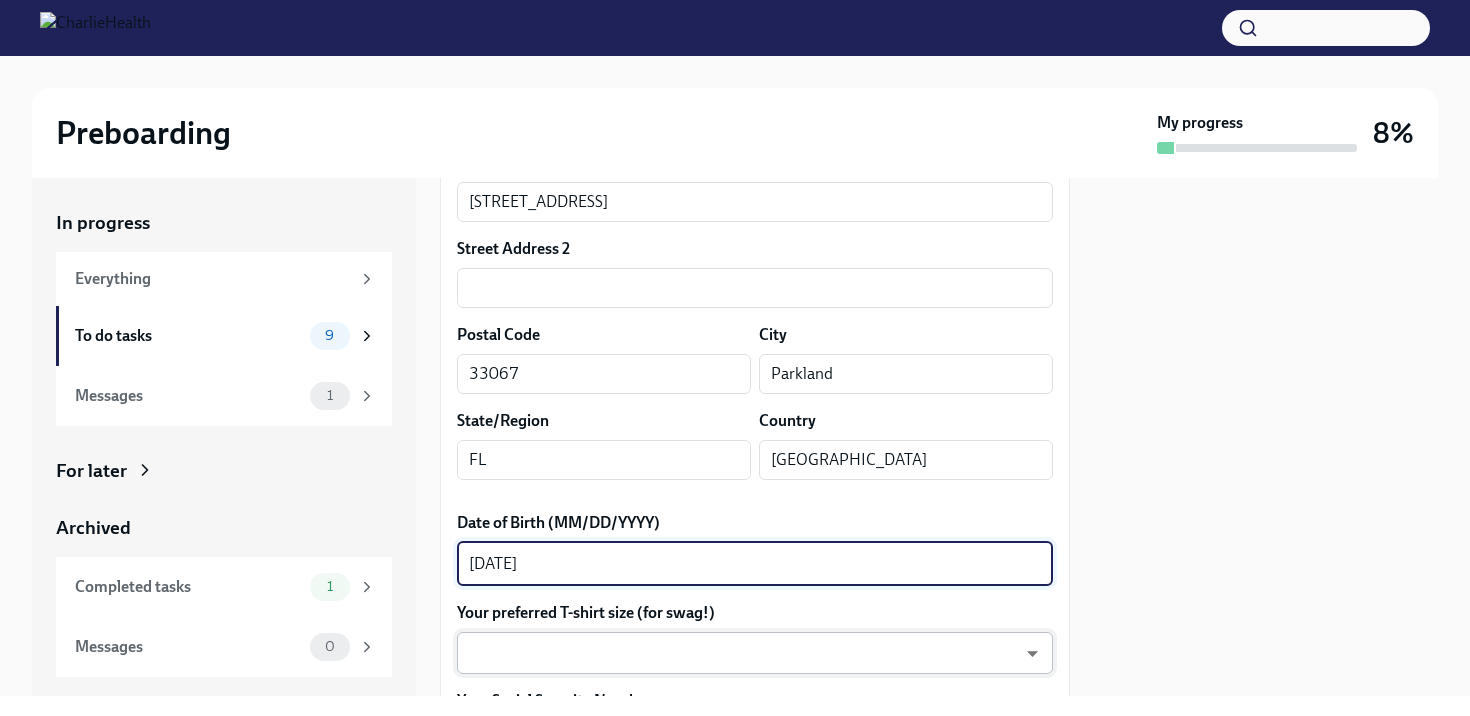 type on "[DATE]" 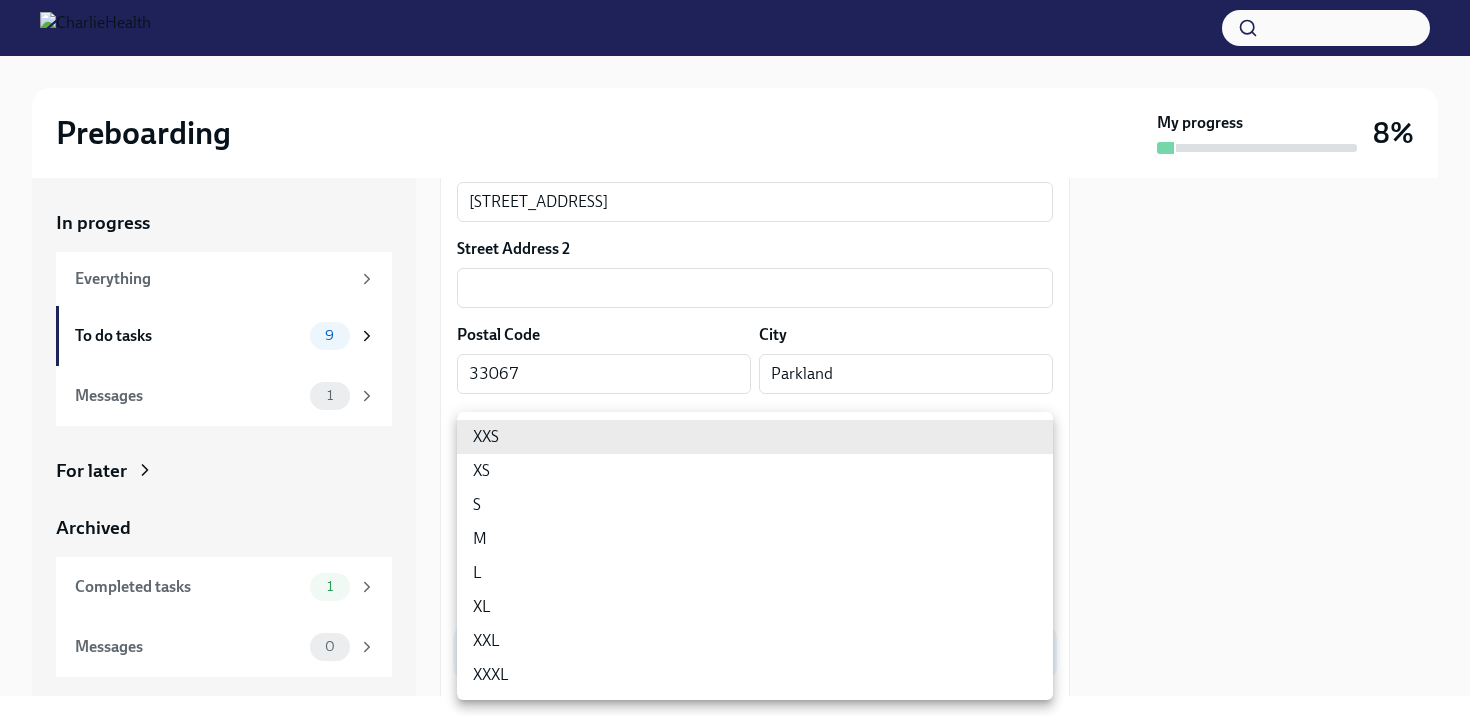 click on "Preboarding My progress 8% In progress Everything To do tasks 9 Messages 1 For later Archived Completed tasks 1 Messages 0 Fill out the onboarding form To Do Due  in a day We need some info from you to start setting you up in payroll and other systems.  Please fill out this form ASAP  Please note each field needs to be completed in order for you to submit.
Note : Please fill out this form as accurately as possible. Several states require specific demographic information that we have to input on your behalf. We understand that some of these questions feel personal to answer, and we appreciate your understanding that this is required for compliance clearance. About you Your preferred first name [PERSON_NAME] ​ Your legal last name [PERSON_NAME] x ​ Please provide any previous names/ aliases-put None if N/A x ​ Street Address 1 [STREET_ADDRESS][GEOGRAPHIC_DATA] Address 2 ​ Postal Code [GEOGRAPHIC_DATA] ​ State/Region [GEOGRAPHIC_DATA] ​ Country [DEMOGRAPHIC_DATA] ​ Date of Birth (MM/DD/YYYY) [DEMOGRAPHIC_DATA] x ​ ​ ​ x ​ x" at bounding box center (735, 358) 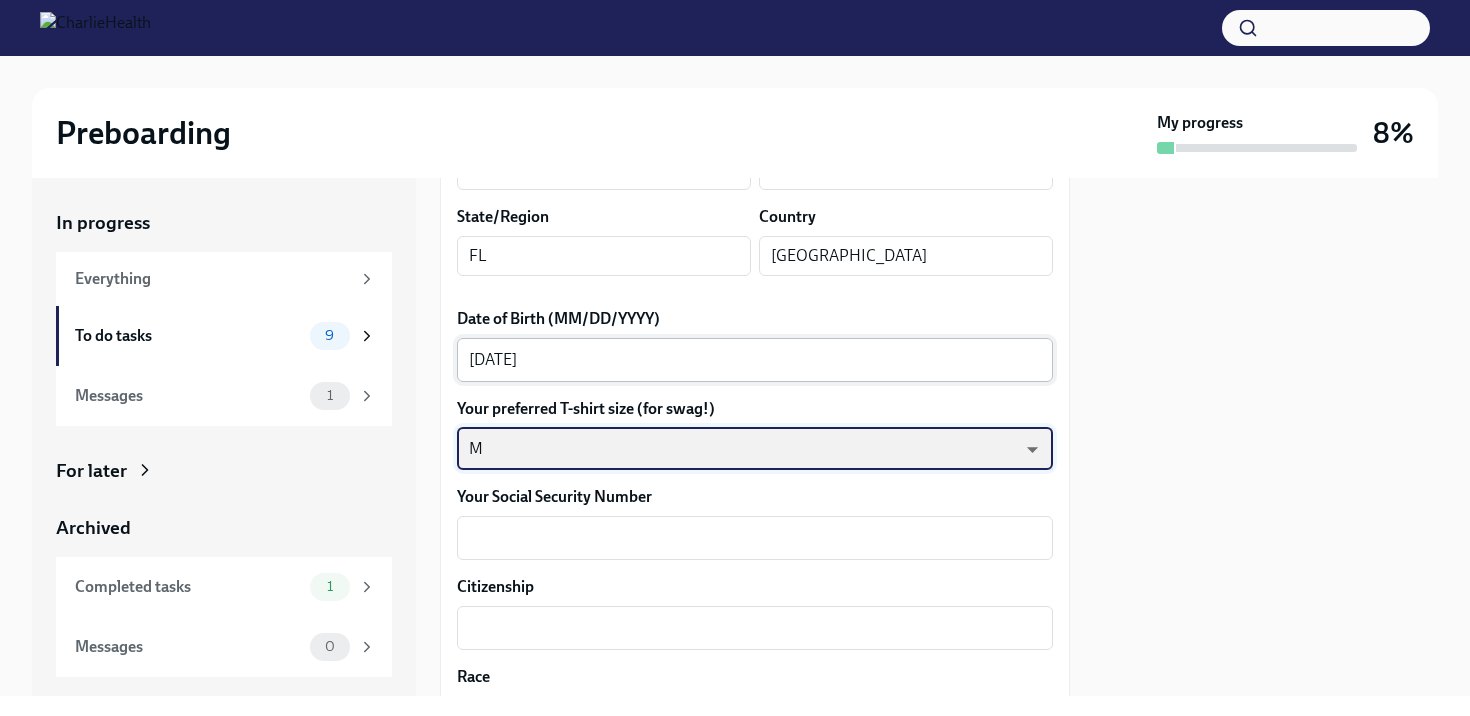 scroll, scrollTop: 865, scrollLeft: 0, axis: vertical 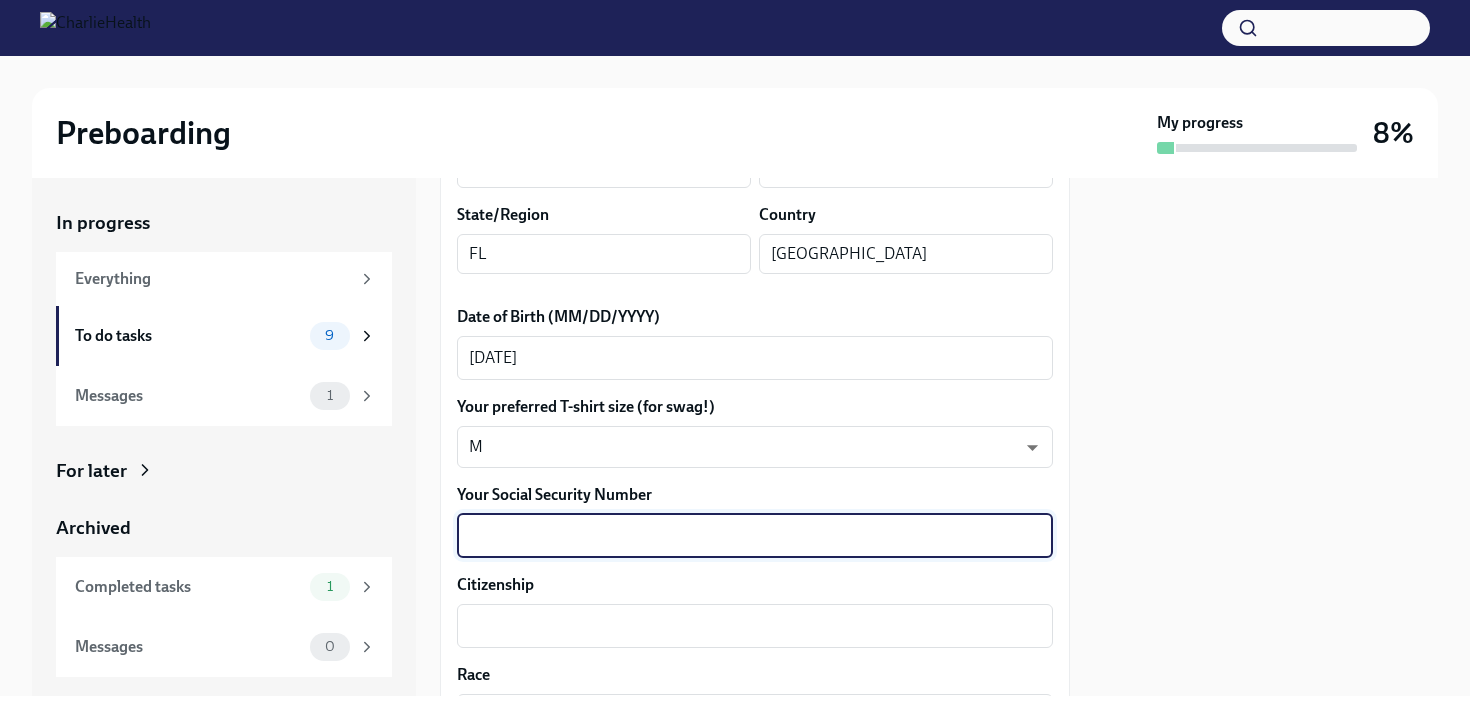 click on "Your Social Security Number" at bounding box center (755, 536) 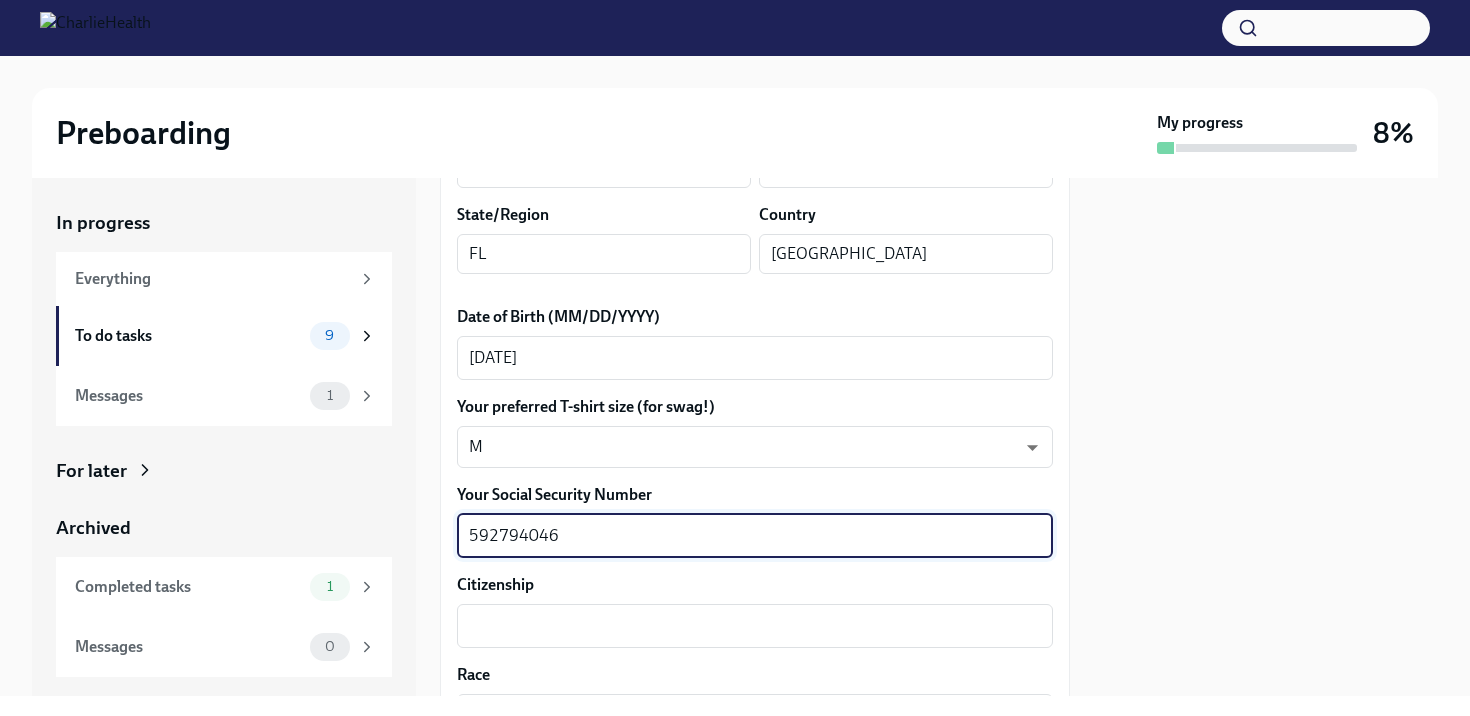 click on "592794046" at bounding box center (755, 536) 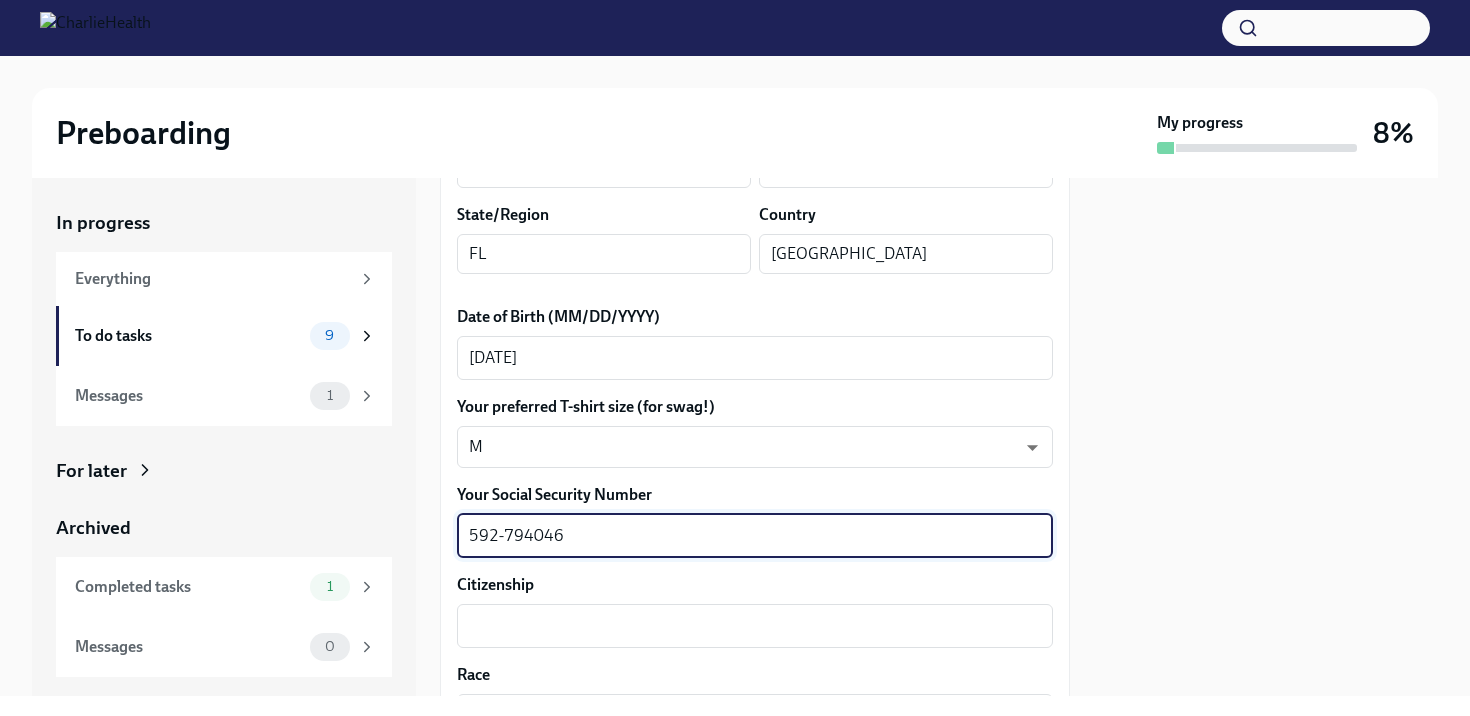 click on "592-794046" at bounding box center [755, 536] 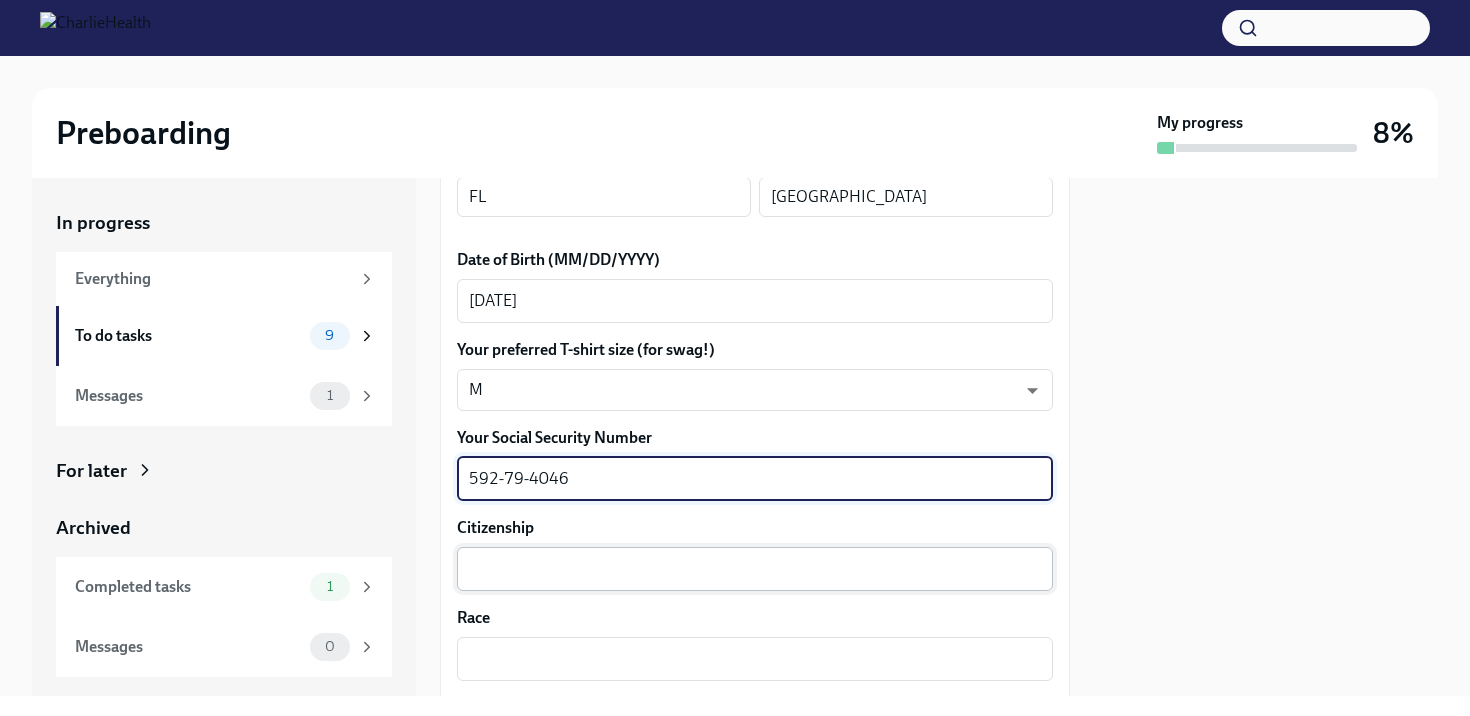 scroll, scrollTop: 931, scrollLeft: 0, axis: vertical 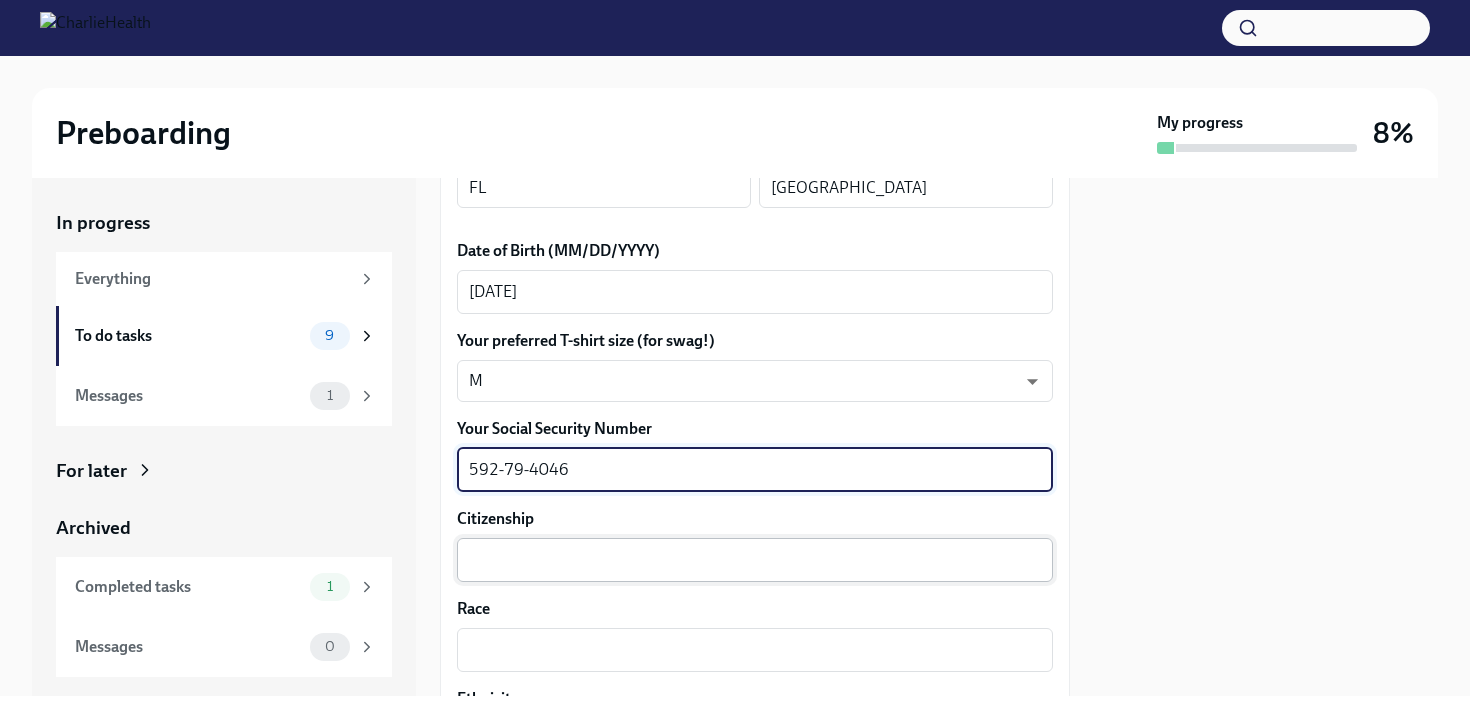 type on "592-79-4046" 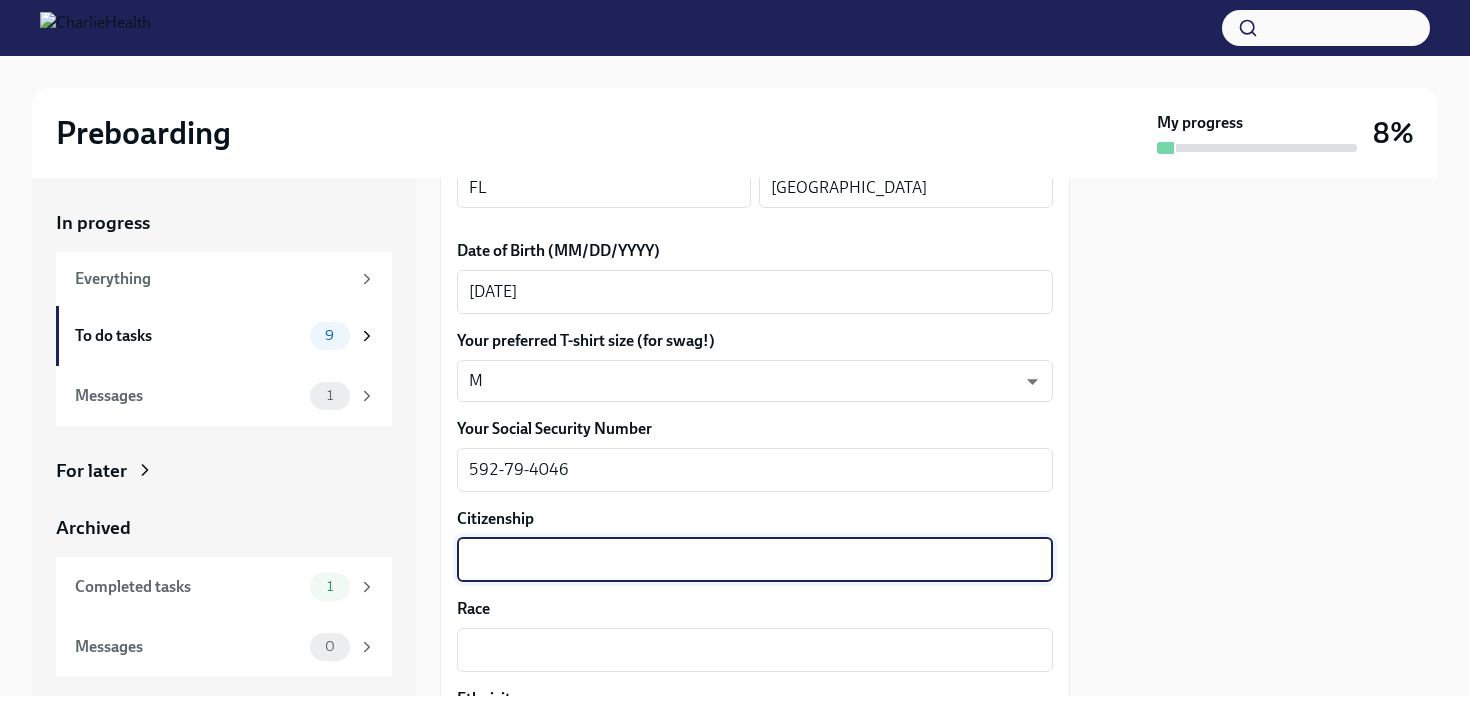 click on "Citizenship" at bounding box center (755, 560) 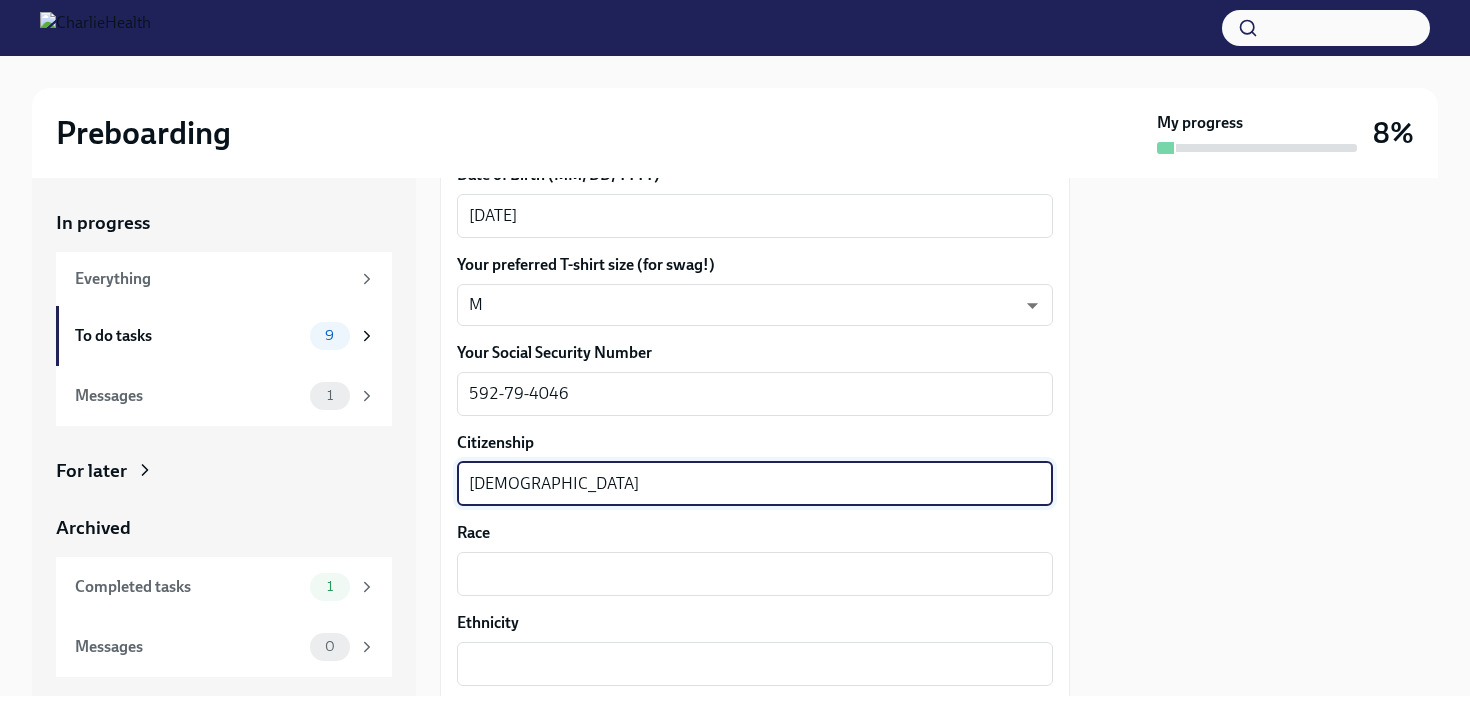 scroll, scrollTop: 1045, scrollLeft: 0, axis: vertical 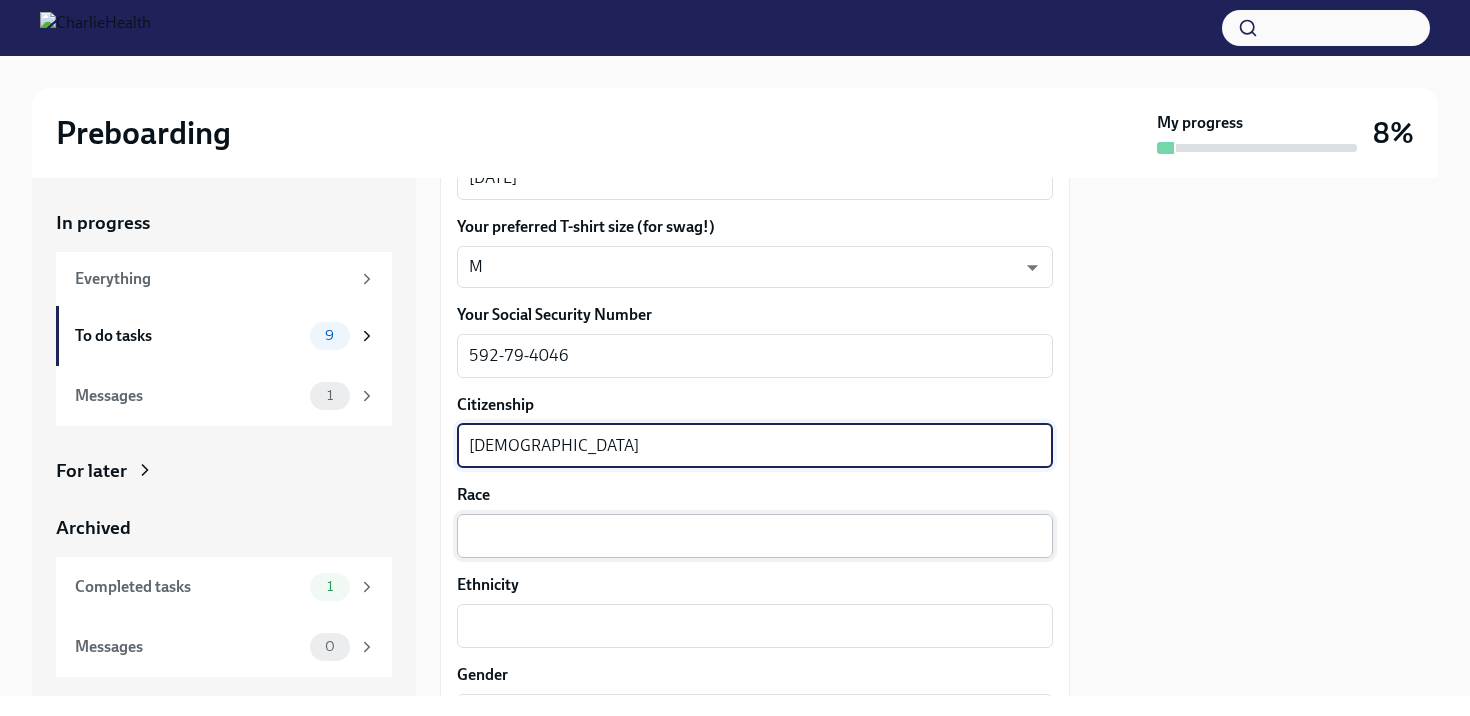 type on "[DEMOGRAPHIC_DATA]" 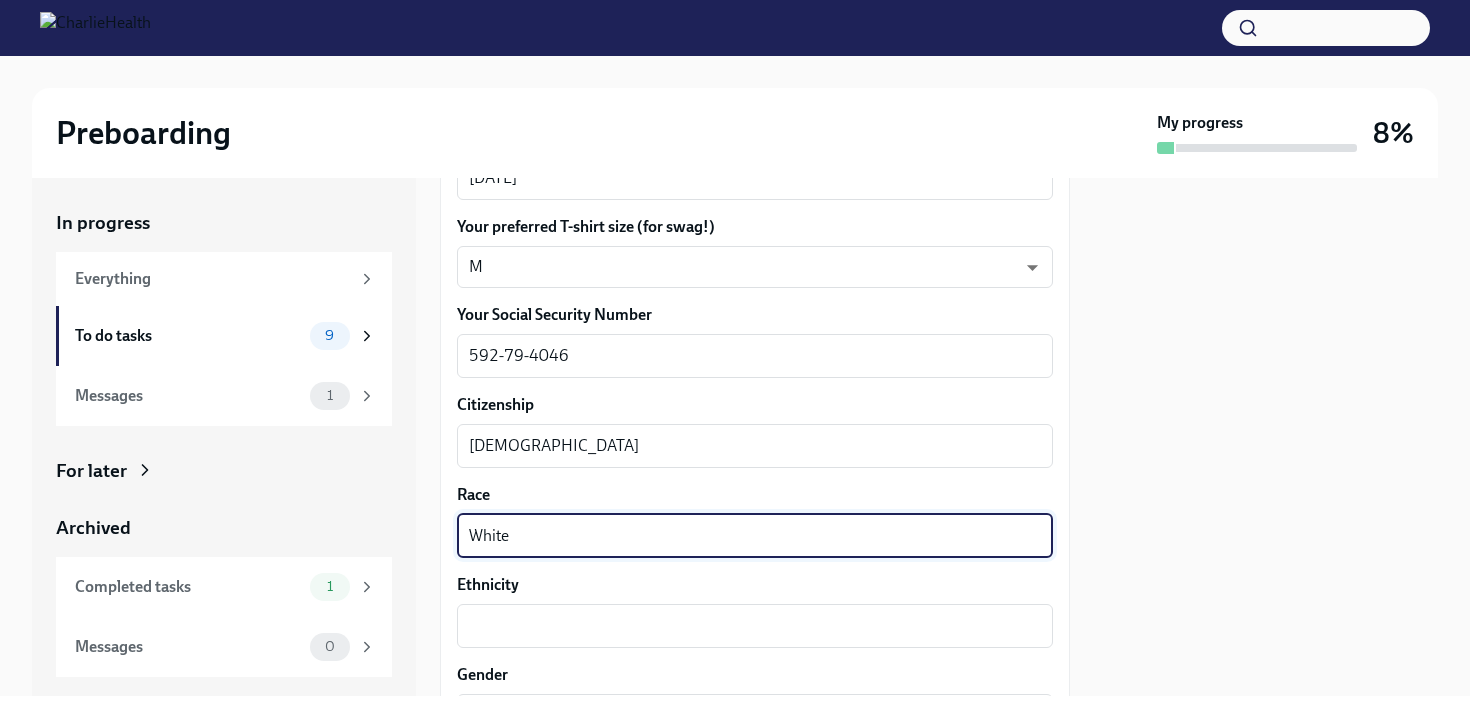 type on "White" 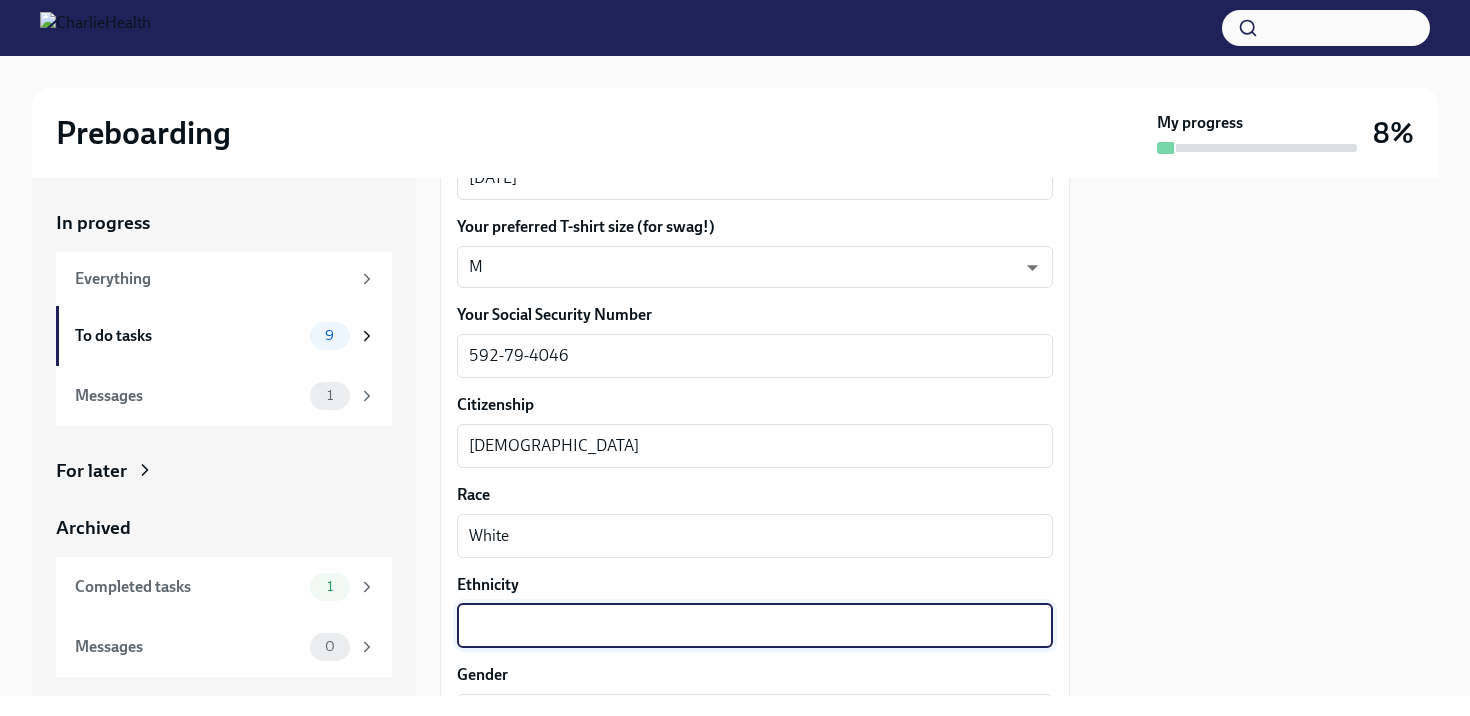 click on "Ethnicity" at bounding box center (755, 626) 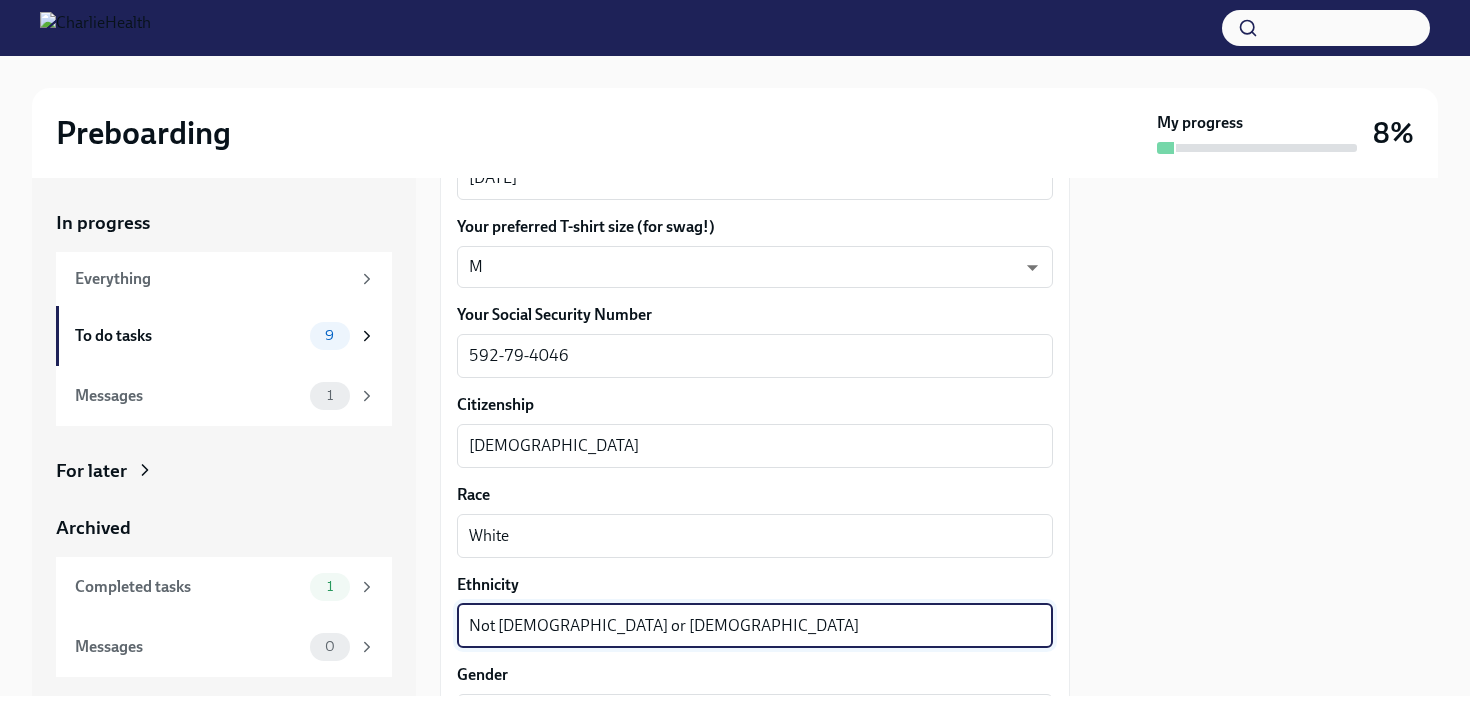 type on "Not [DEMOGRAPHIC_DATA] or [DEMOGRAPHIC_DATA]" 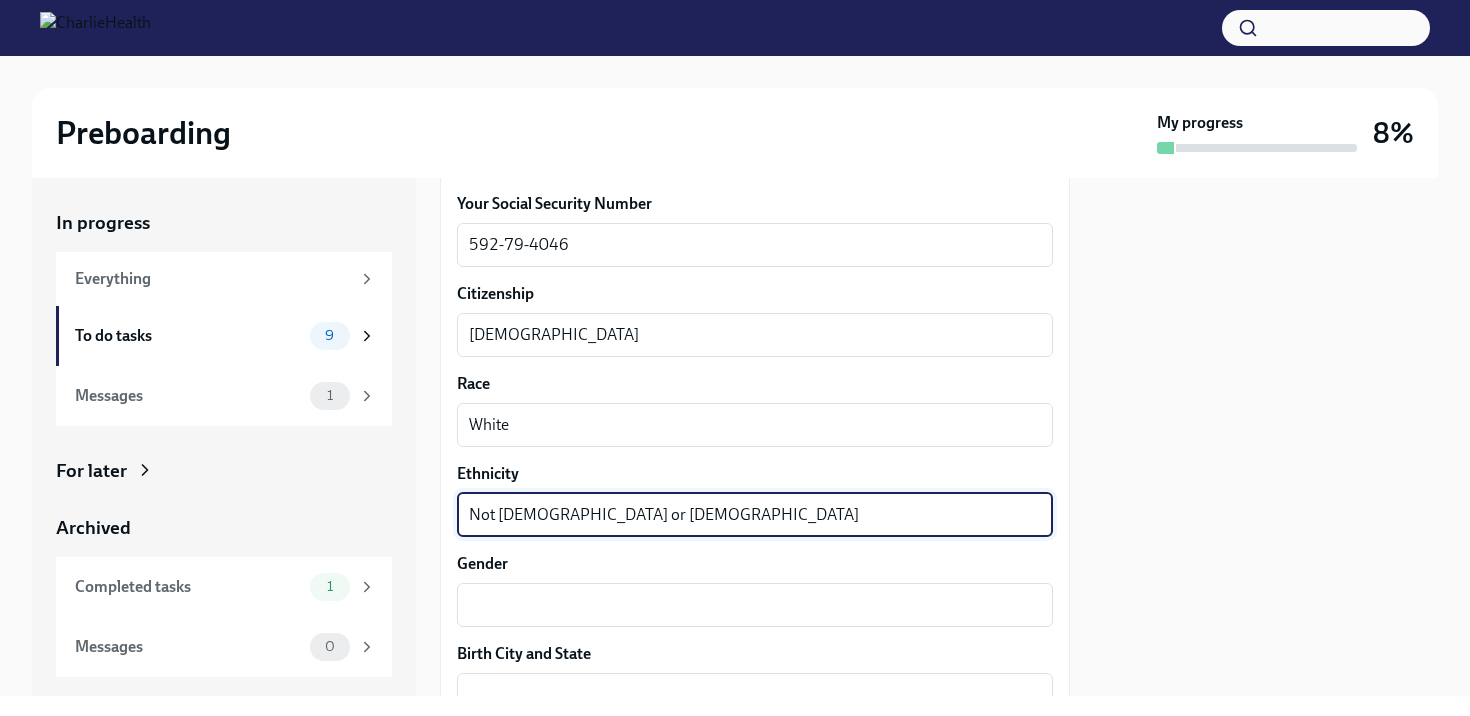 scroll, scrollTop: 1251, scrollLeft: 0, axis: vertical 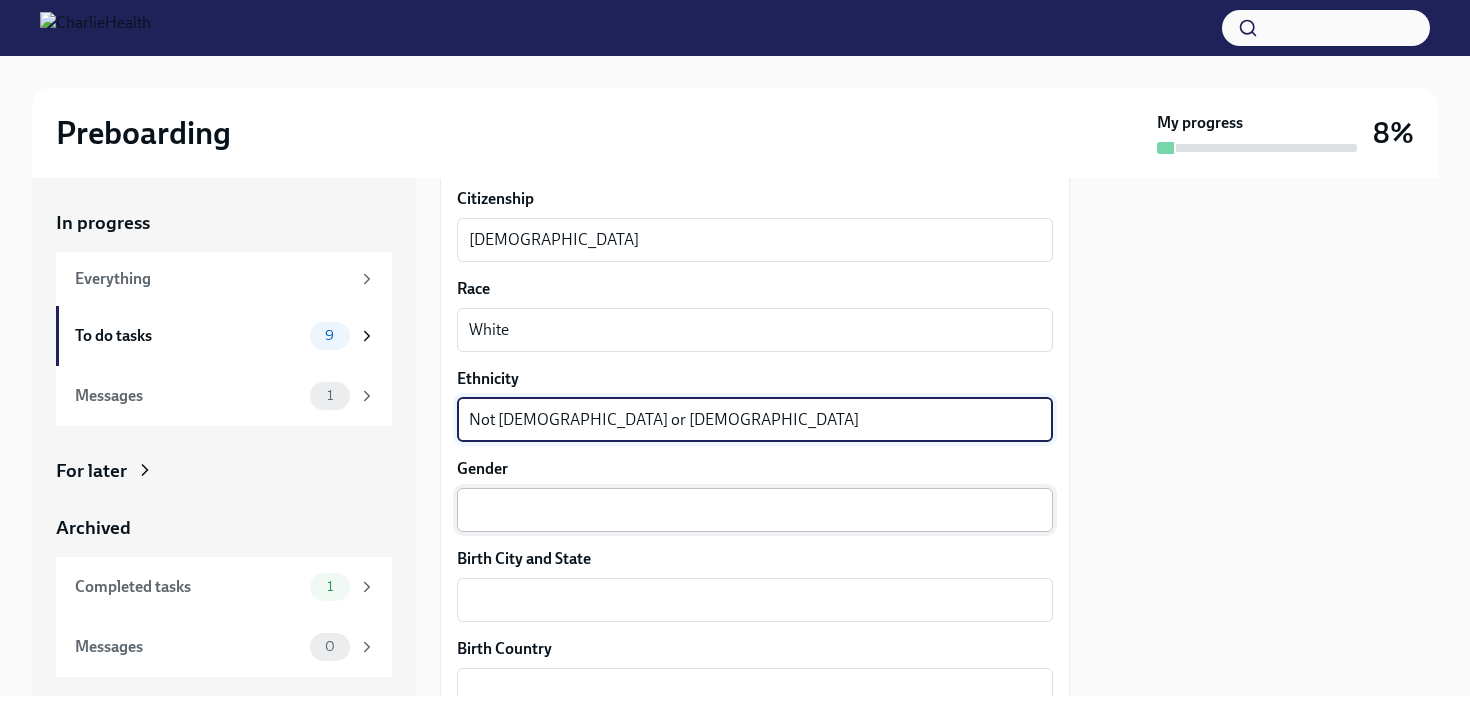 click on "Gender" at bounding box center [755, 510] 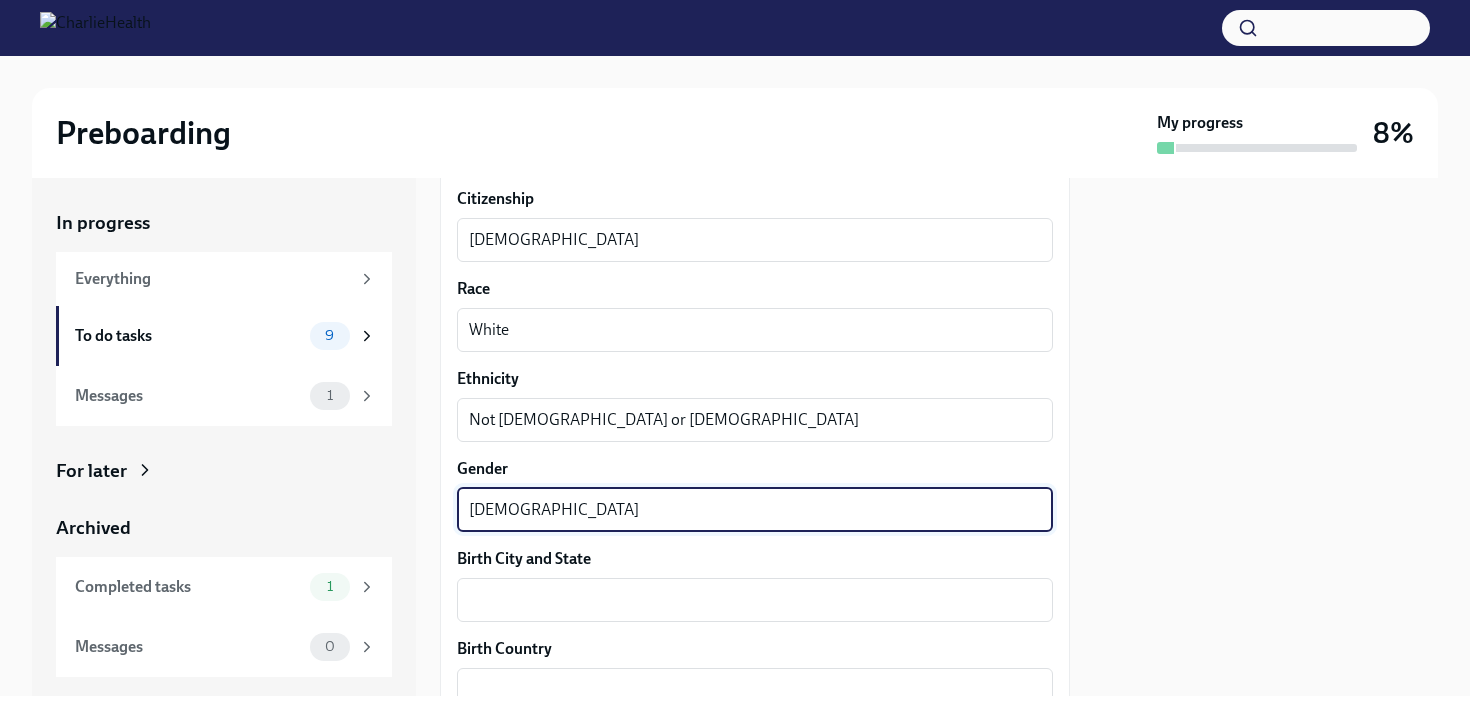 type on "[DEMOGRAPHIC_DATA]" 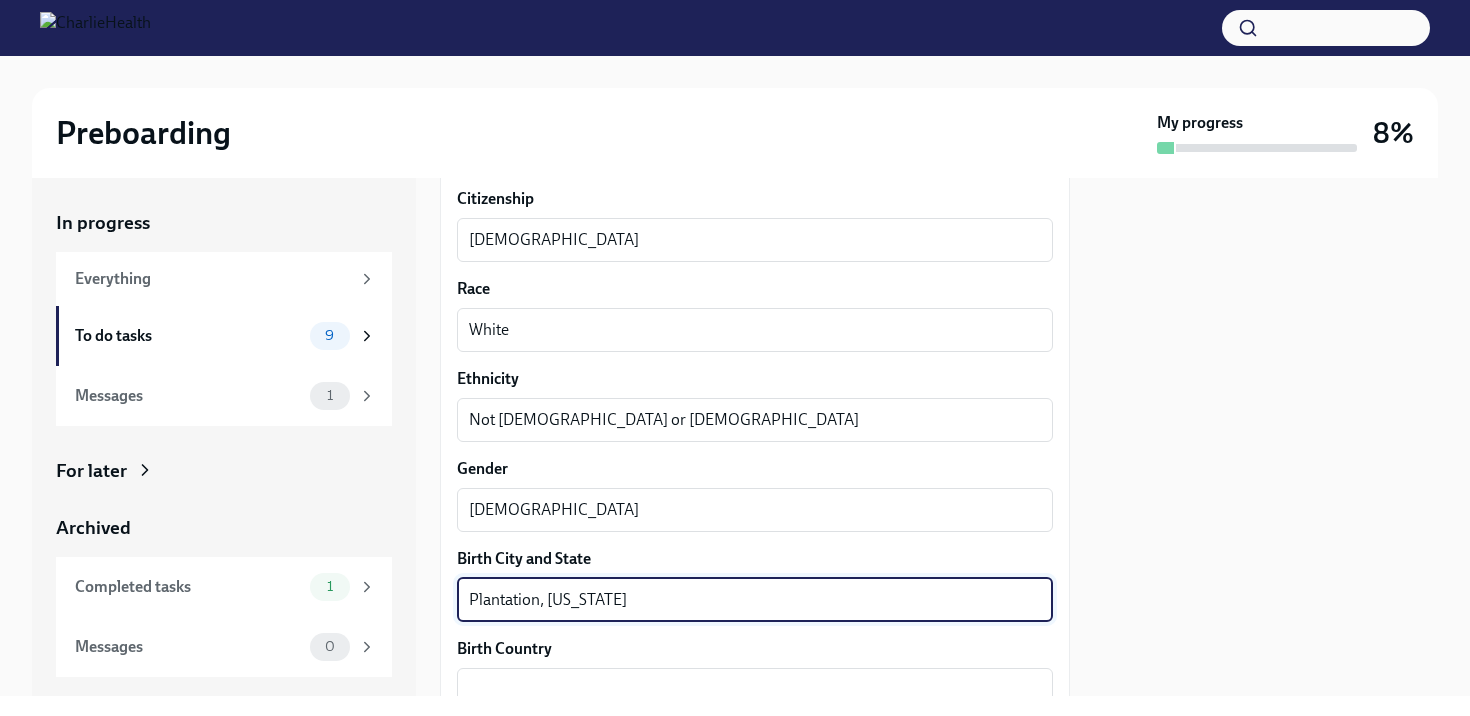 scroll, scrollTop: 1326, scrollLeft: 0, axis: vertical 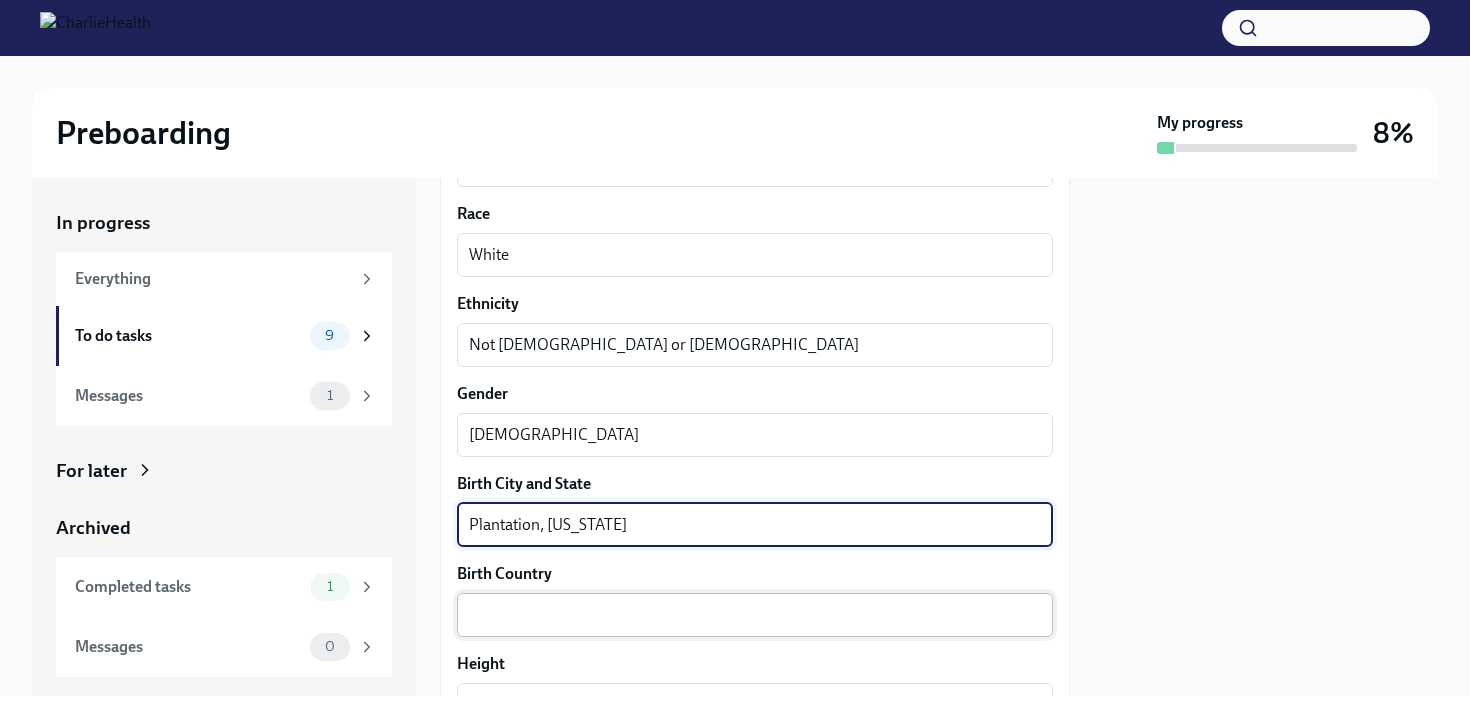 type on "Plantation, [US_STATE]" 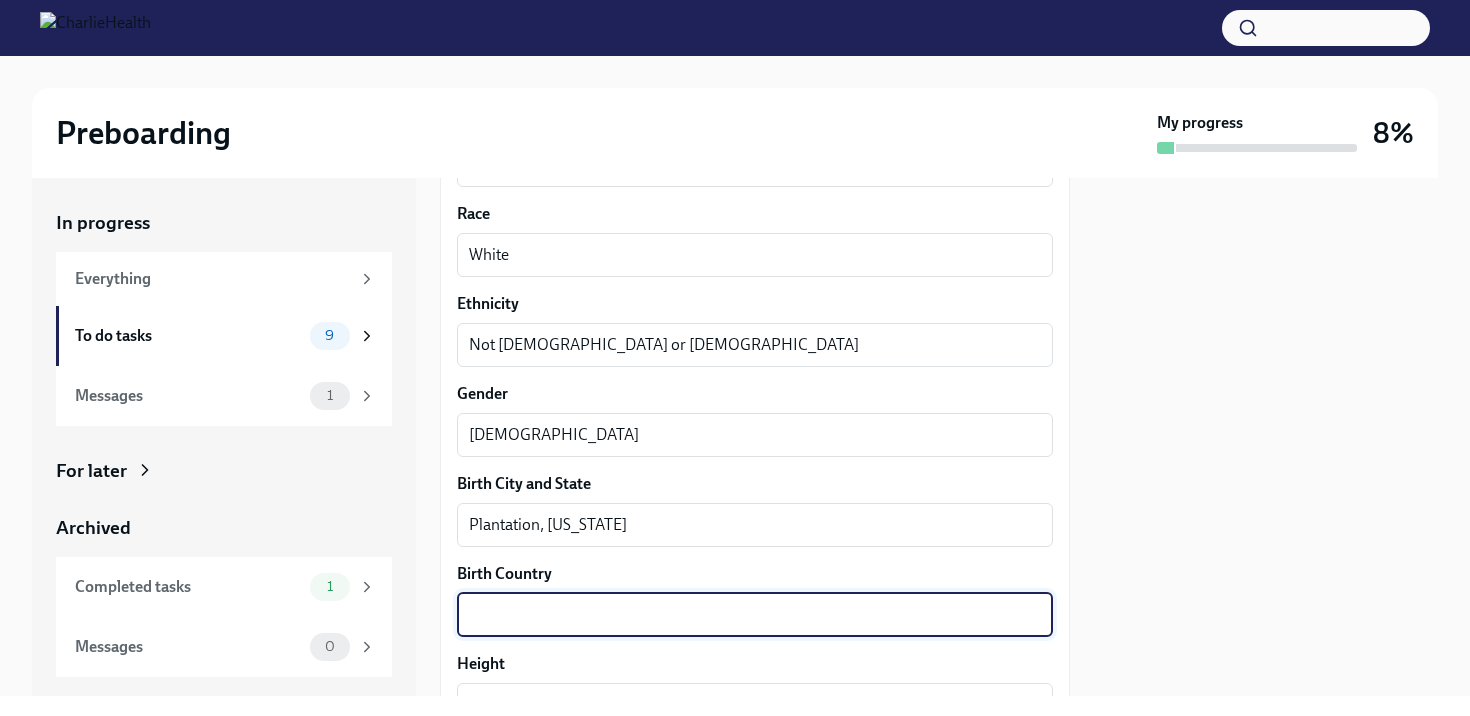 drag, startPoint x: 538, startPoint y: 605, endPoint x: 537, endPoint y: 581, distance: 24.020824 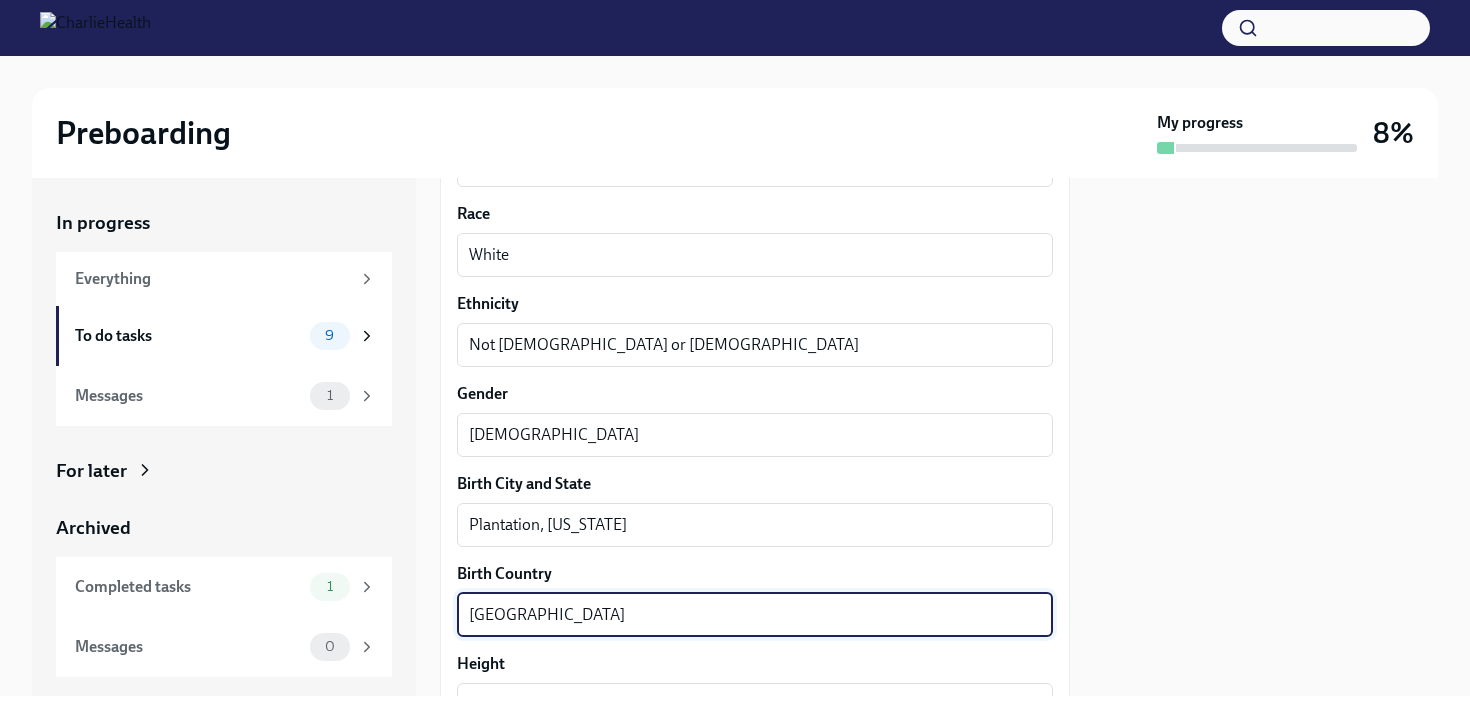 scroll, scrollTop: 1412, scrollLeft: 0, axis: vertical 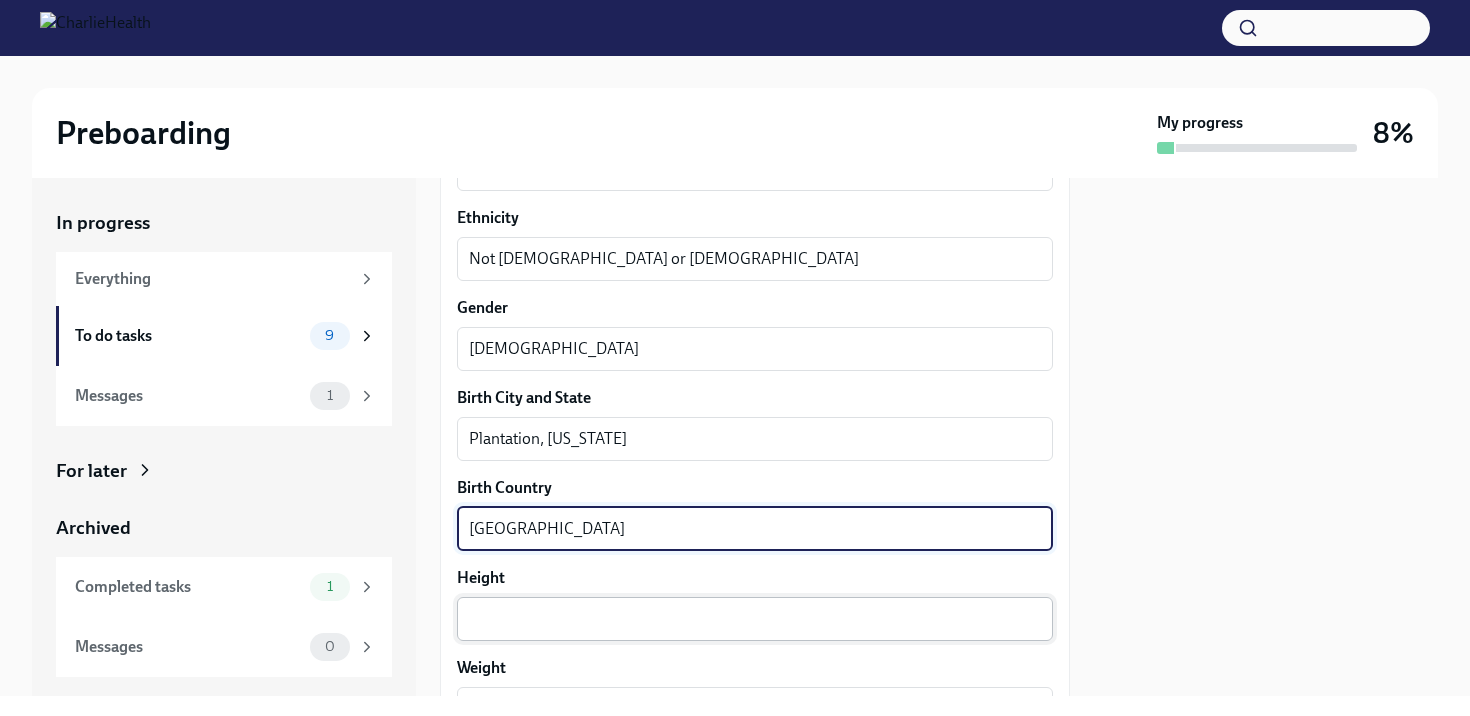 type on "[GEOGRAPHIC_DATA]" 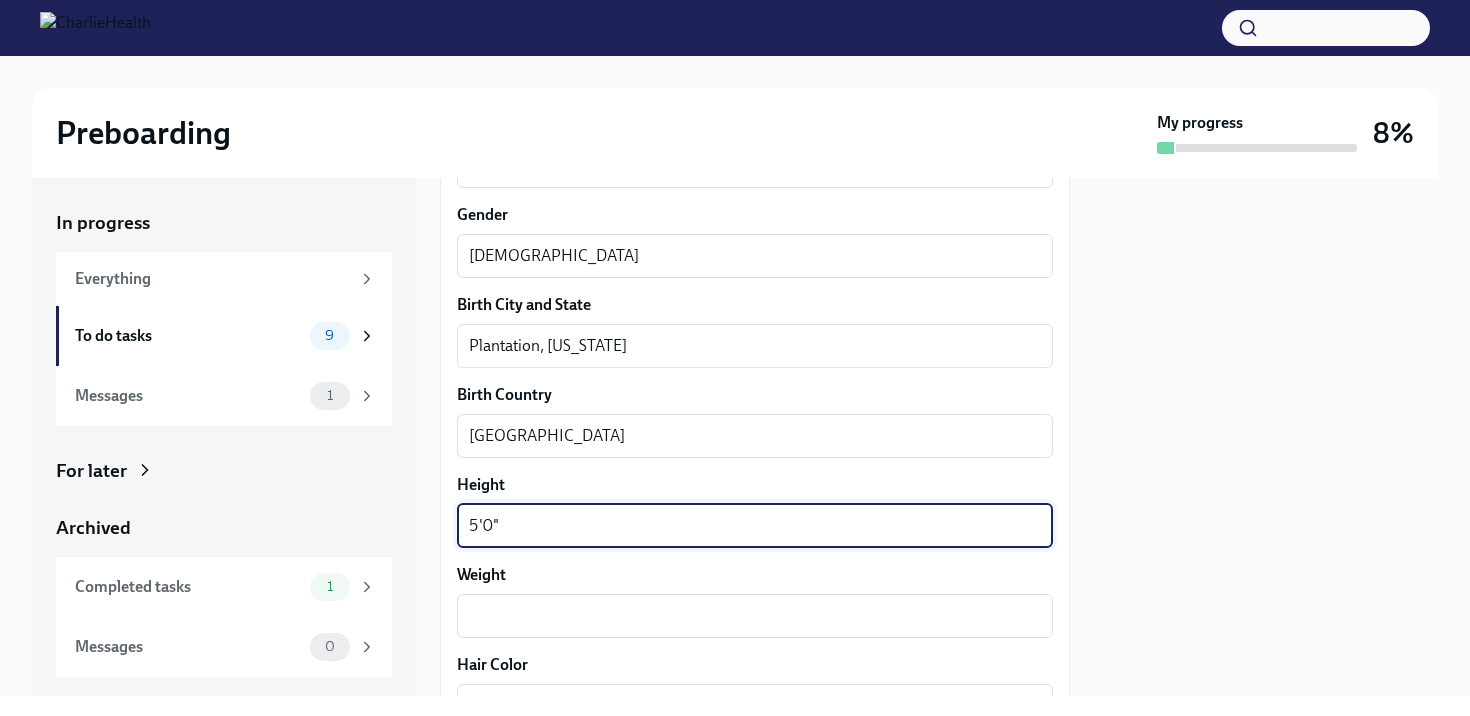 scroll, scrollTop: 1525, scrollLeft: 0, axis: vertical 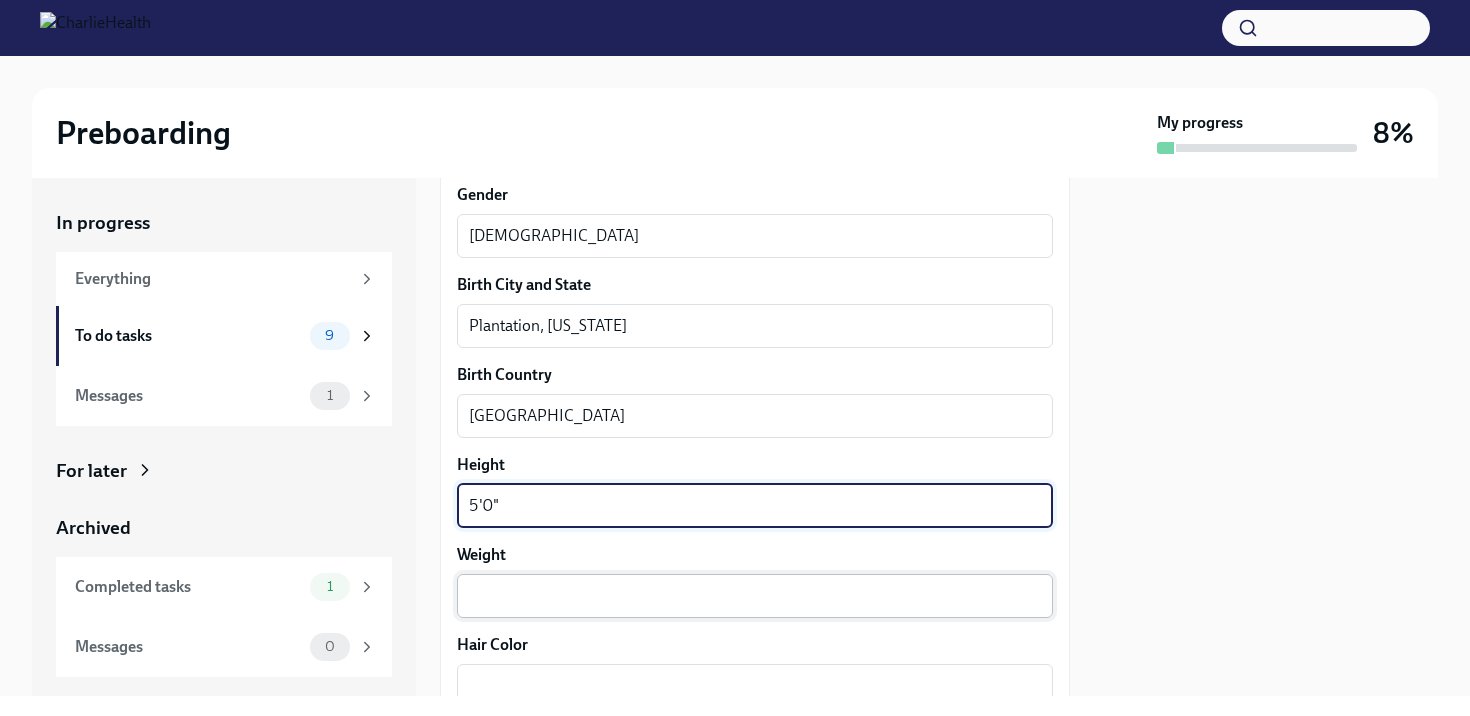type on "5'0"" 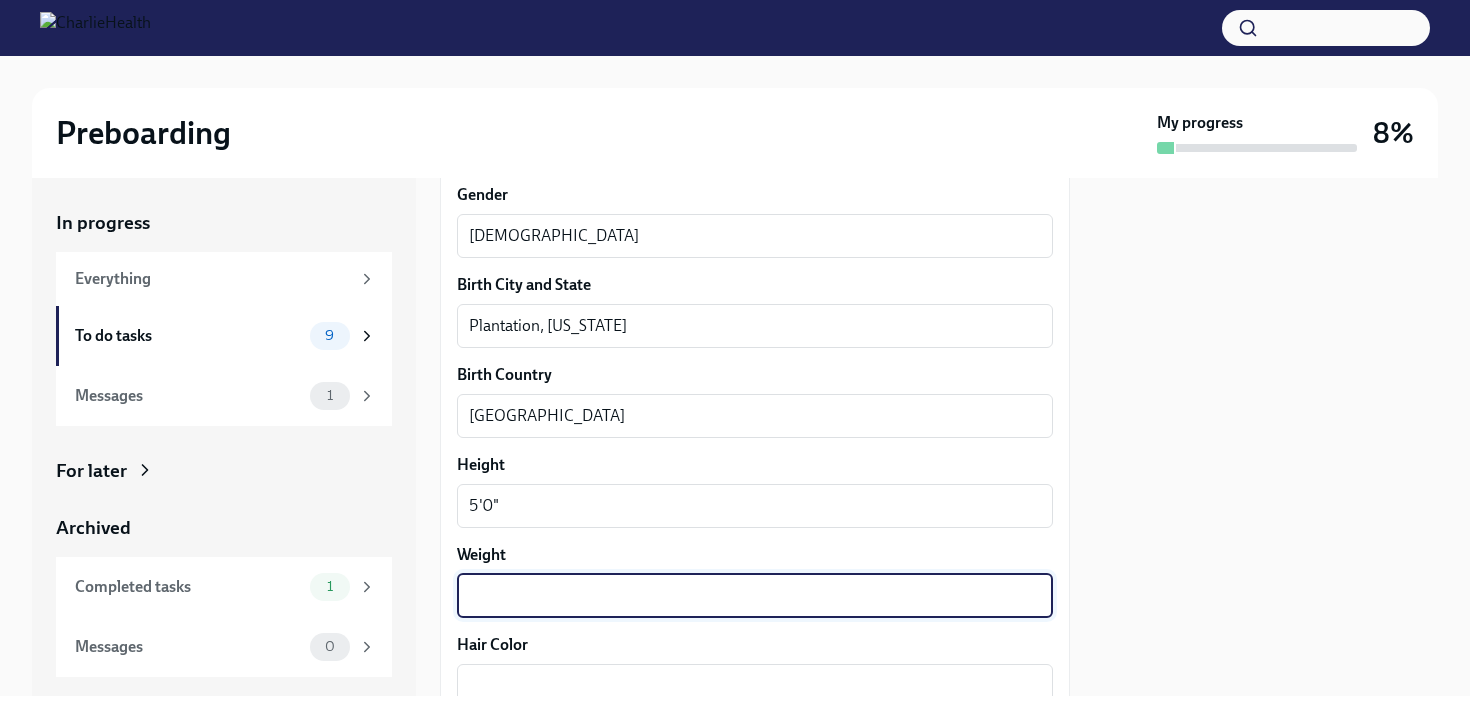 click on "Weight" at bounding box center [755, 596] 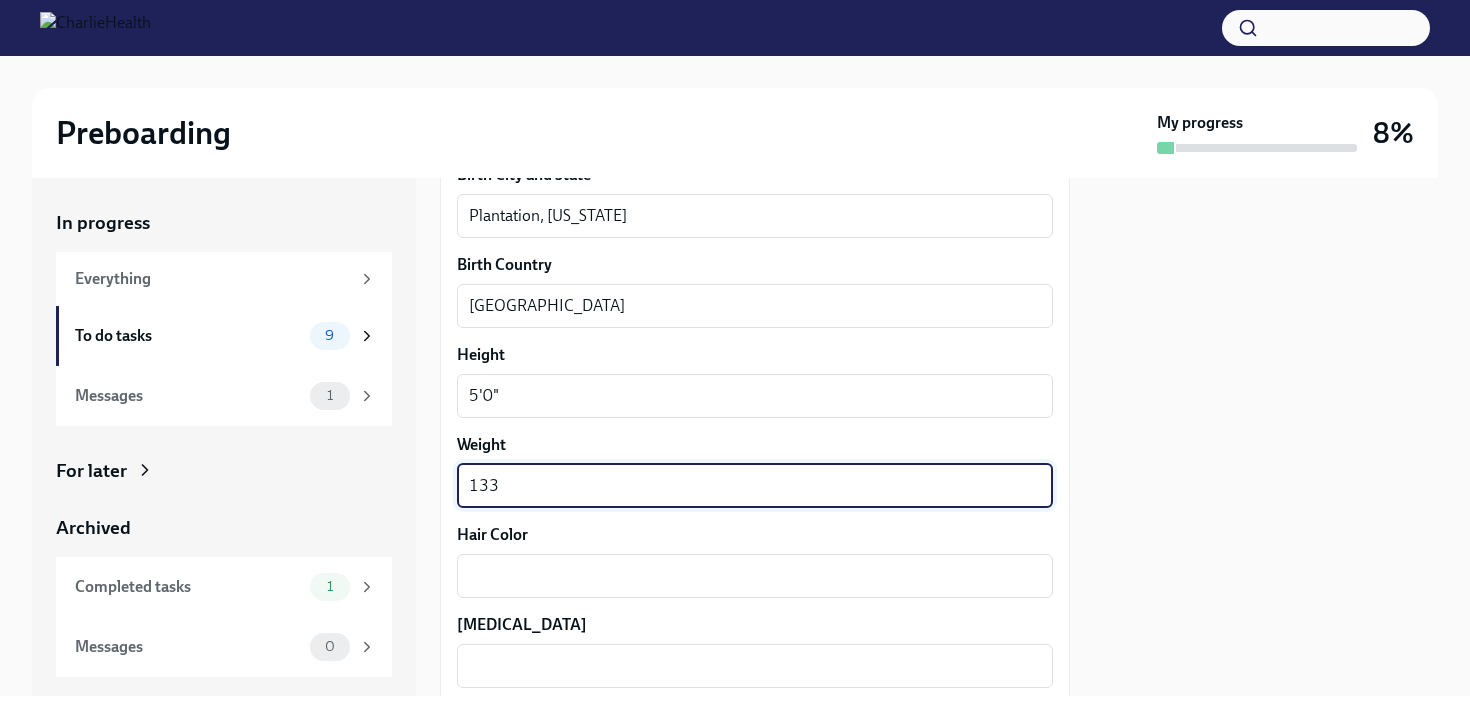 scroll, scrollTop: 1660, scrollLeft: 0, axis: vertical 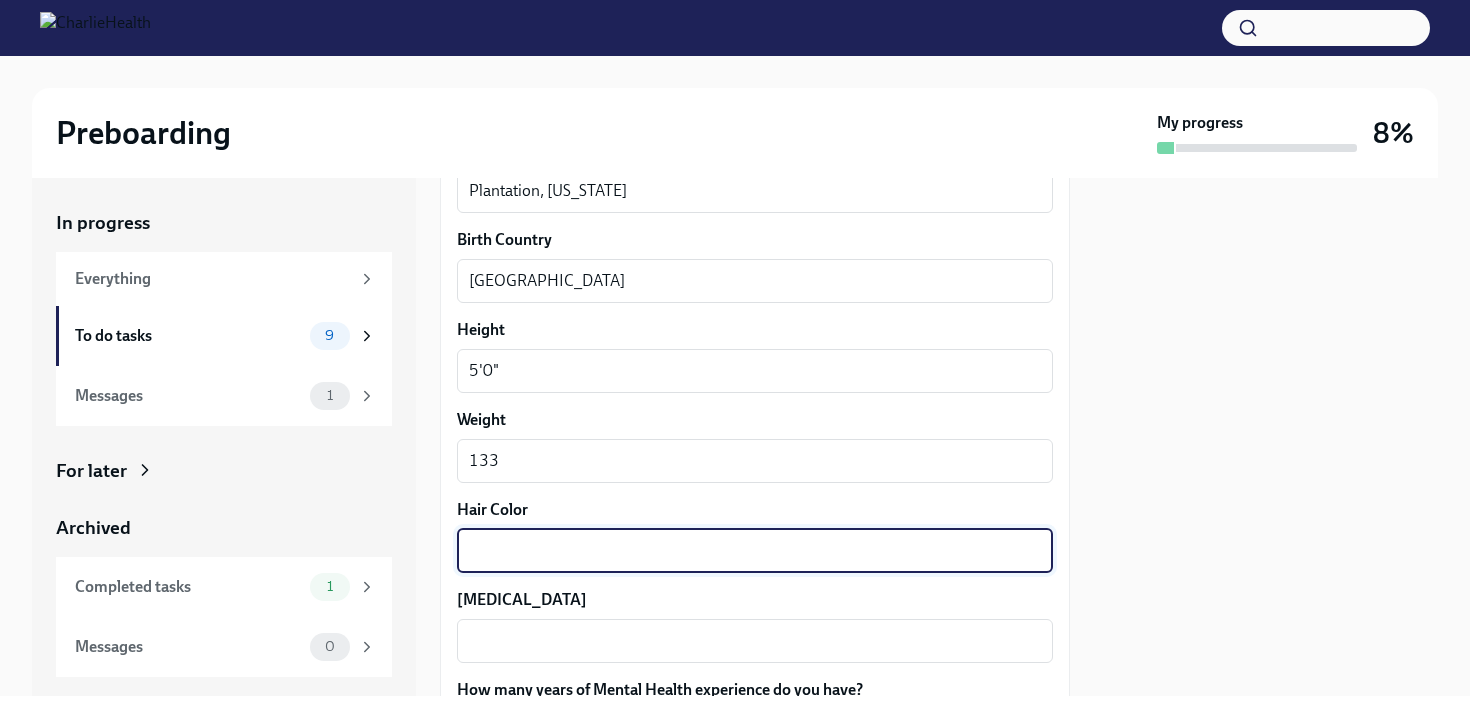click on "Hair Color" at bounding box center [755, 551] 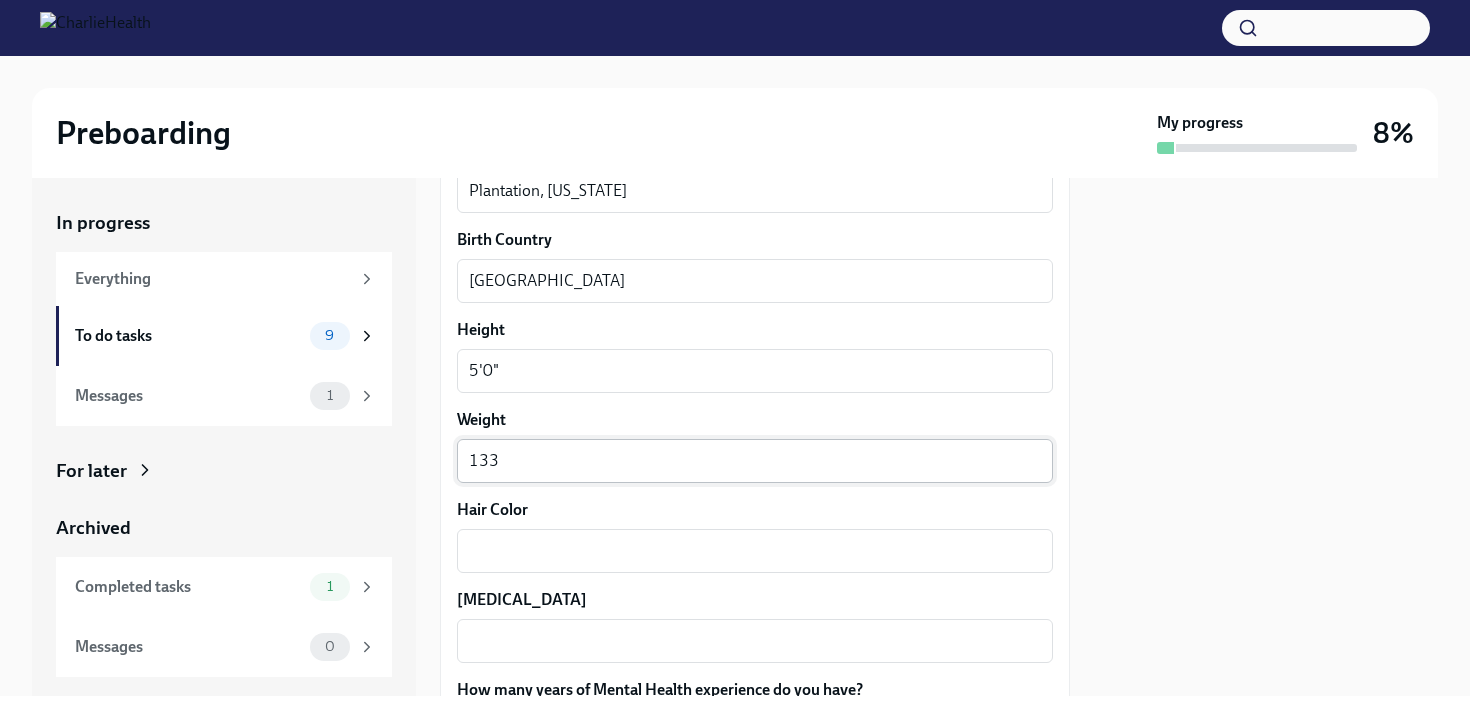 click on "133" at bounding box center (755, 461) 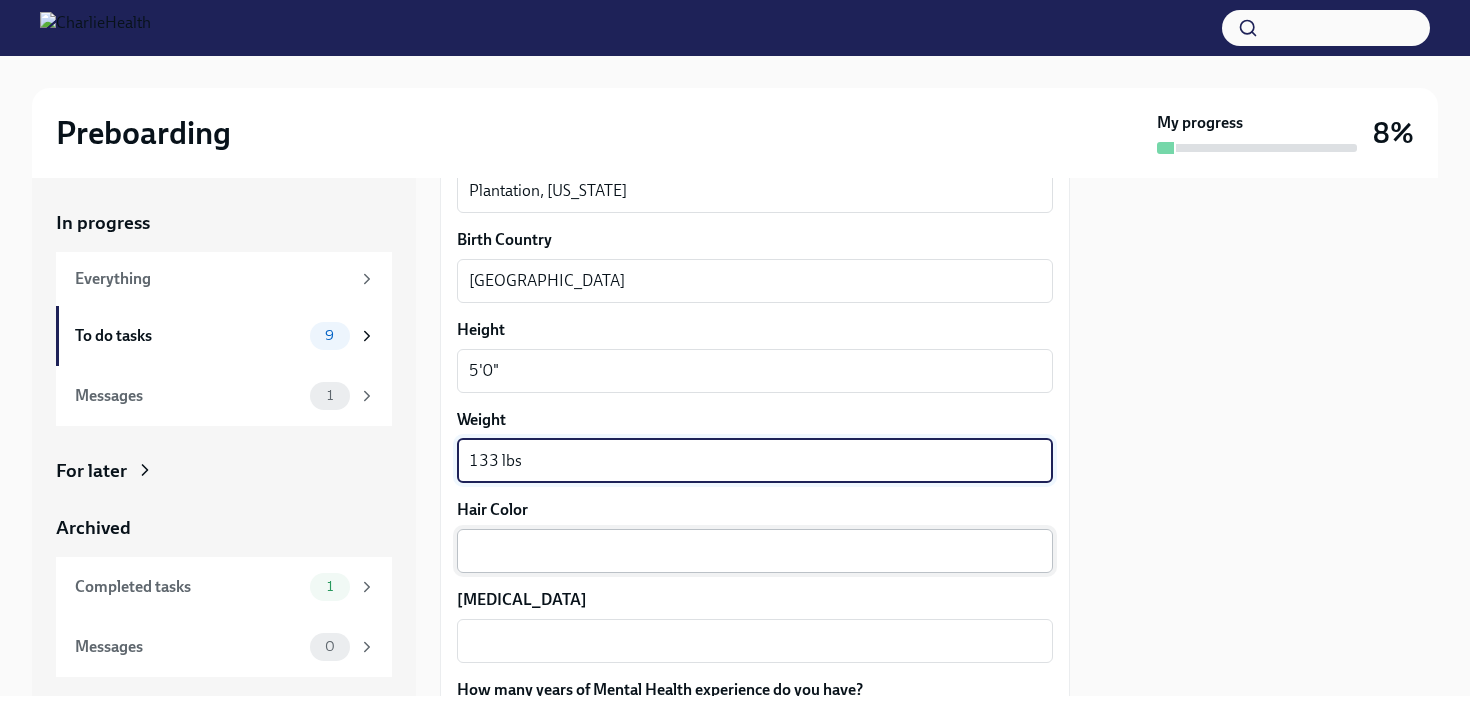 type on "133 lbs" 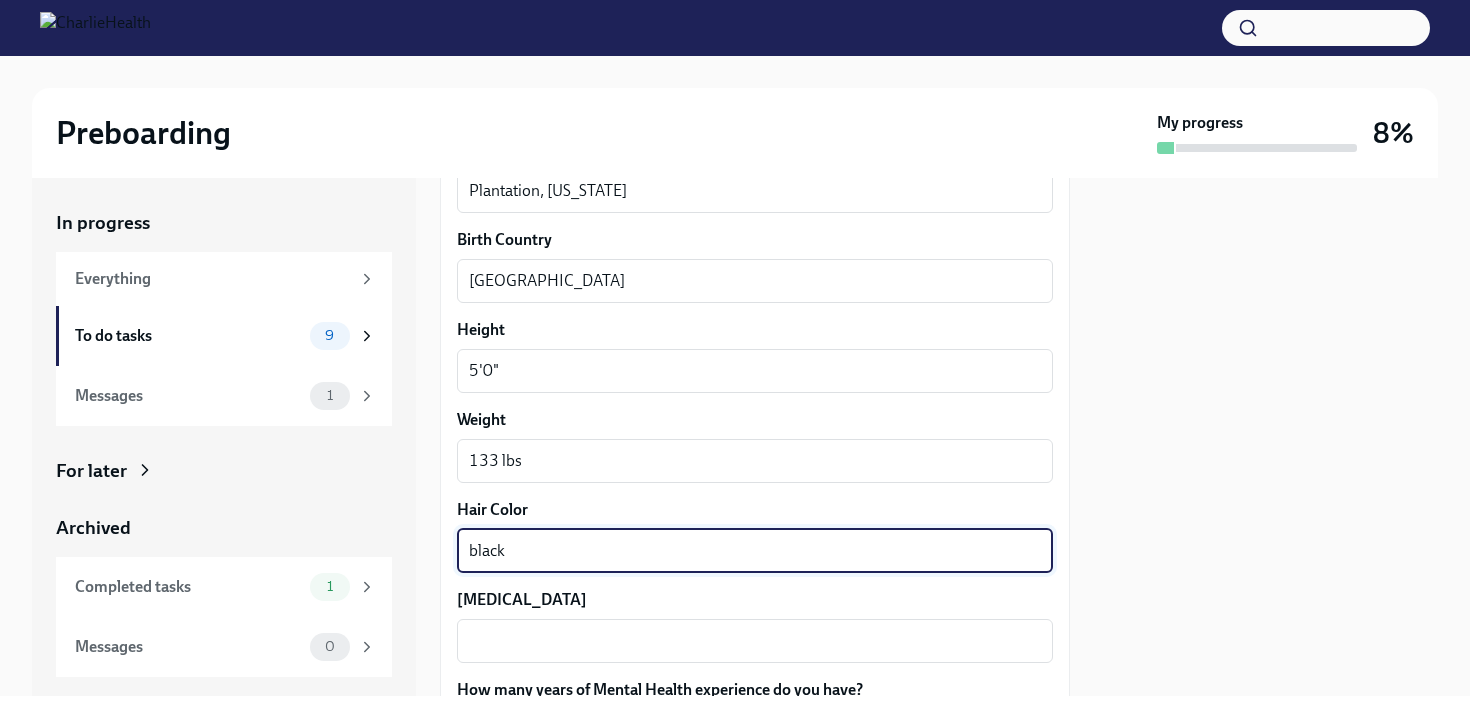 click on "black" at bounding box center [755, 551] 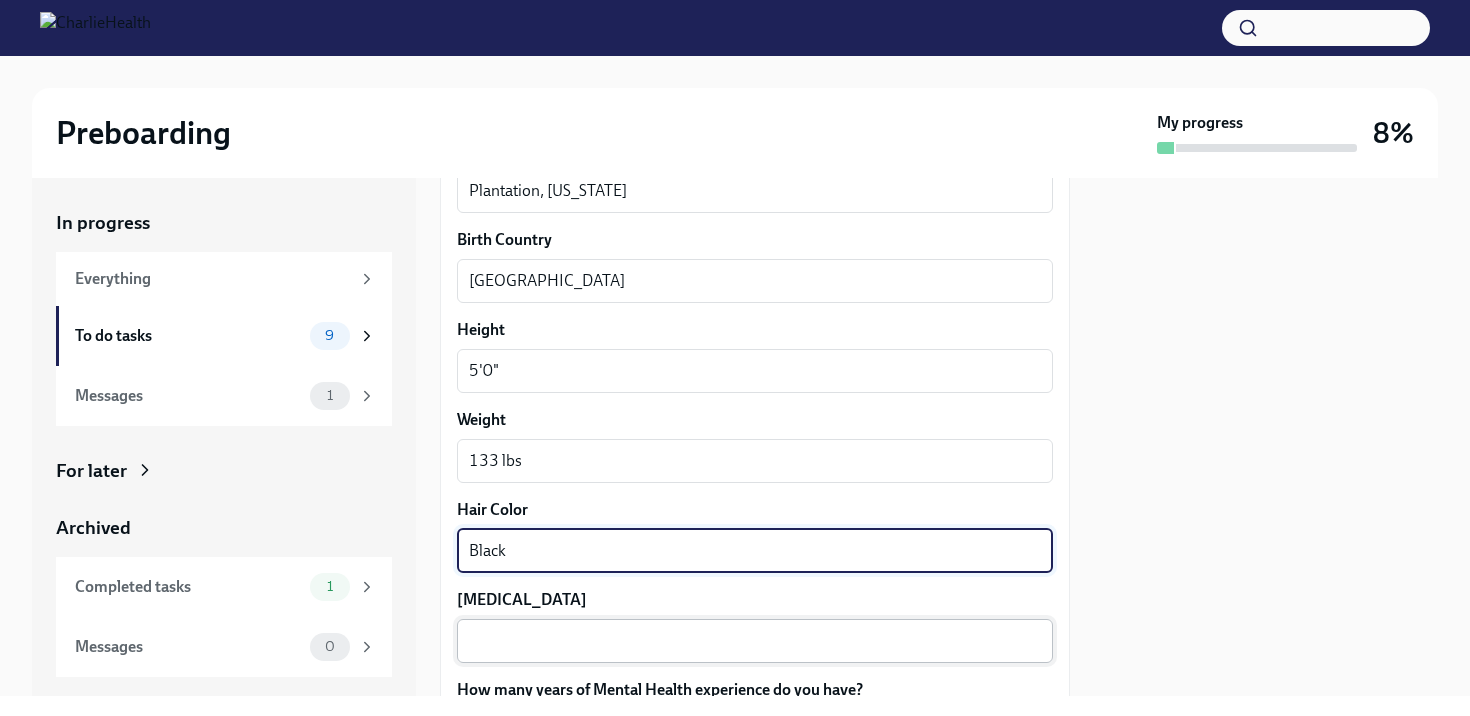 type on "Black" 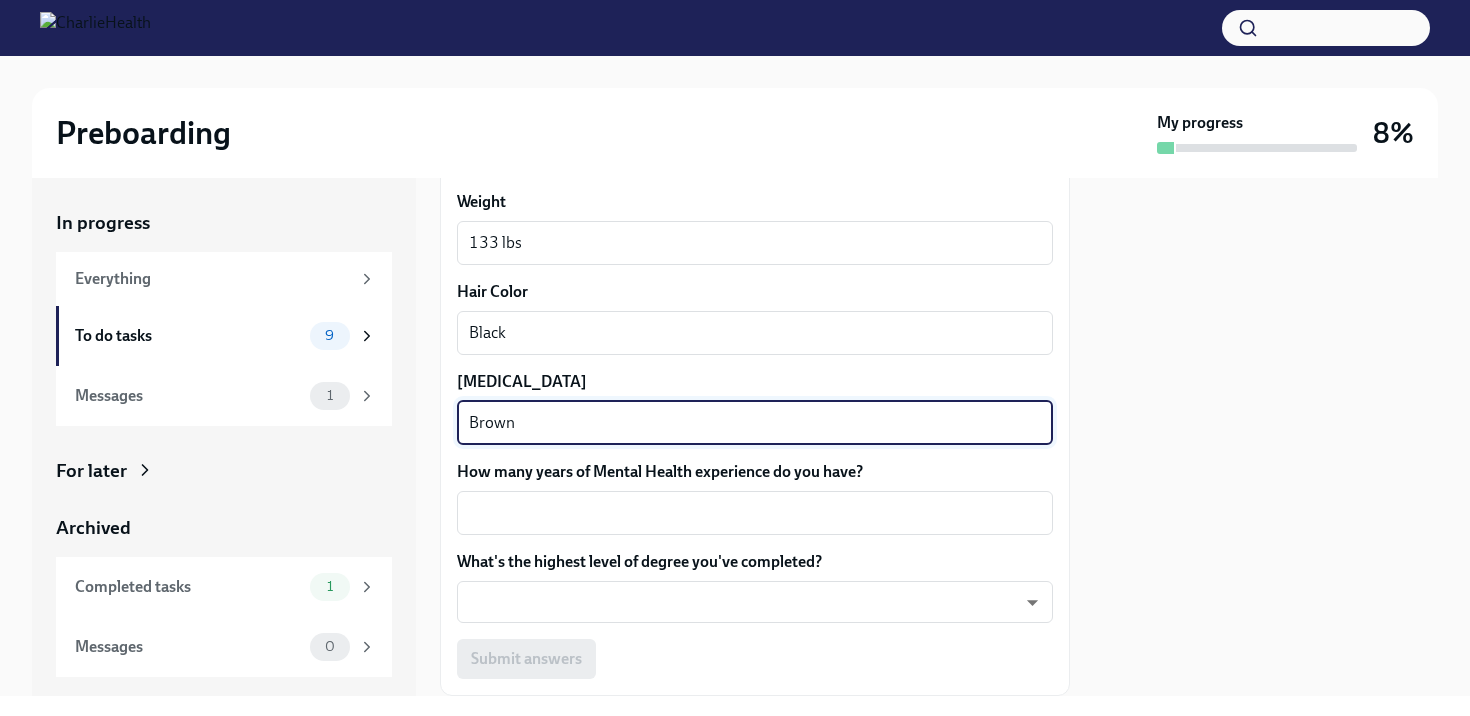 scroll, scrollTop: 1897, scrollLeft: 0, axis: vertical 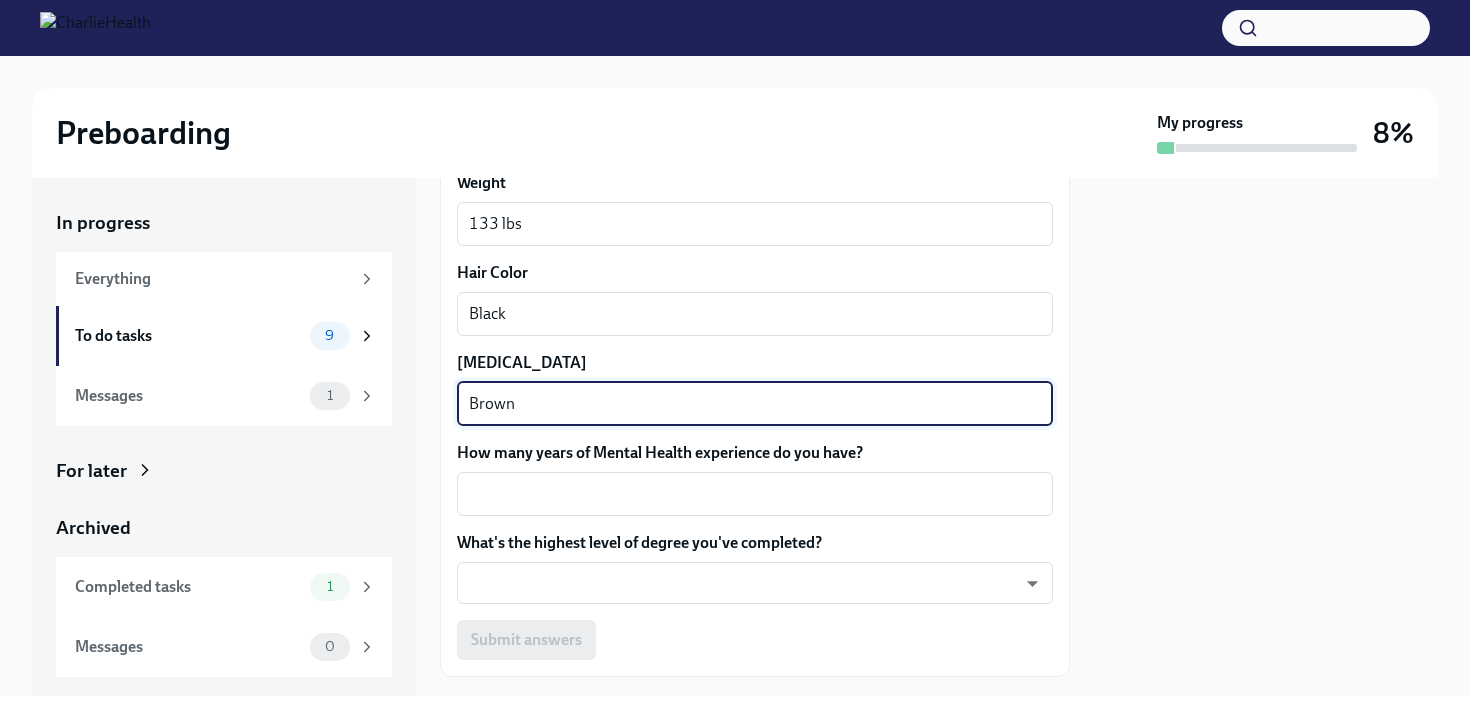 type on "Brown" 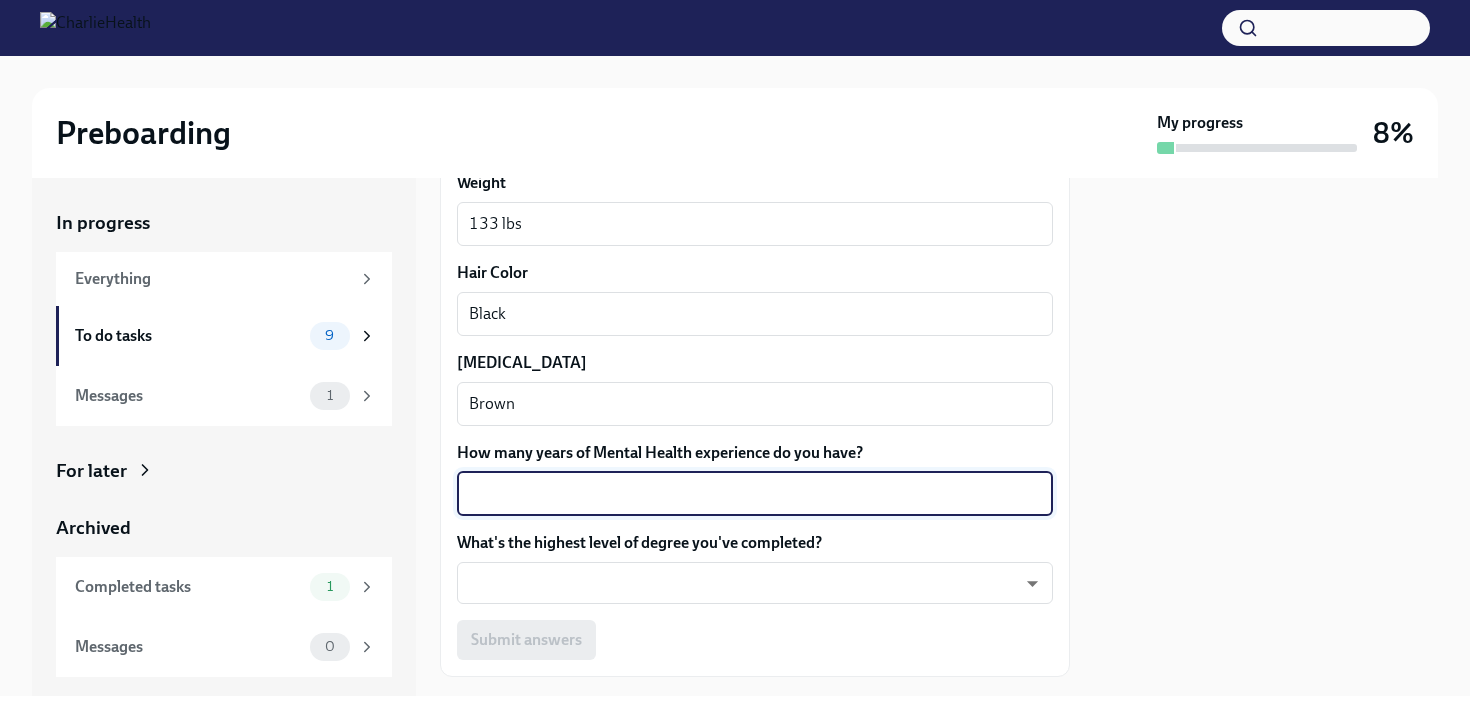 click on "How many years of Mental Health experience do you have?" at bounding box center [755, 494] 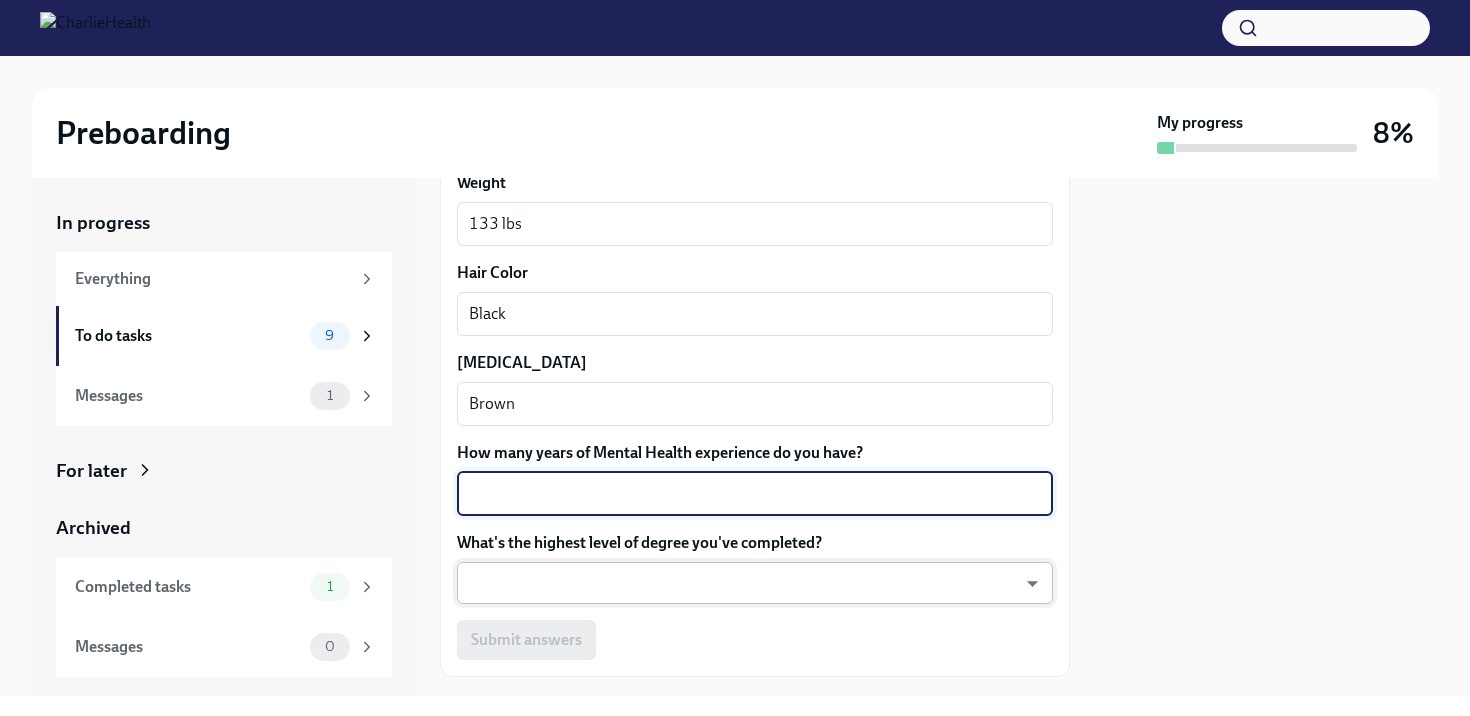 click on "Preboarding My progress 8% In progress Everything To do tasks 9 Messages 1 For later Archived Completed tasks 1 Messages 0 Fill out the onboarding form To Do Due  in a day We need some info from you to start setting you up in payroll and other systems.  Please fill out this form ASAP  Please note each field needs to be completed in order for you to submit.
Note : Please fill out this form as accurately as possible. Several states require specific demographic information that we have to input on your behalf. We understand that some of these questions feel personal to answer, and we appreciate your understanding that this is required for compliance clearance. About you Your preferred first name [PERSON_NAME] ​ Your legal last name [PERSON_NAME] x ​ Please provide any previous names/ aliases-put None if N/A x ​ Street Address 1 [STREET_ADDRESS] ​ Street Address 2 ​ Postal Code [GEOGRAPHIC_DATA] ​ State/Region [GEOGRAPHIC_DATA] ​ Country [DEMOGRAPHIC_DATA] ​ Date of Birth (MM/DD/YYYY) [DEMOGRAPHIC_DATA] x ​ M wd3N6mQyWZ ​" at bounding box center (735, 358) 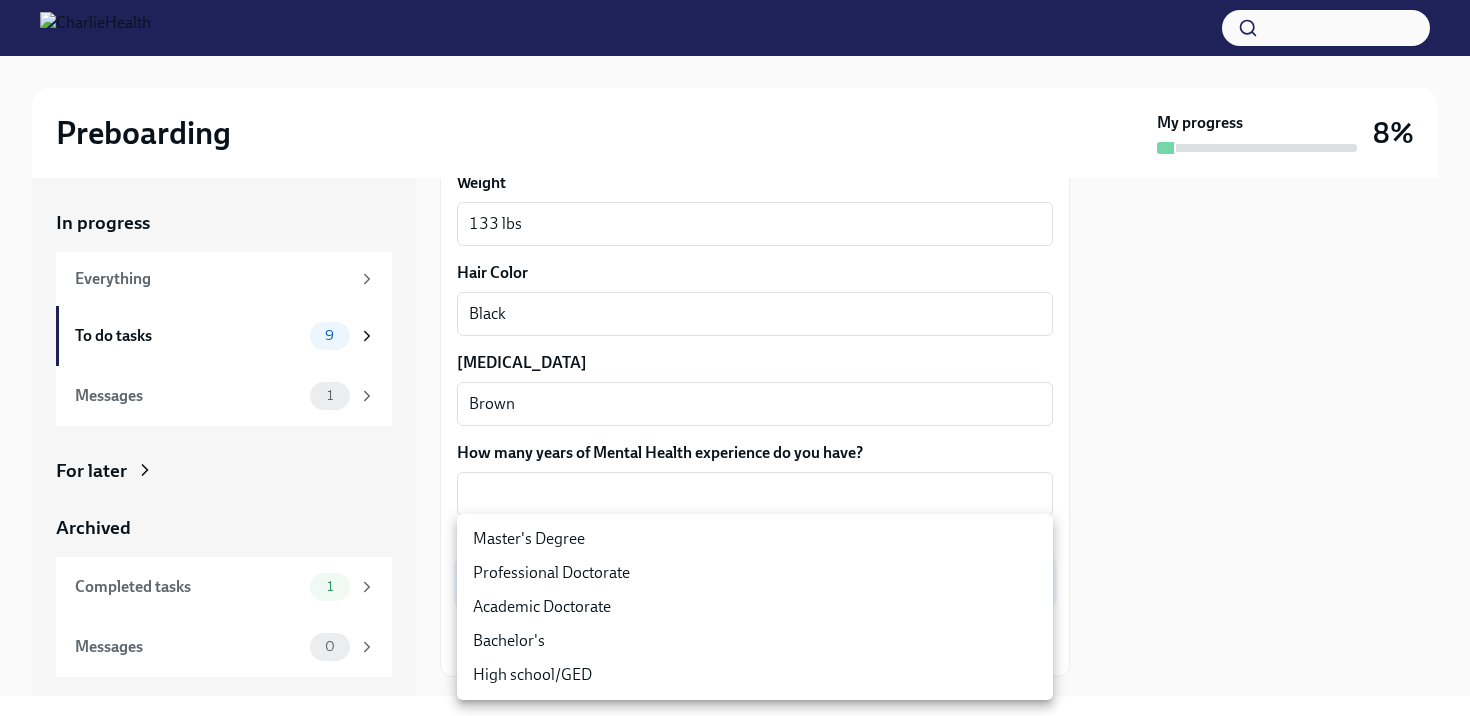 click at bounding box center [735, 358] 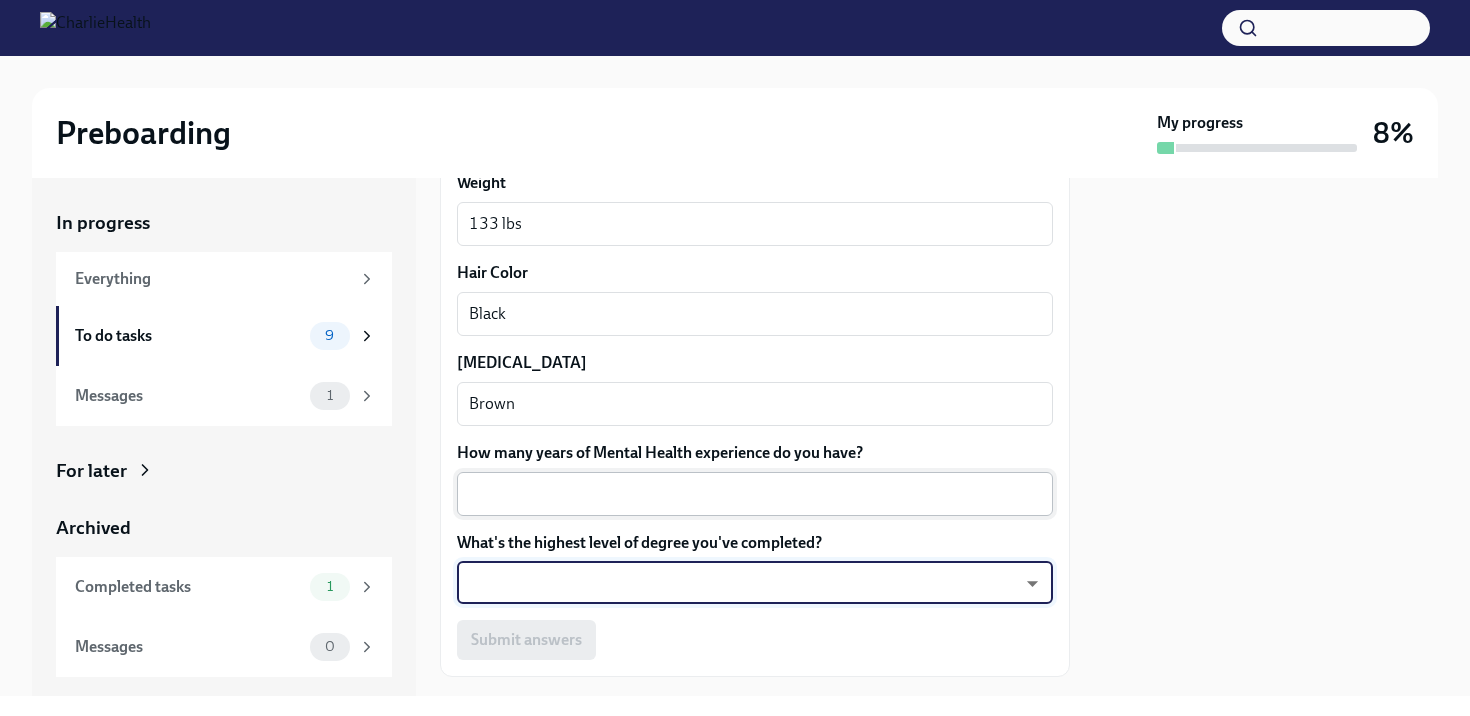 click on "How many years of Mental Health experience do you have?" at bounding box center (755, 494) 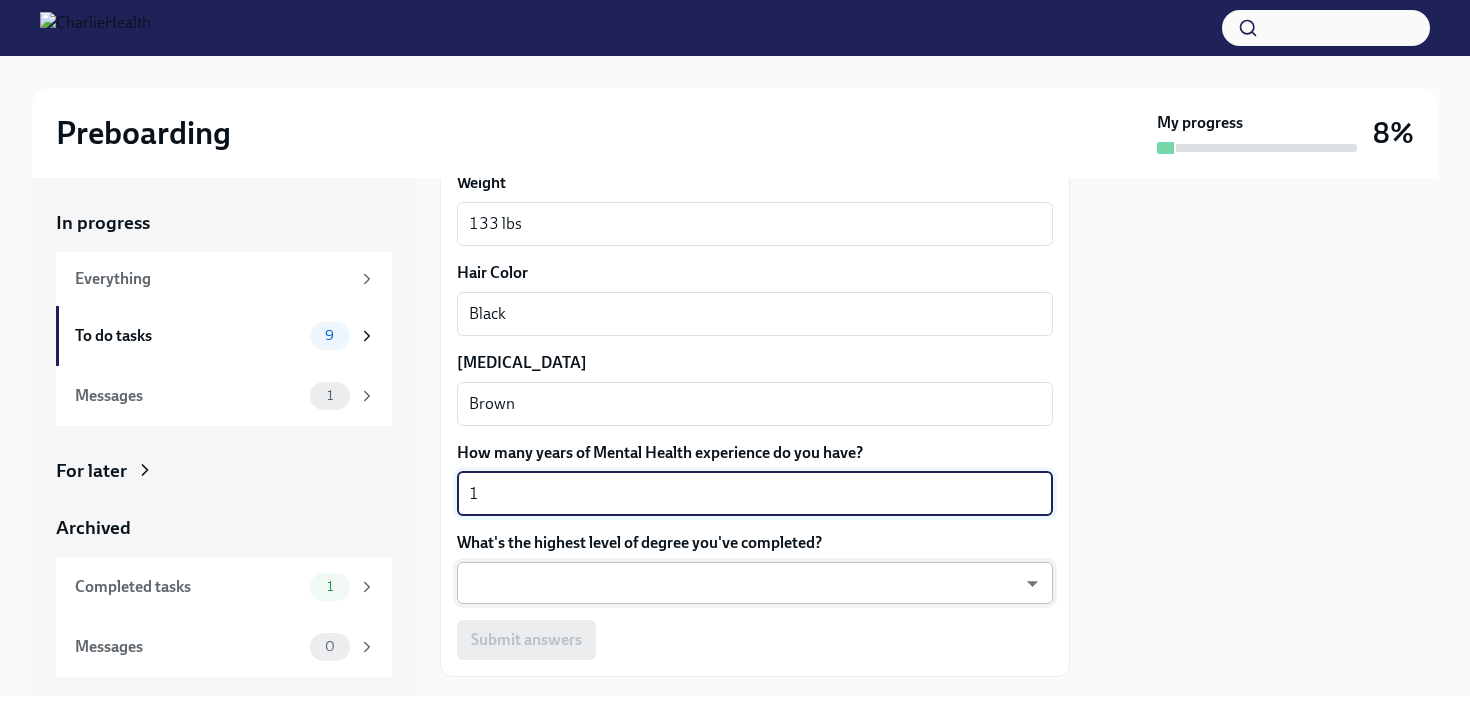 type on "1" 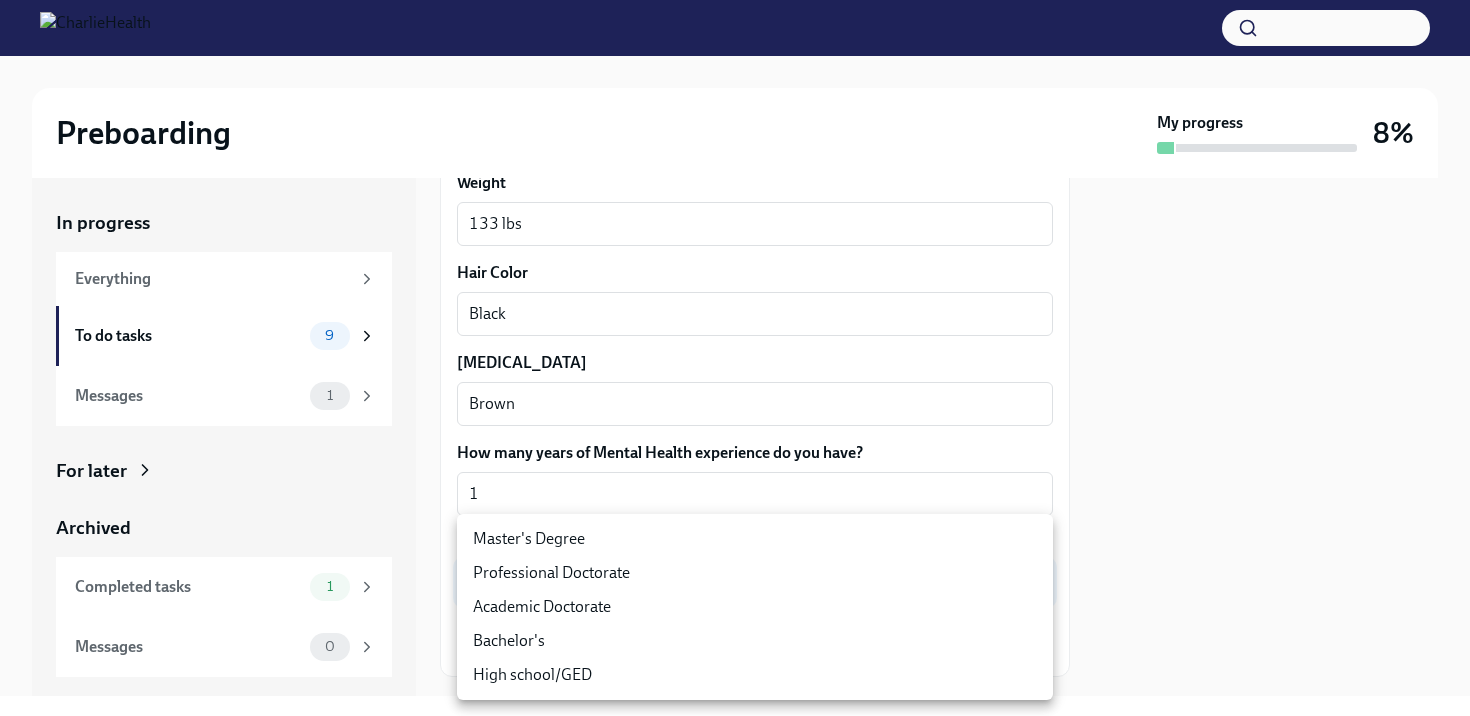 click on "Master's Degree" at bounding box center (755, 539) 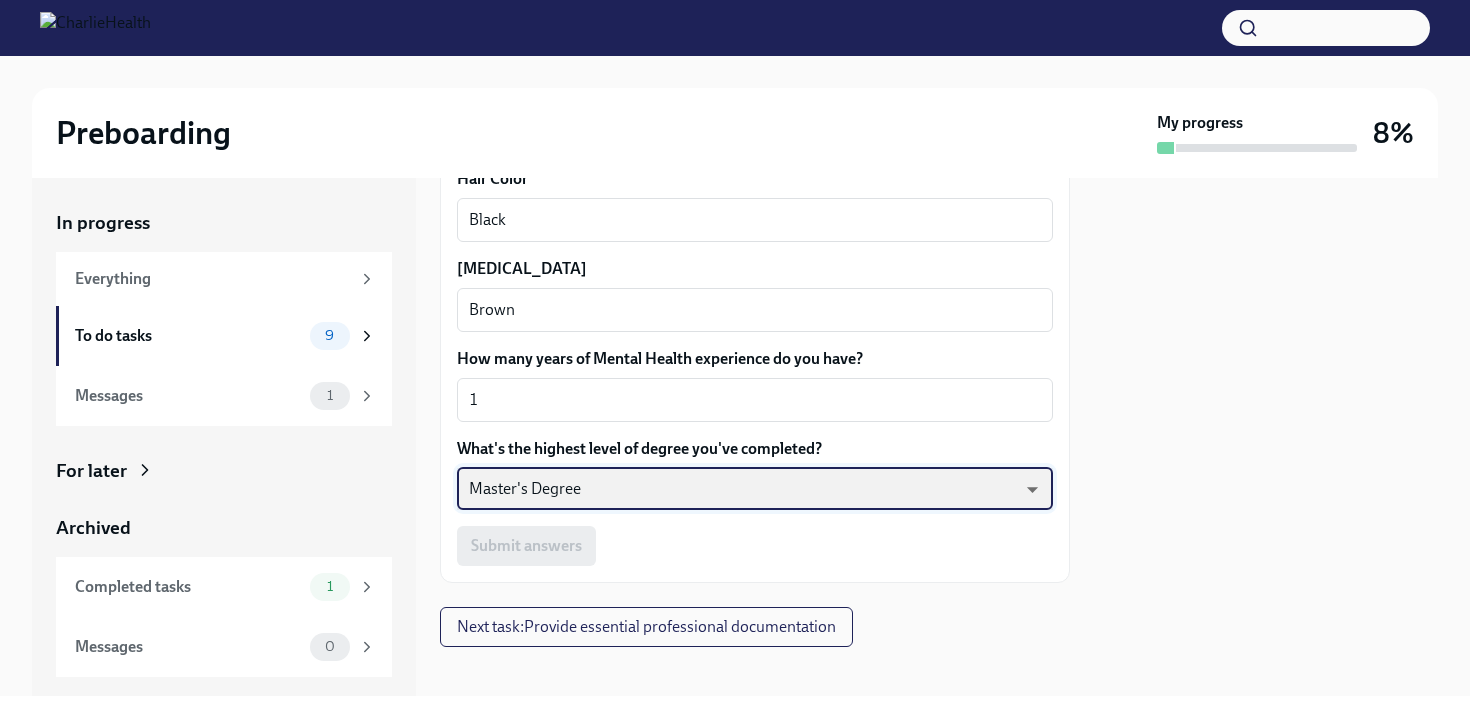 scroll, scrollTop: 2006, scrollLeft: 0, axis: vertical 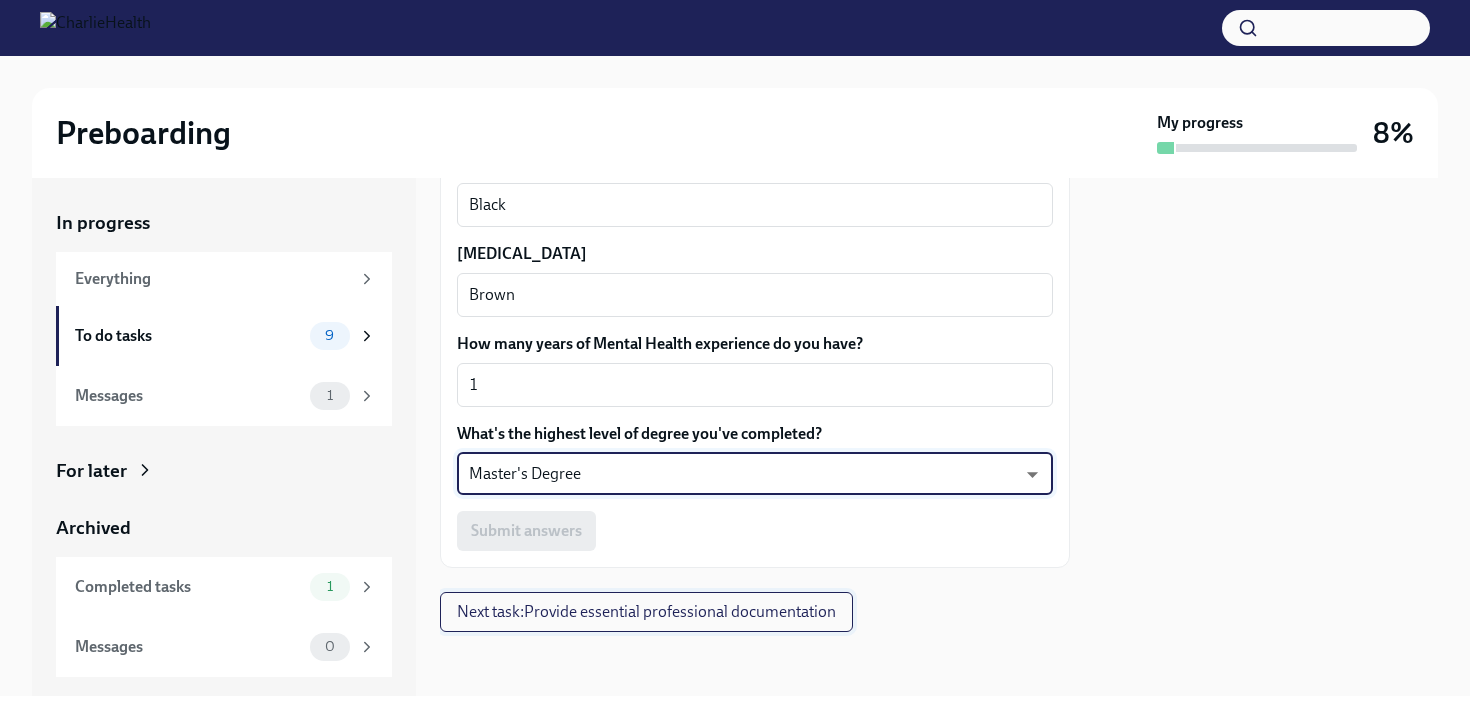 click on "Next task :  Provide essential professional documentation" at bounding box center (646, 612) 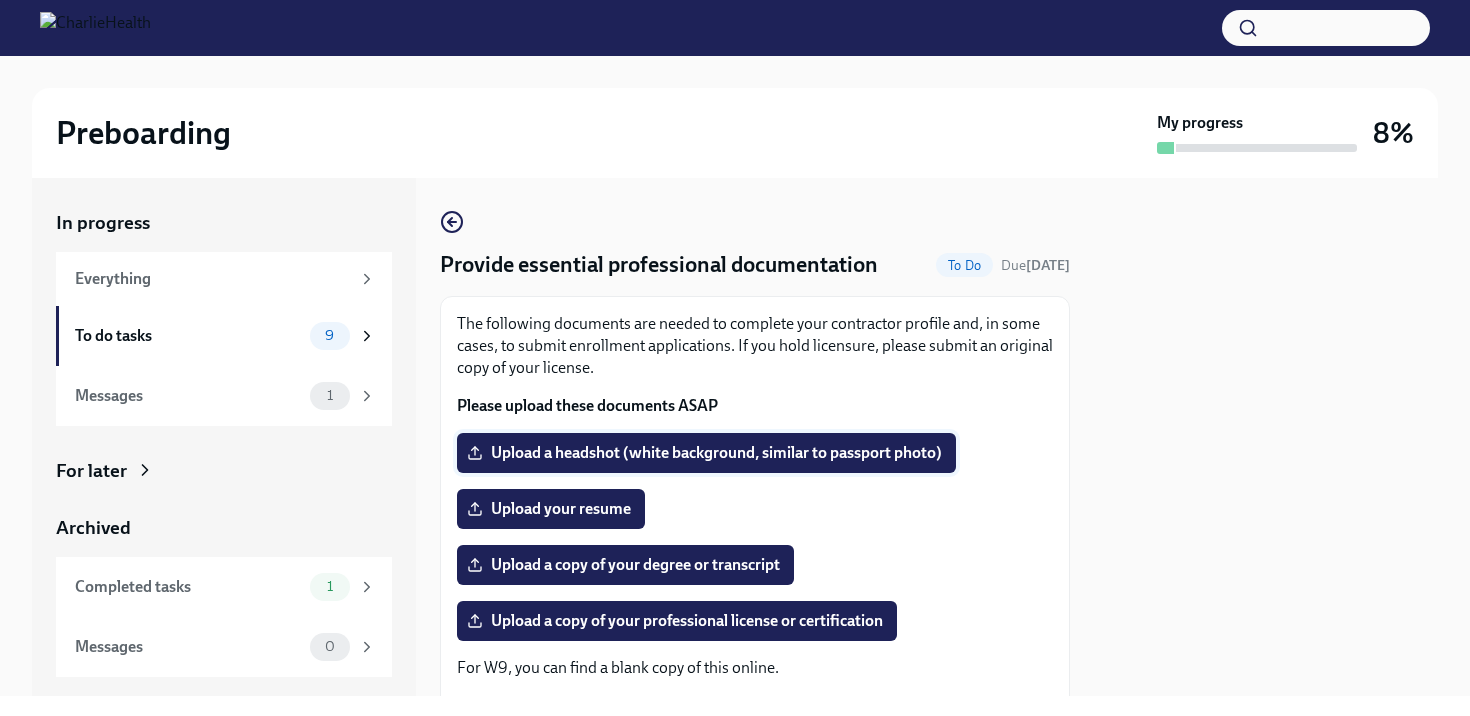 click on "Upload a headshot (white background, similar to passport photo)" at bounding box center [706, 453] 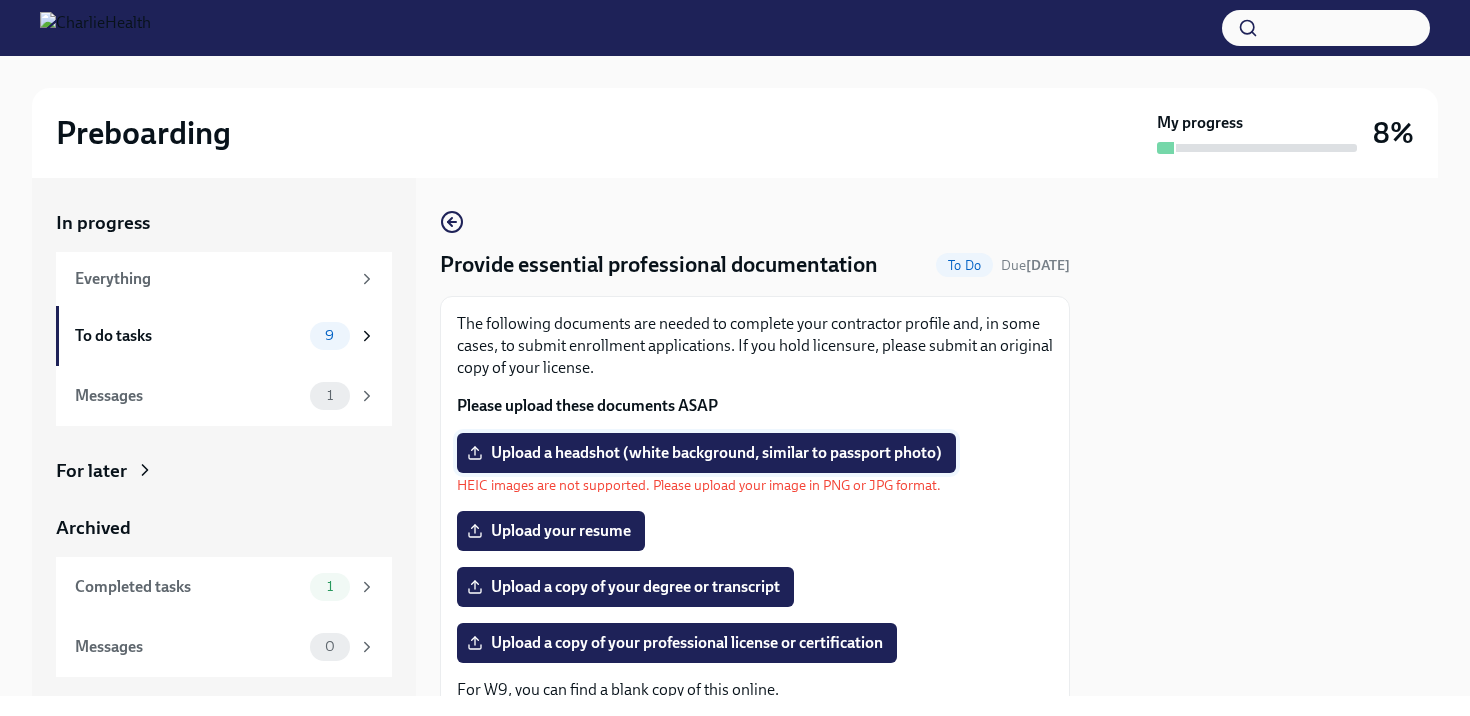click on "Upload a headshot (white background, similar to passport photo)" at bounding box center [706, 453] 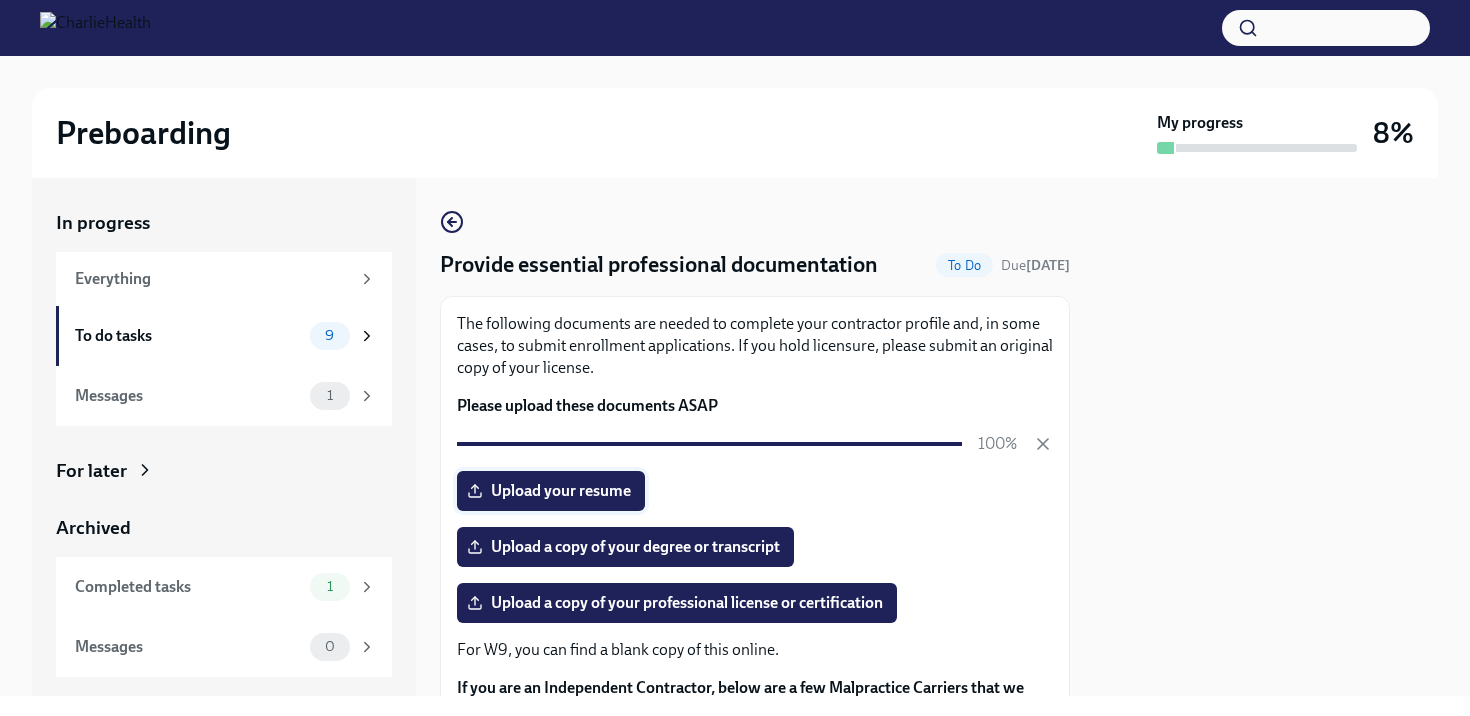 click on "Upload your resume" at bounding box center (551, 491) 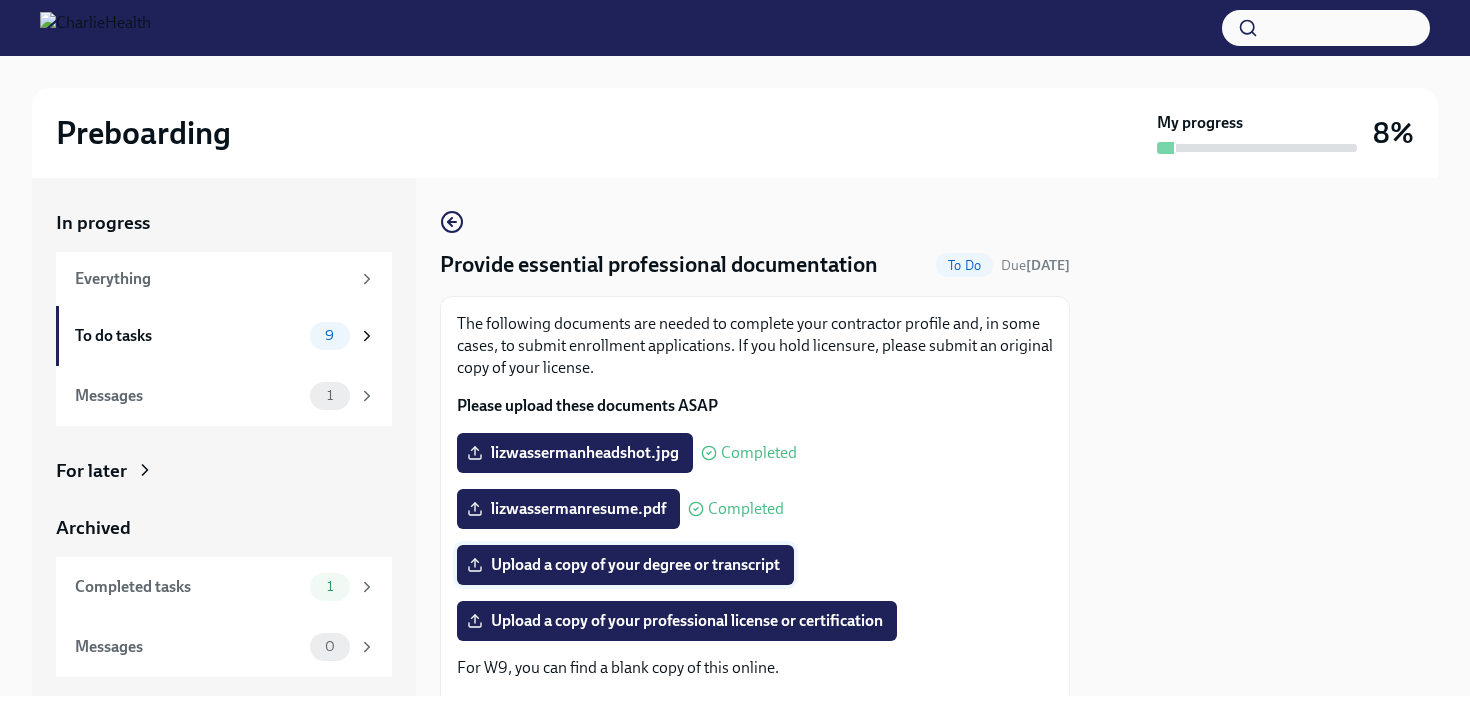 click on "Upload a copy of your degree or transcript" at bounding box center [625, 565] 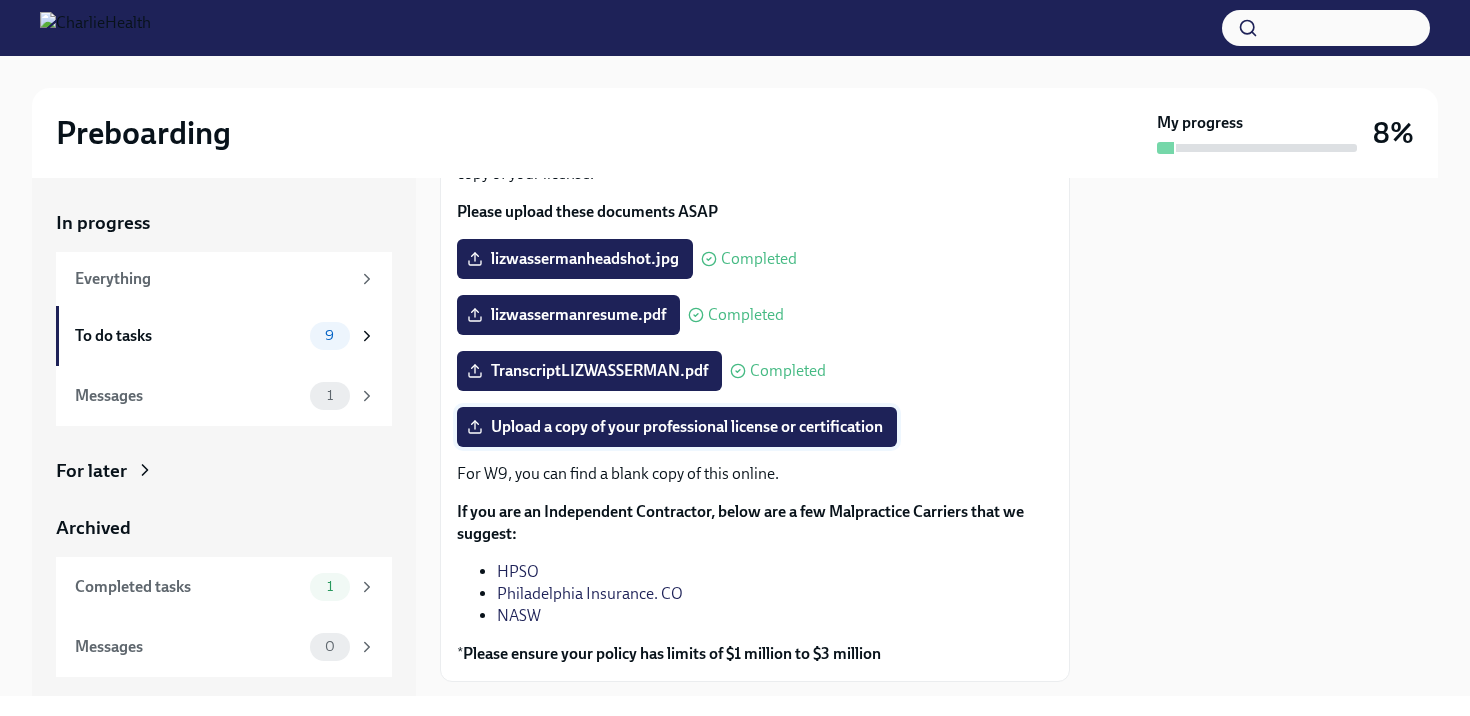 scroll, scrollTop: 198, scrollLeft: 0, axis: vertical 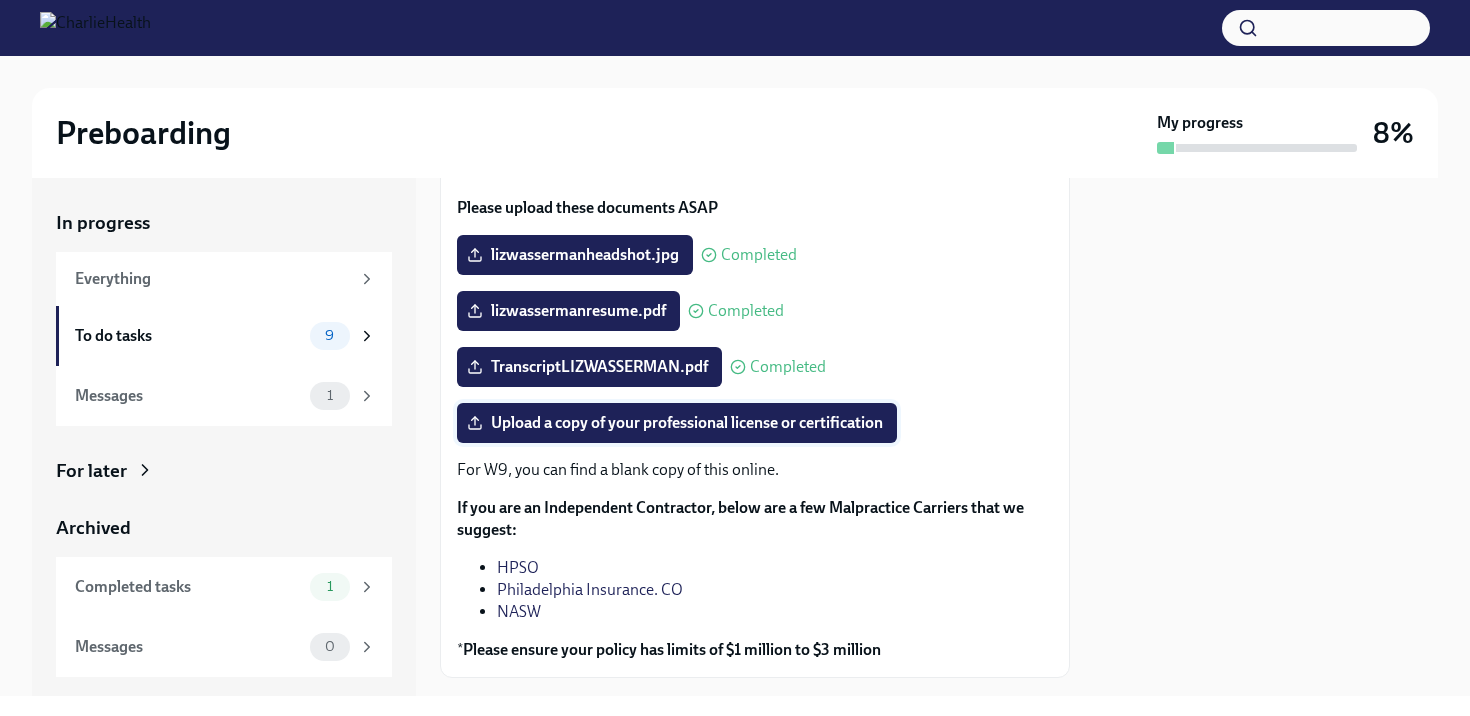 click on "Upload a copy of your professional license or certification" at bounding box center (677, 423) 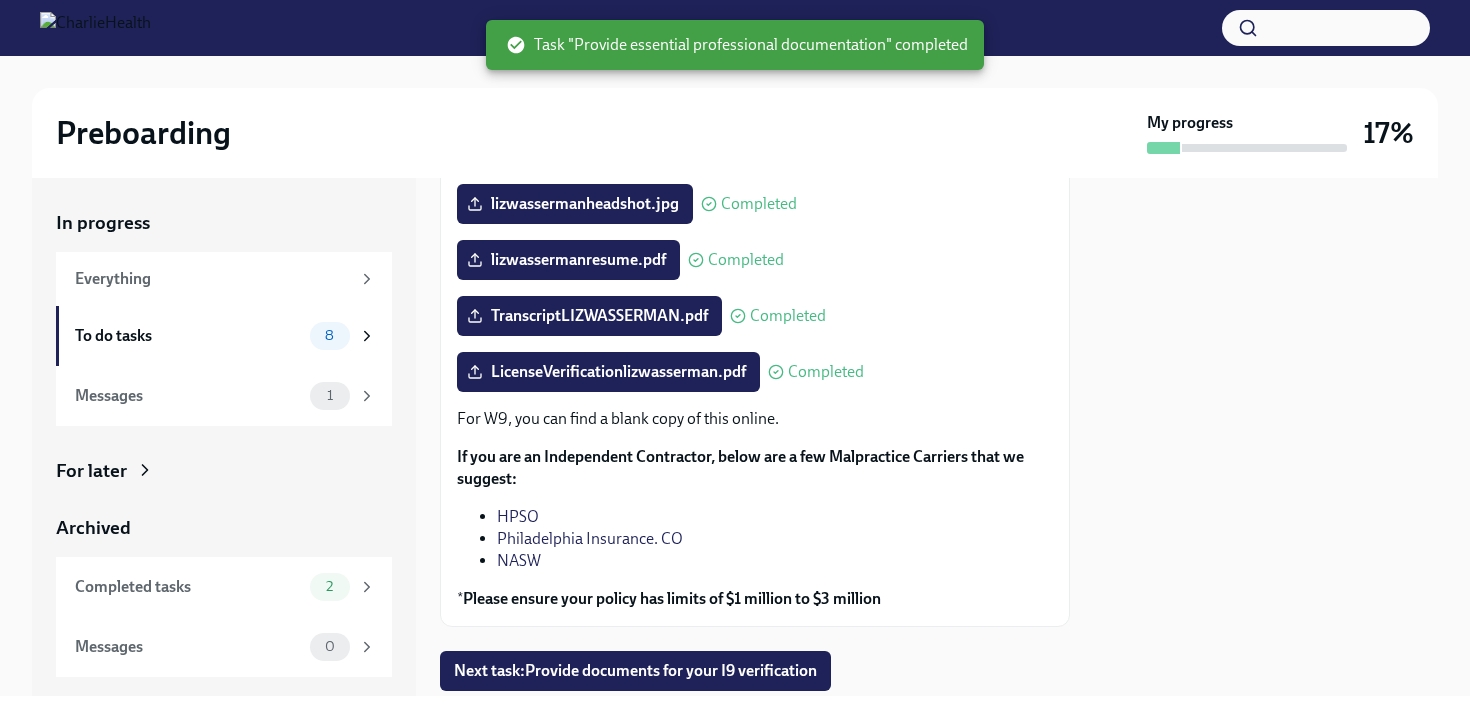 scroll, scrollTop: 308, scrollLeft: 0, axis: vertical 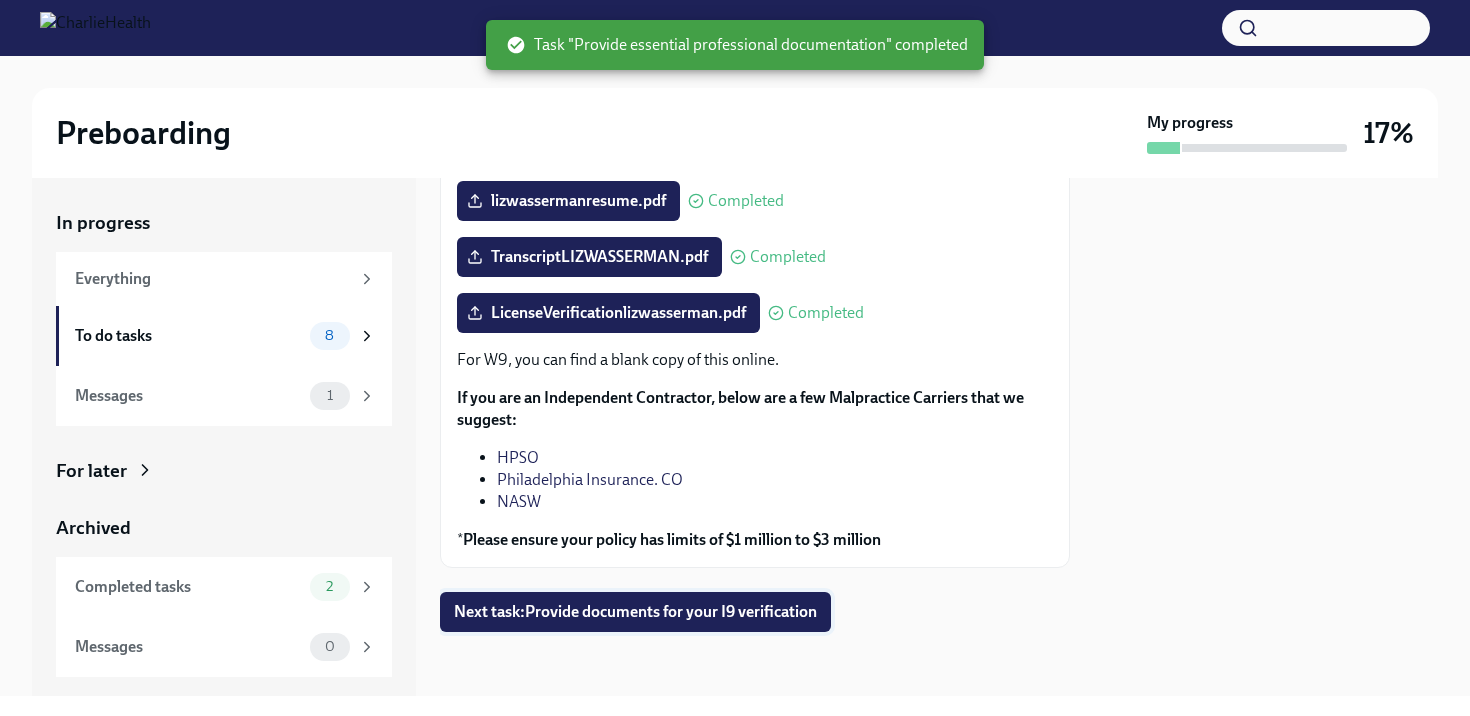 click on "Next task :  Provide documents for your I9 verification" at bounding box center [635, 612] 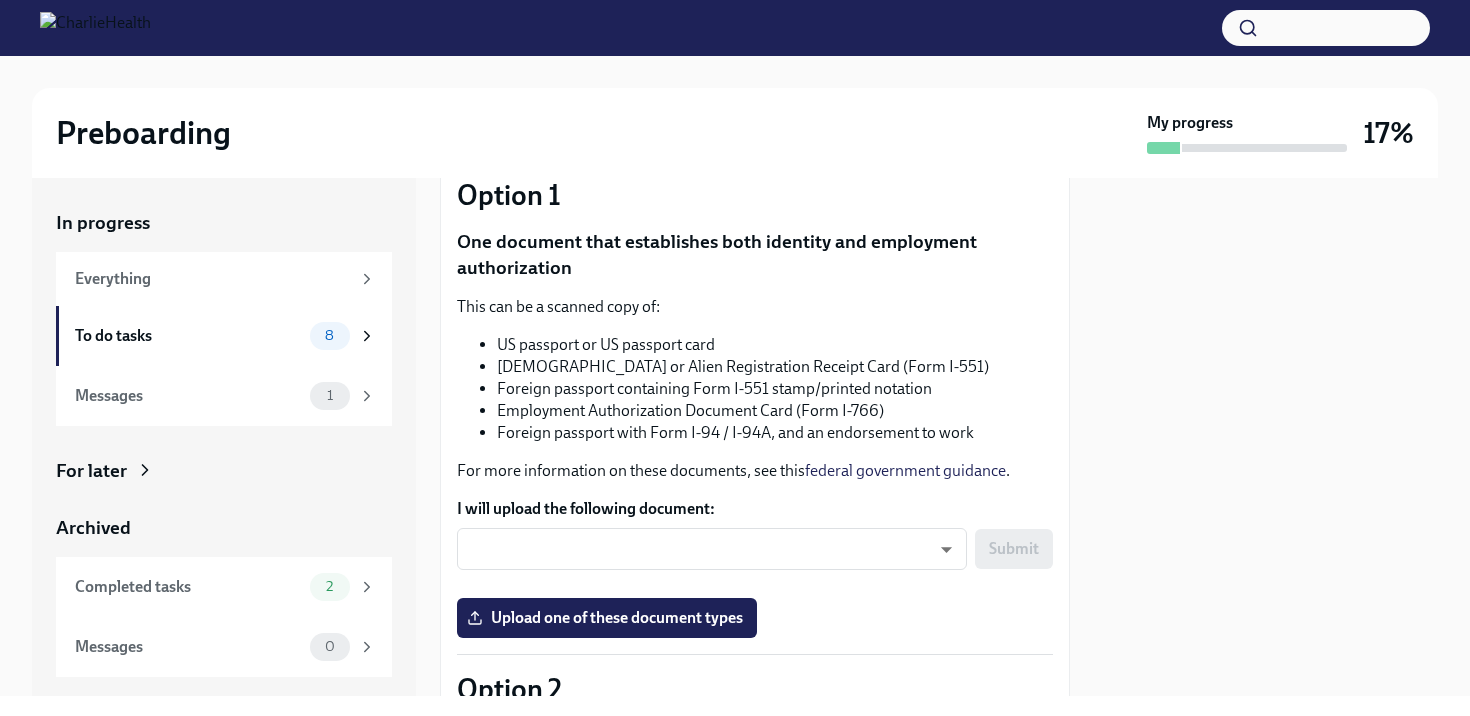 scroll, scrollTop: 179, scrollLeft: 0, axis: vertical 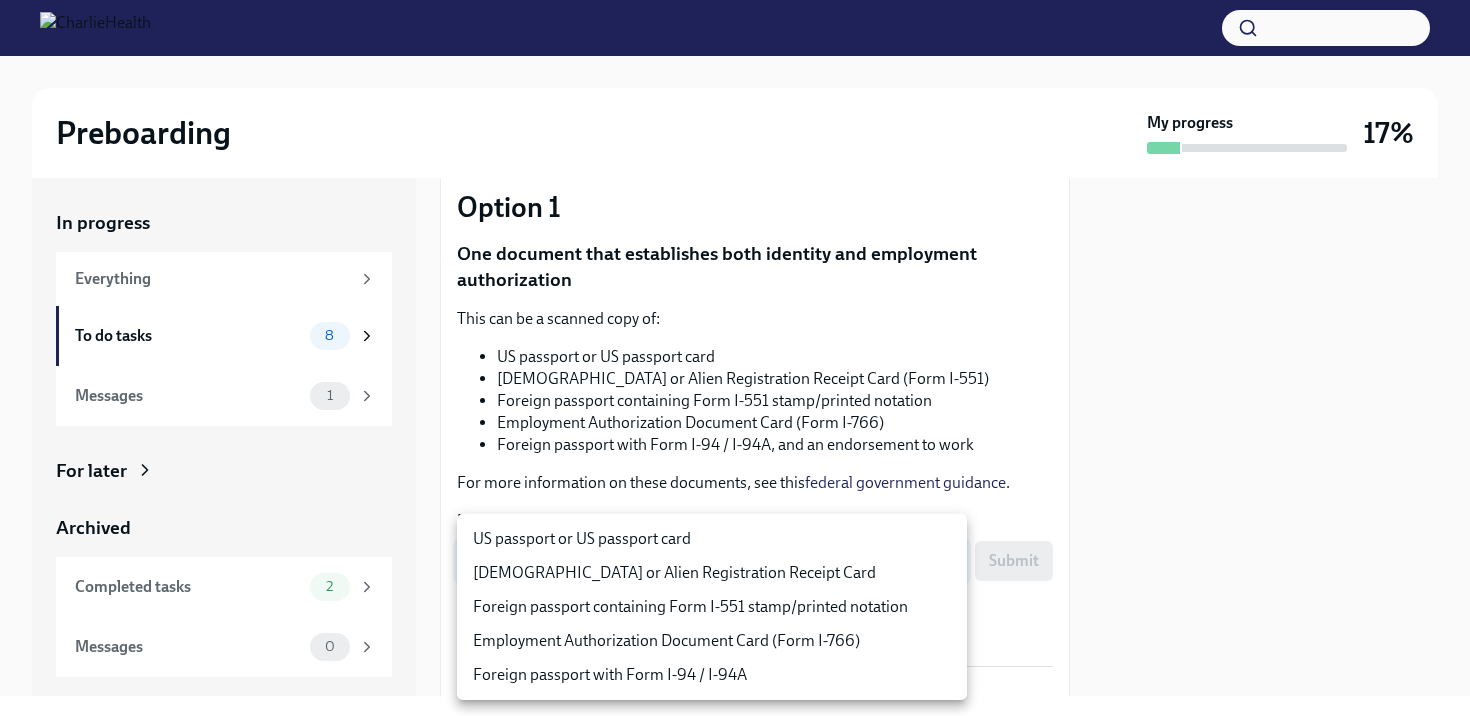 click on "Preboarding My progress 17% In progress Everything To do tasks 8 Messages 1 For later Archived Completed tasks 2 Messages 0 Provide documents for your I9 verification To Do Due  [DATE] You have a choice of which documents you provide for your I9. Option 1 One document that establishes both identity and employment authorization This can be a scanned copy of:
US passport or US passport card
[DEMOGRAPHIC_DATA] or Alien Registration Receipt Card (Form I-551)
Foreign passport containing Form I-551 stamp/printed notation
Employment Authorization Document Card (Form I-766)
Foreign passport with Form I-94 / I-94A, and an endorsement to work
For more information on these documents, see this  federal government guidance . I will upload the following document: ​ ​ Submit Upload one of these document types [MEDICAL_DATA] One document that establishes identity, and a second document that establishes employment authorization Your  identity-establishing  document can be:" at bounding box center (735, 358) 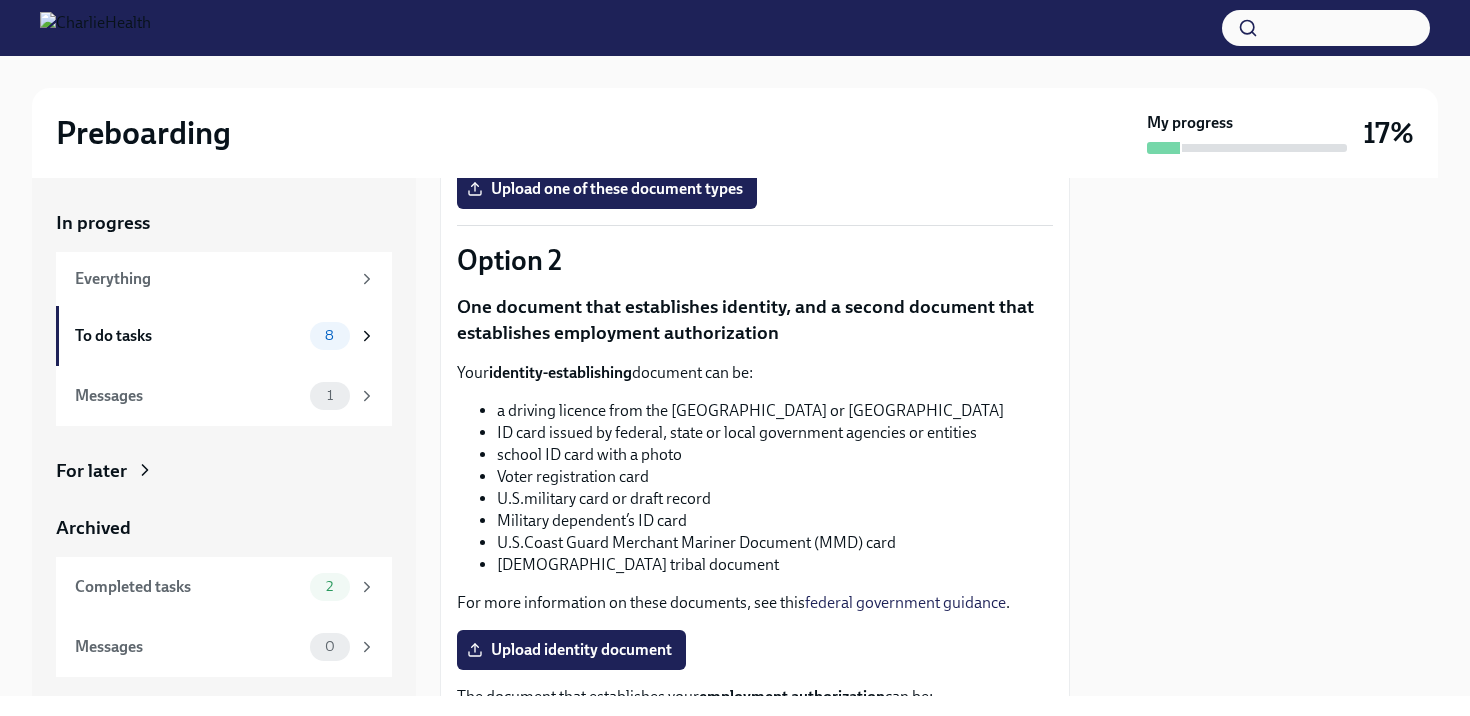 scroll, scrollTop: 662, scrollLeft: 0, axis: vertical 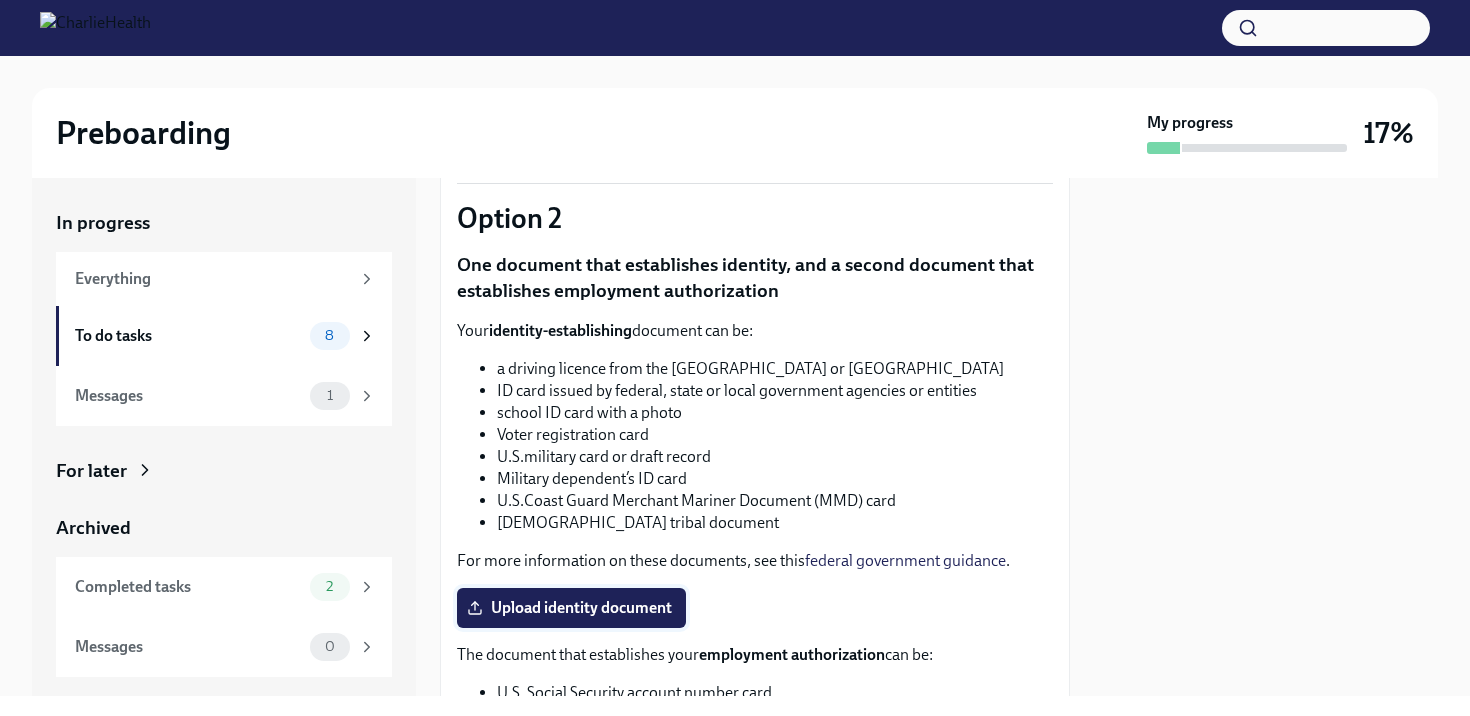 click on "Upload identity document" at bounding box center [571, 608] 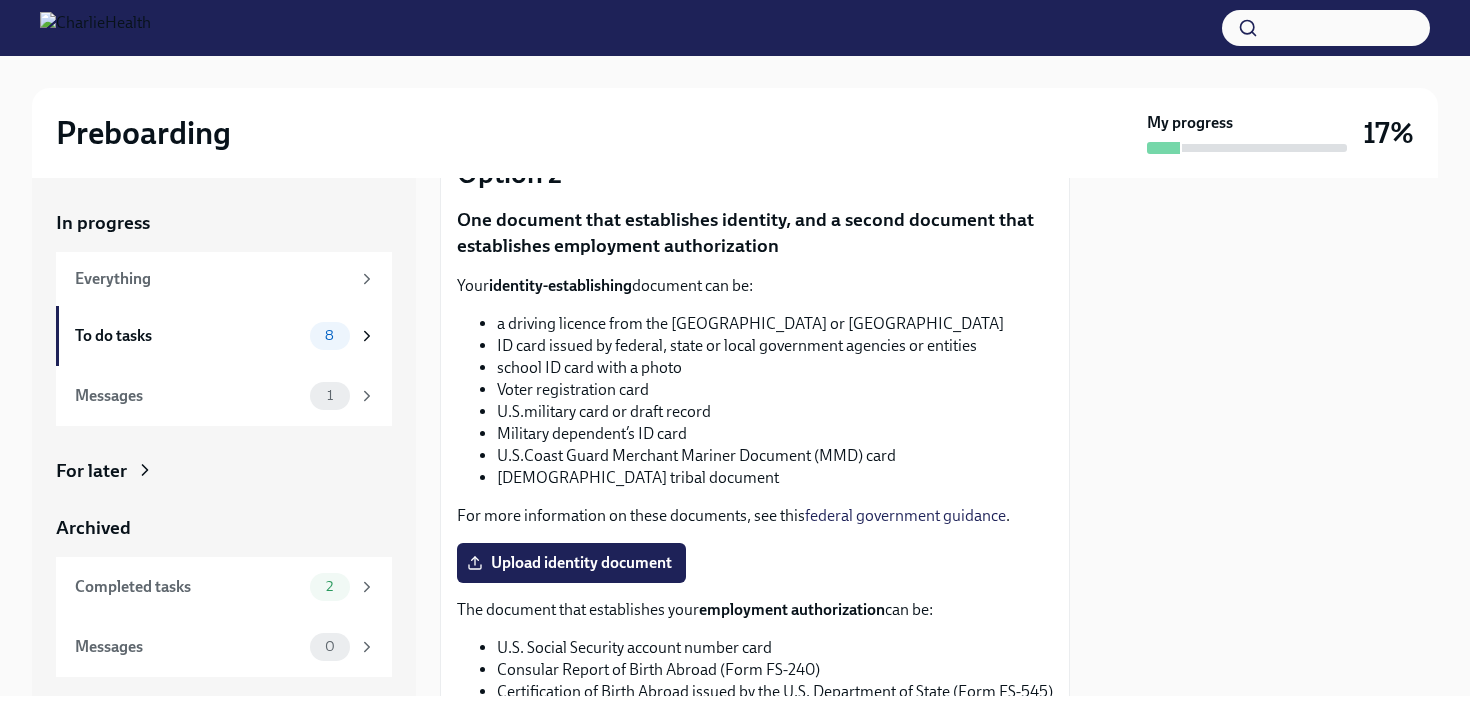 scroll, scrollTop: 715, scrollLeft: 0, axis: vertical 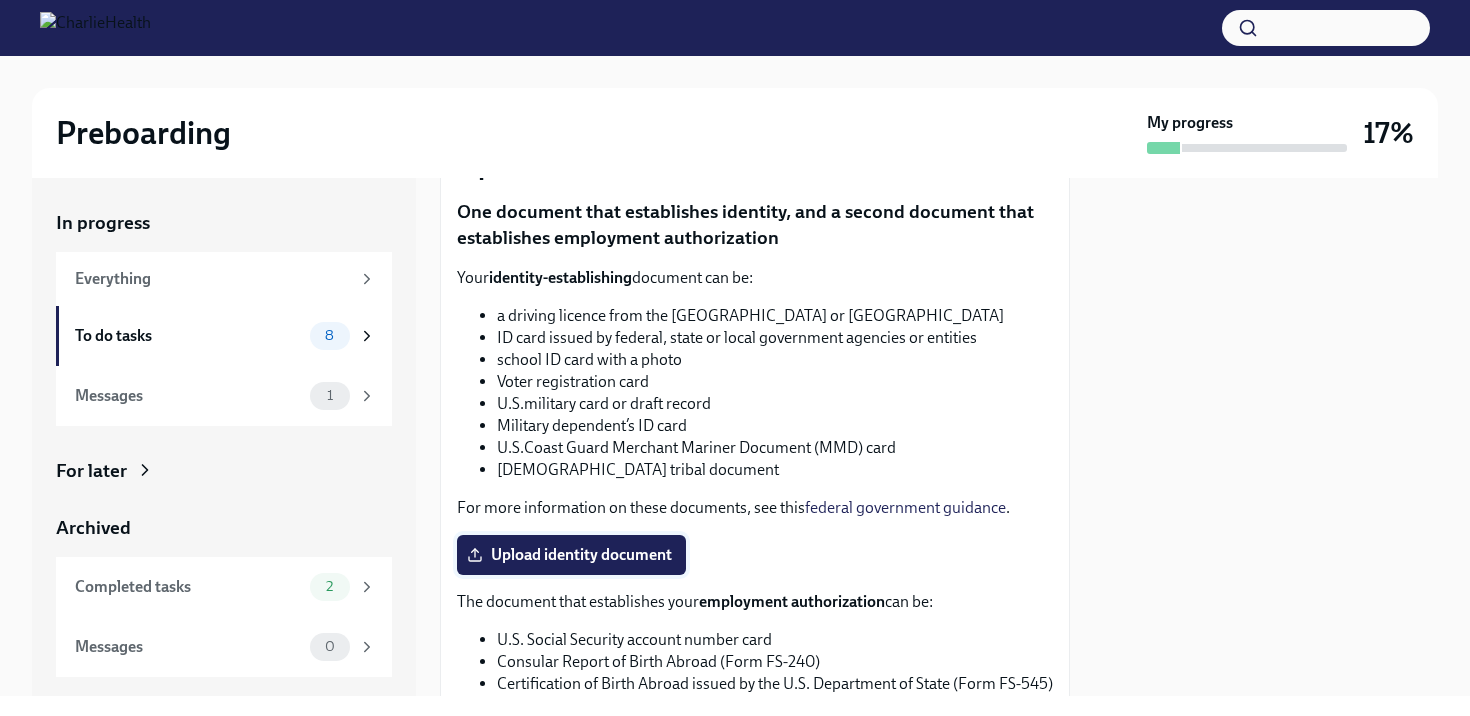 click on "Upload identity document" at bounding box center (571, 555) 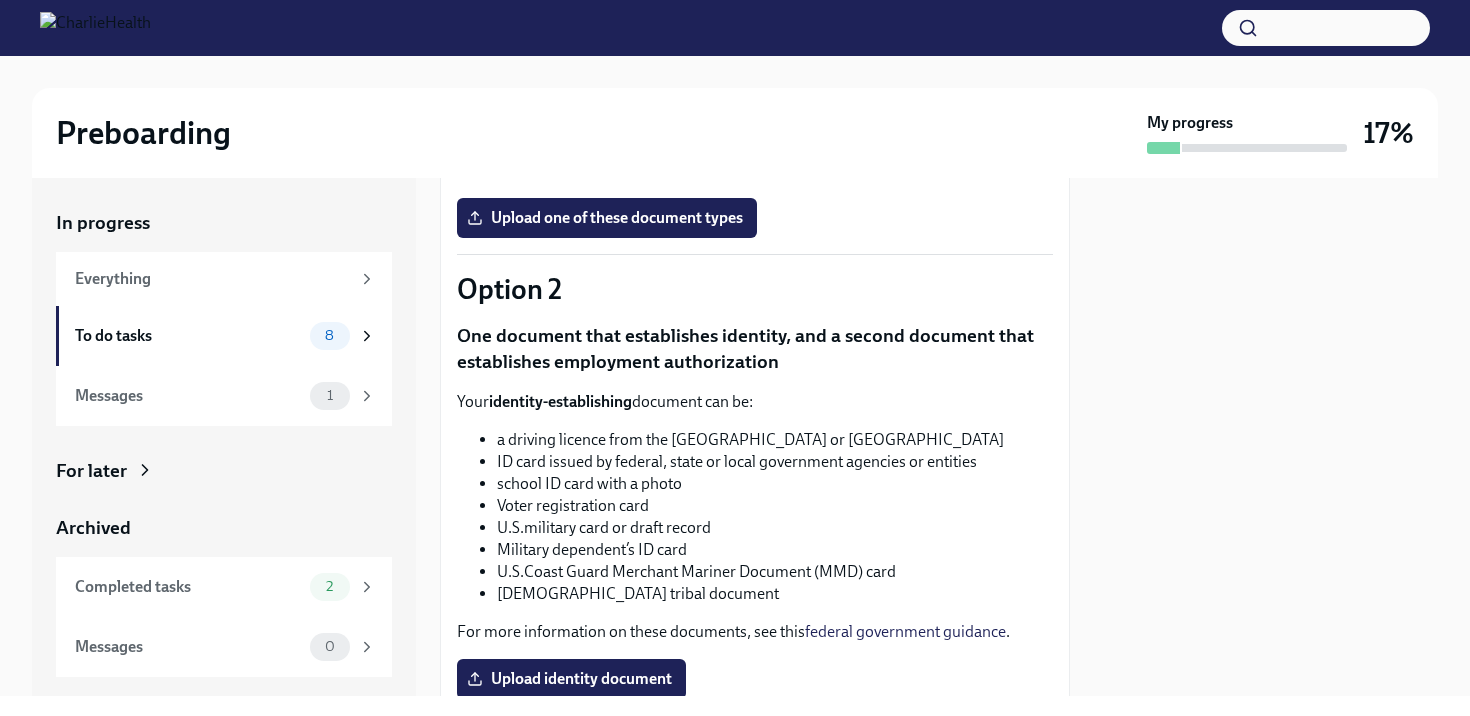 scroll, scrollTop: 636, scrollLeft: 0, axis: vertical 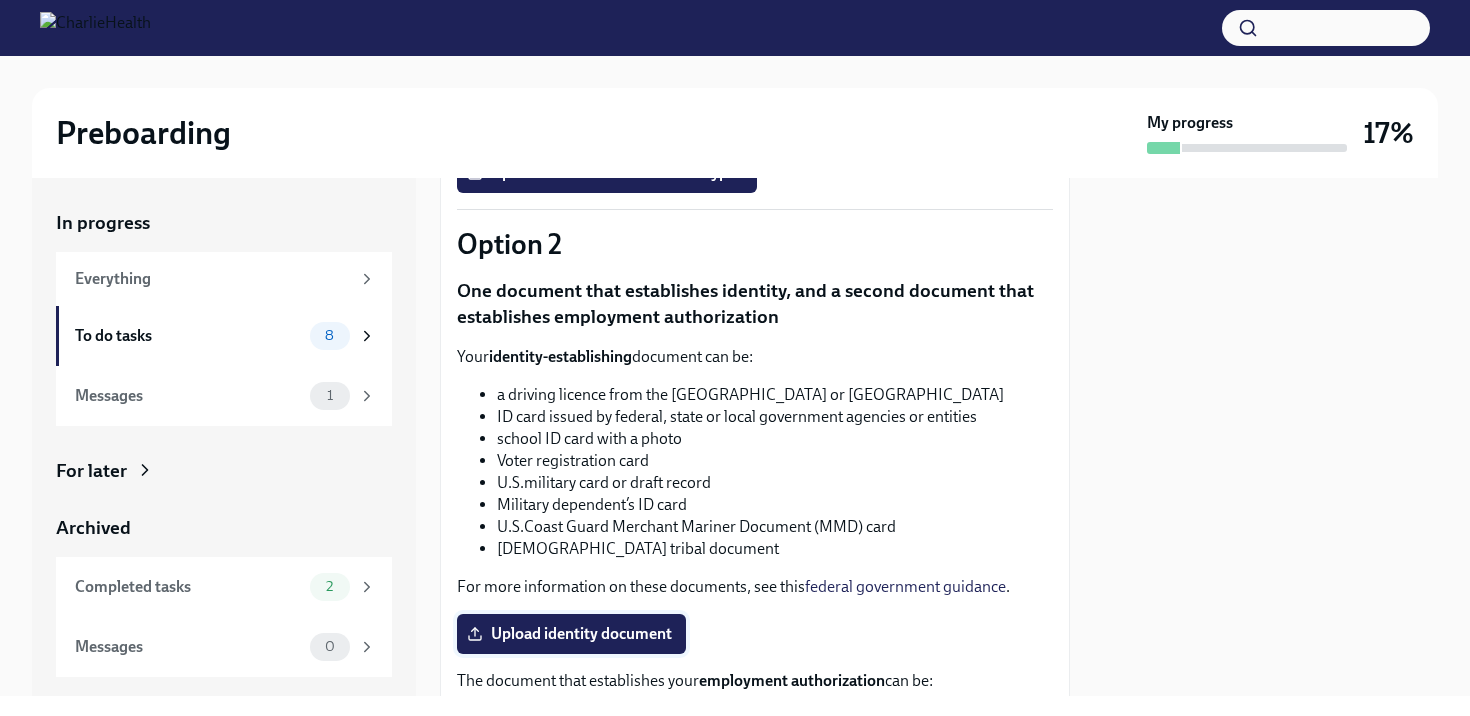 click on "Upload identity document" at bounding box center [571, 634] 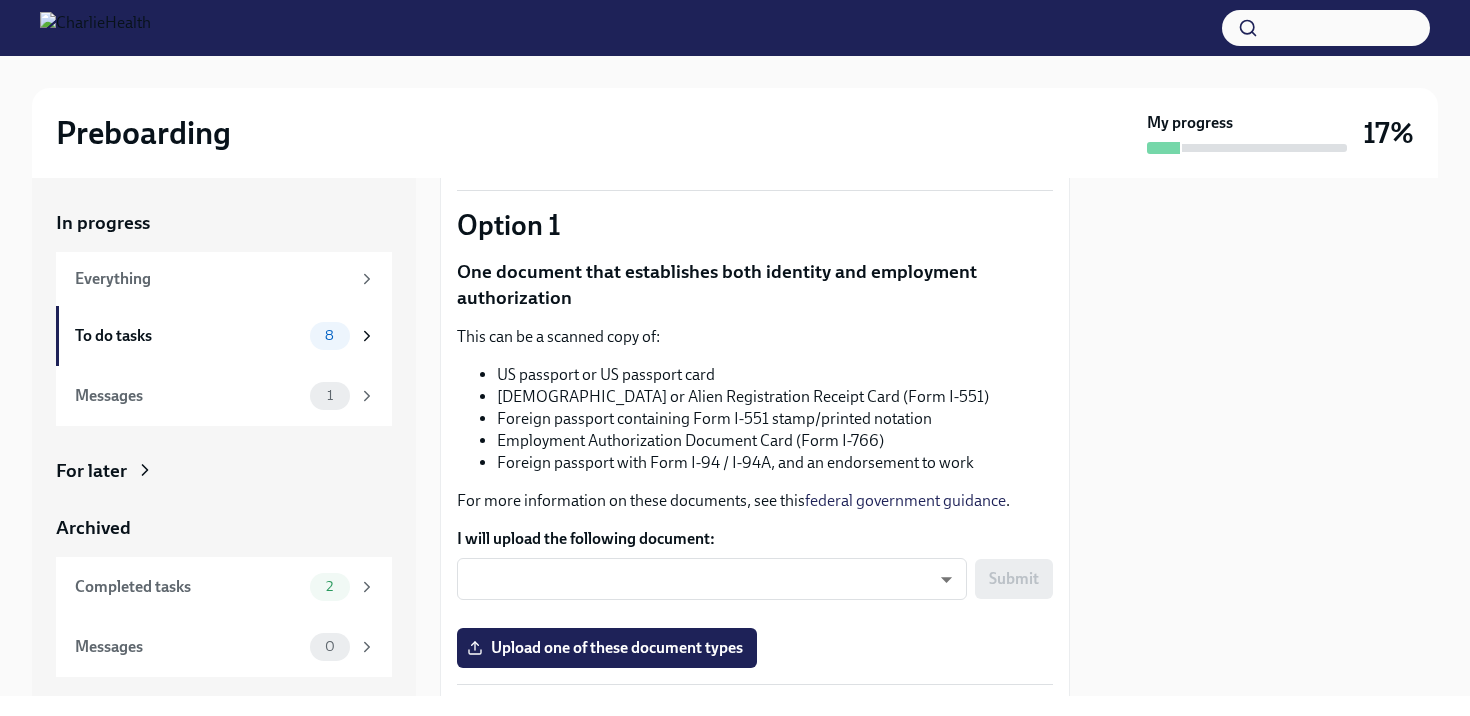 scroll, scrollTop: 1151, scrollLeft: 0, axis: vertical 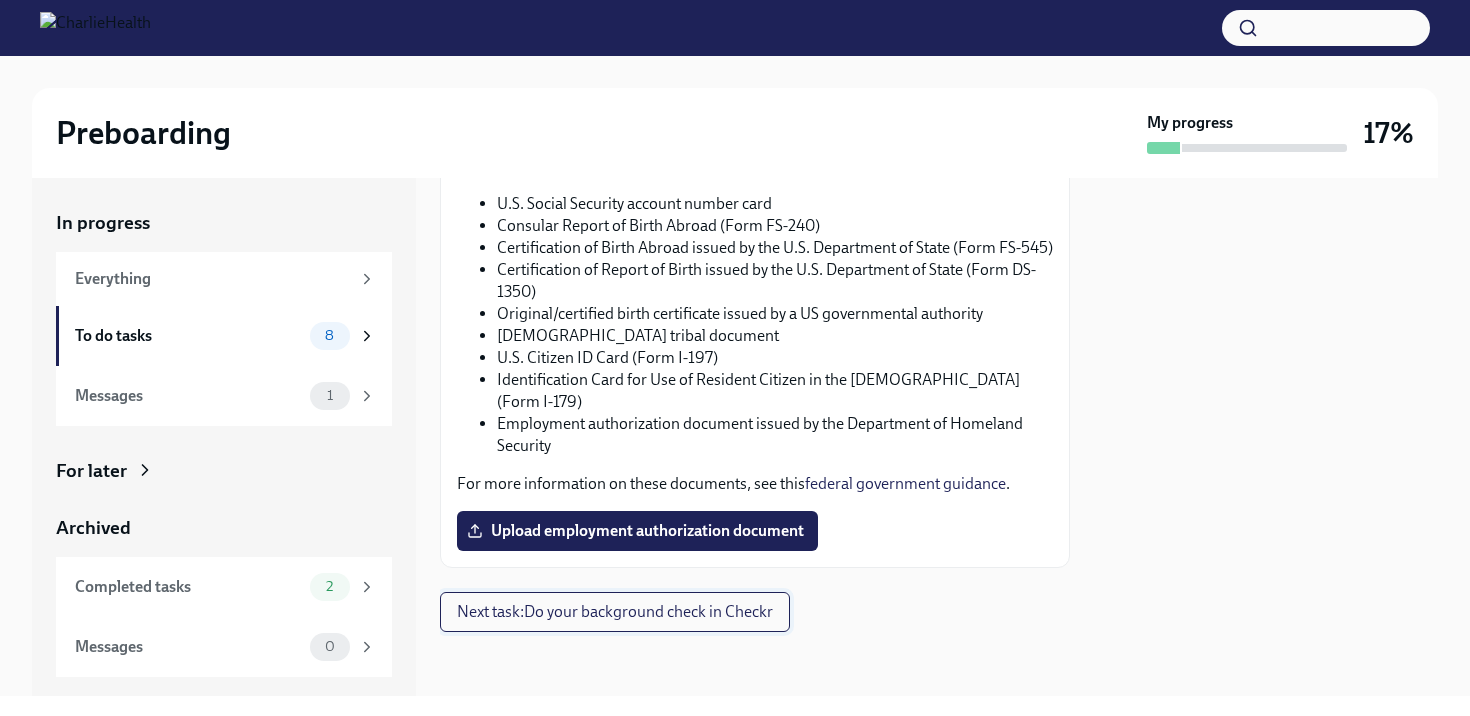 click on "Next task :  Do your background check in Checkr" at bounding box center (615, 612) 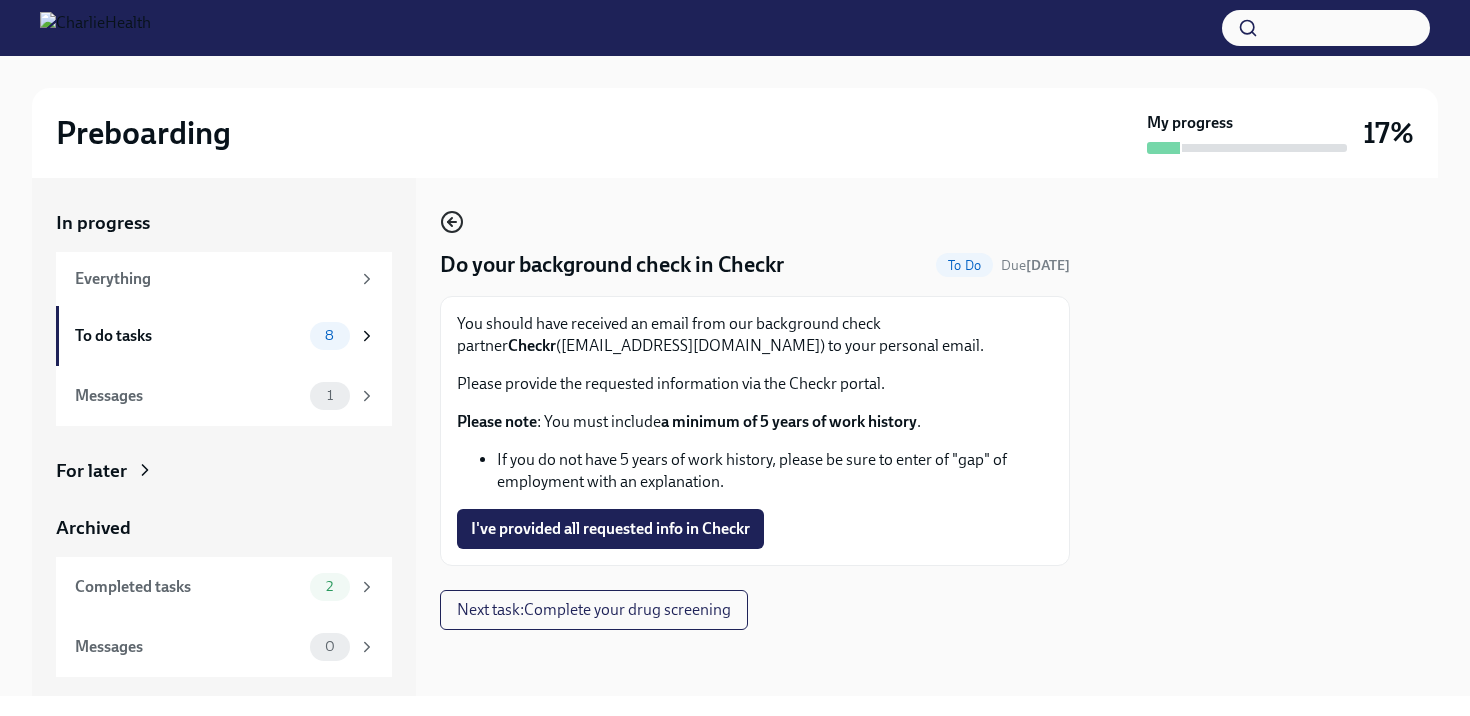 click 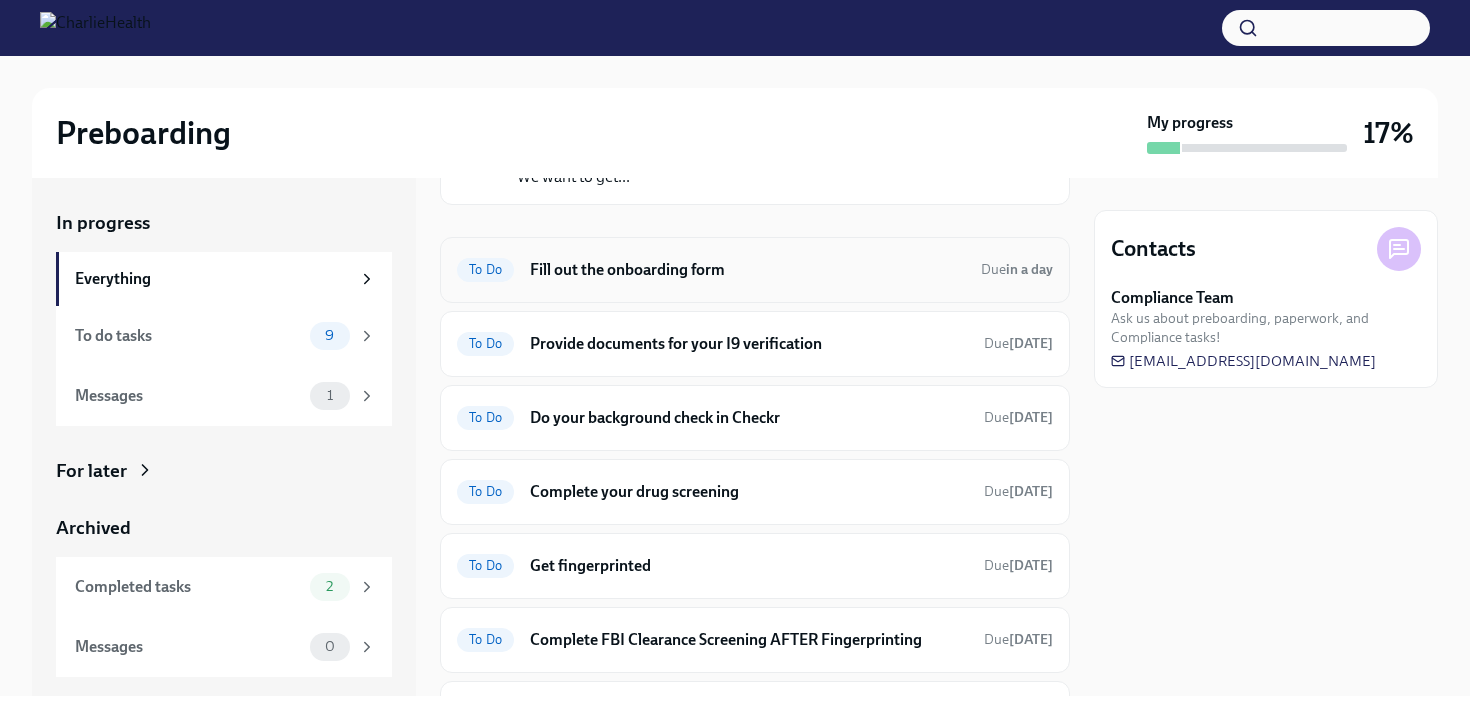 scroll, scrollTop: 184, scrollLeft: 0, axis: vertical 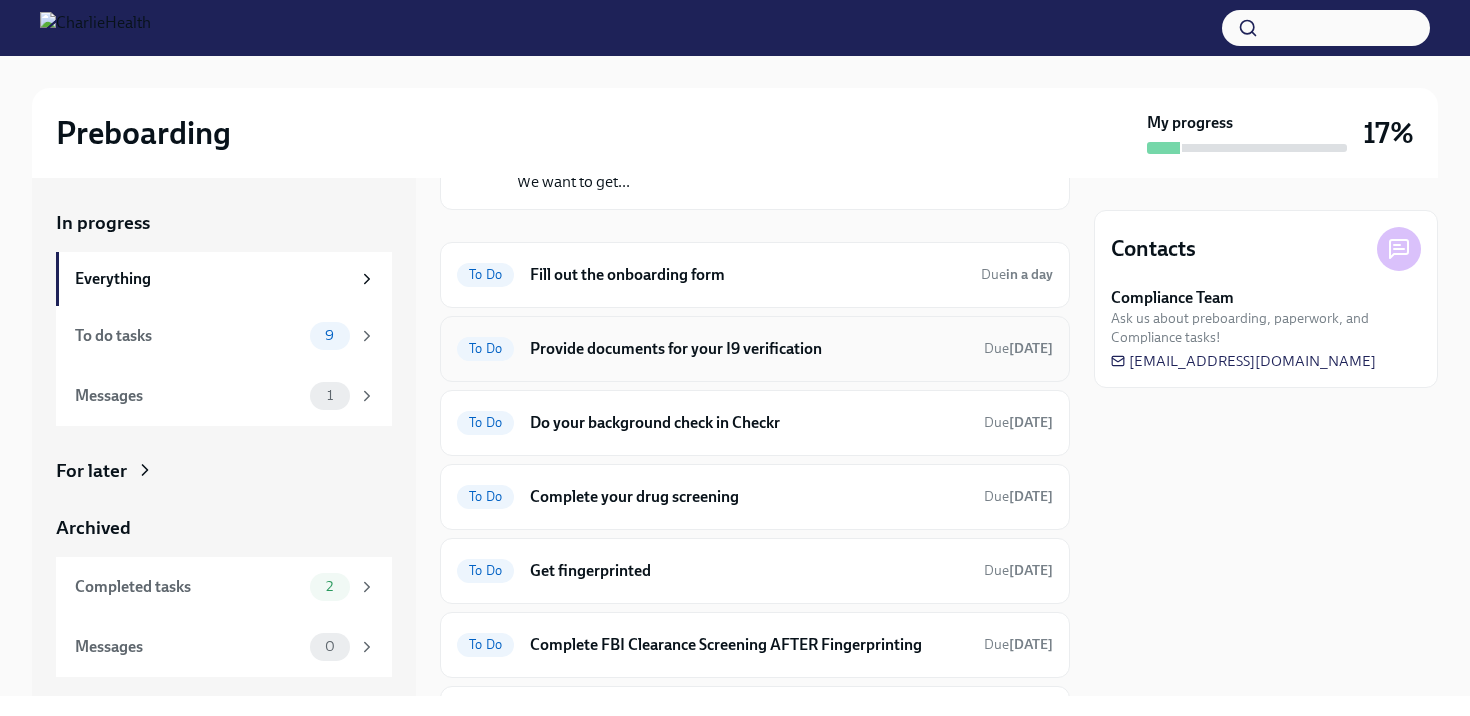 click on "Provide documents for your I9 verification" at bounding box center (749, 349) 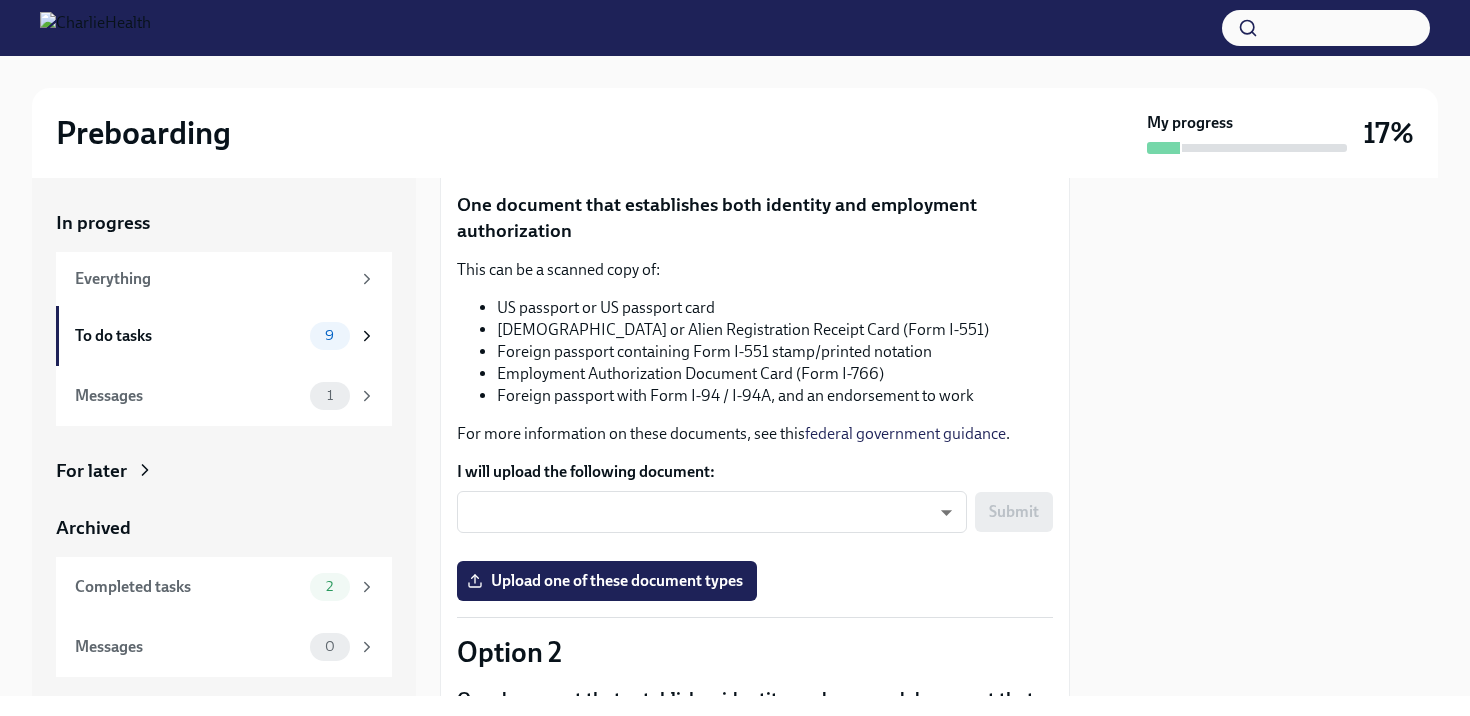scroll, scrollTop: 203, scrollLeft: 0, axis: vertical 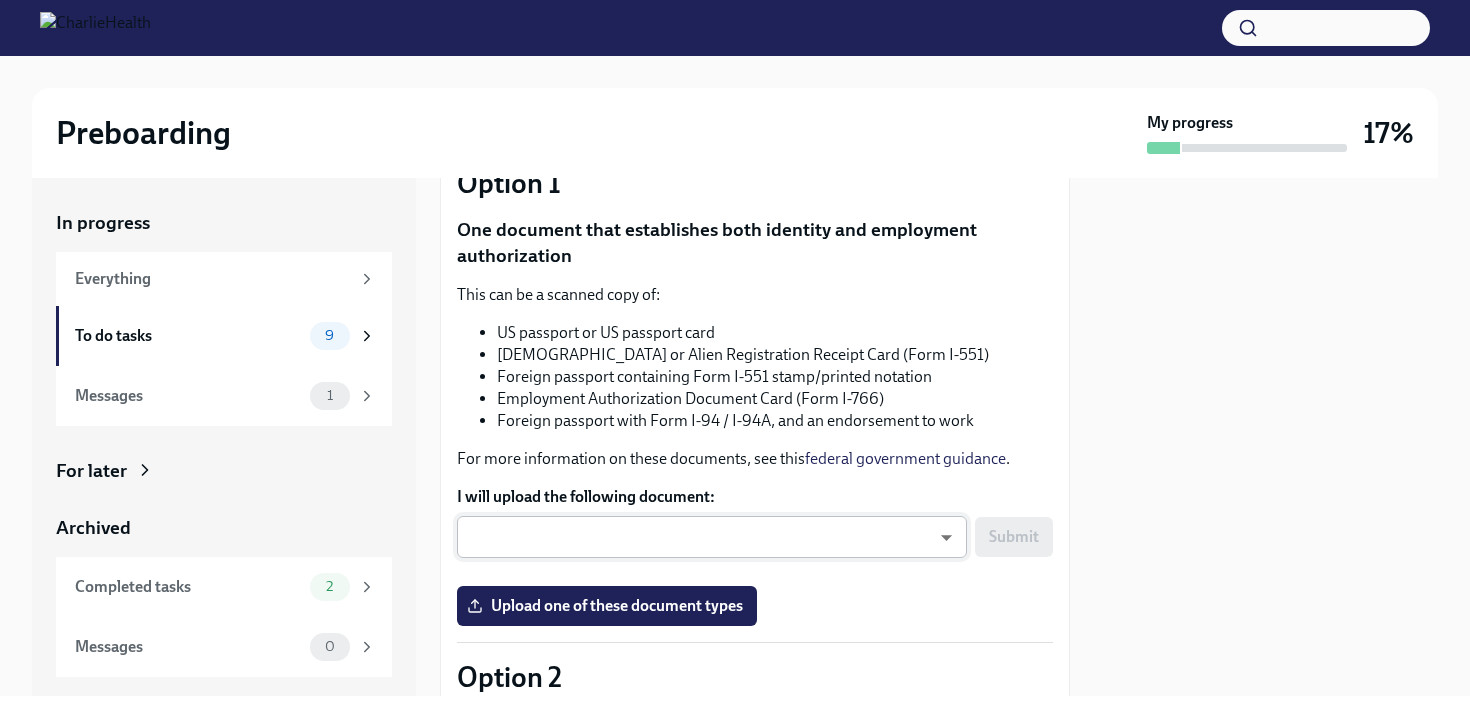 click on "Preboarding My progress 17% In progress Everything To do tasks 9 Messages 1 For later Archived Completed tasks 2 Messages 0 Provide documents for your I9 verification To Do Due  [DATE] You have a choice of which documents you provide for your I9. Option 1 One document that establishes both identity and employment authorization This can be a scanned copy of:
US passport or US passport card
[DEMOGRAPHIC_DATA] or Alien Registration Receipt Card (Form I-551)
Foreign passport containing Form I-551 stamp/printed notation
Employment Authorization Document Card (Form I-766)
Foreign passport with Form I-94 / I-94A, and an endorsement to work
For more information on these documents, see this  federal government guidance . I will upload the following document: ​ ​ Submit Upload one of these document types [MEDICAL_DATA] One document that establishes identity, and a second document that establishes employment authorization Your  identity-establishing  document can be:" at bounding box center [735, 358] 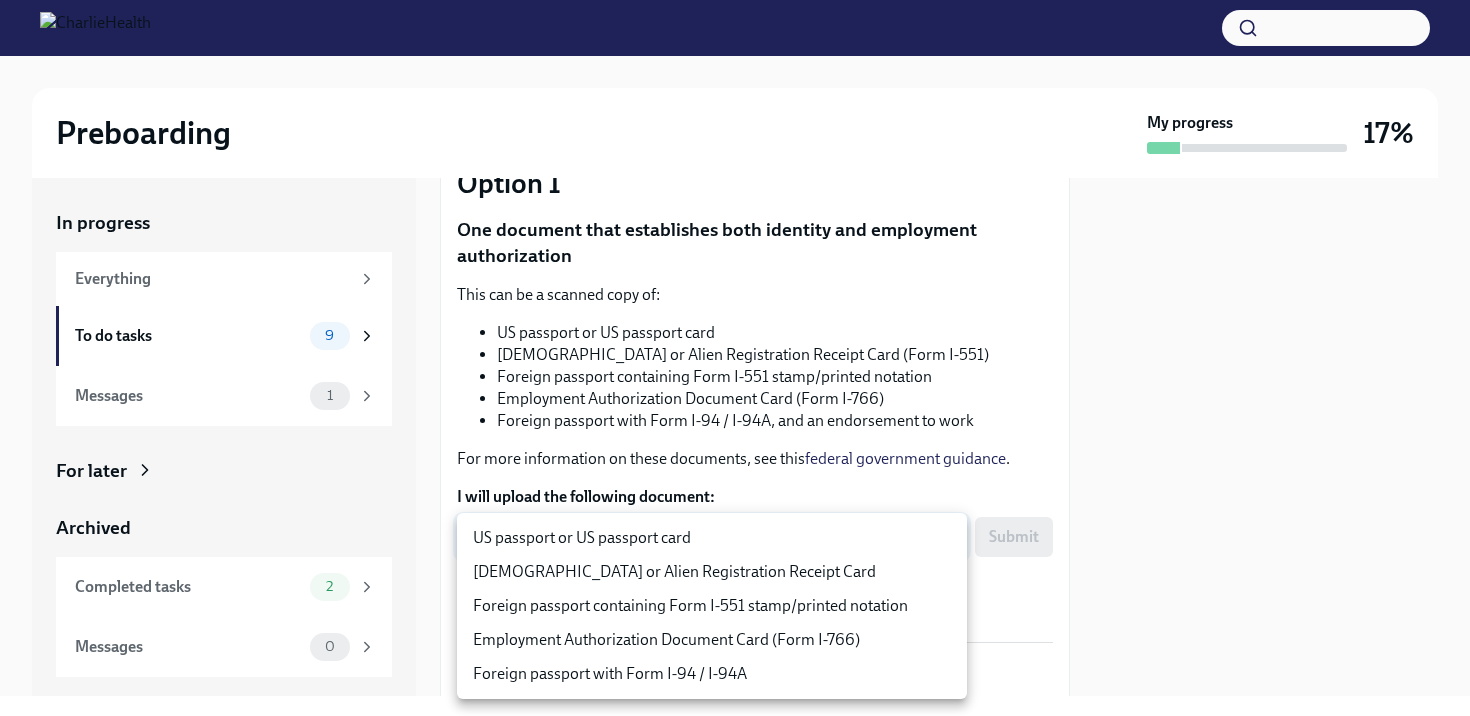click on "US passport or US passport card" at bounding box center [712, 538] 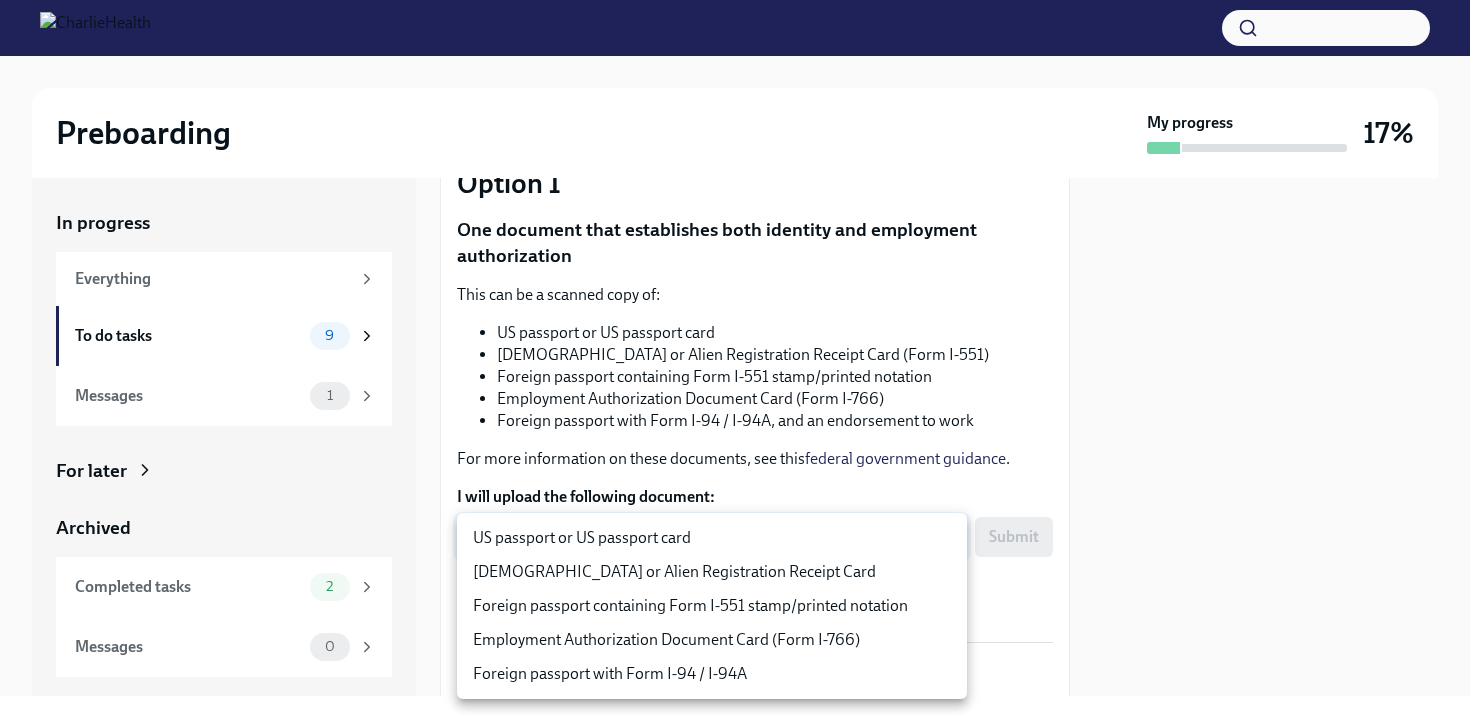 type on "KnYOjnC8x" 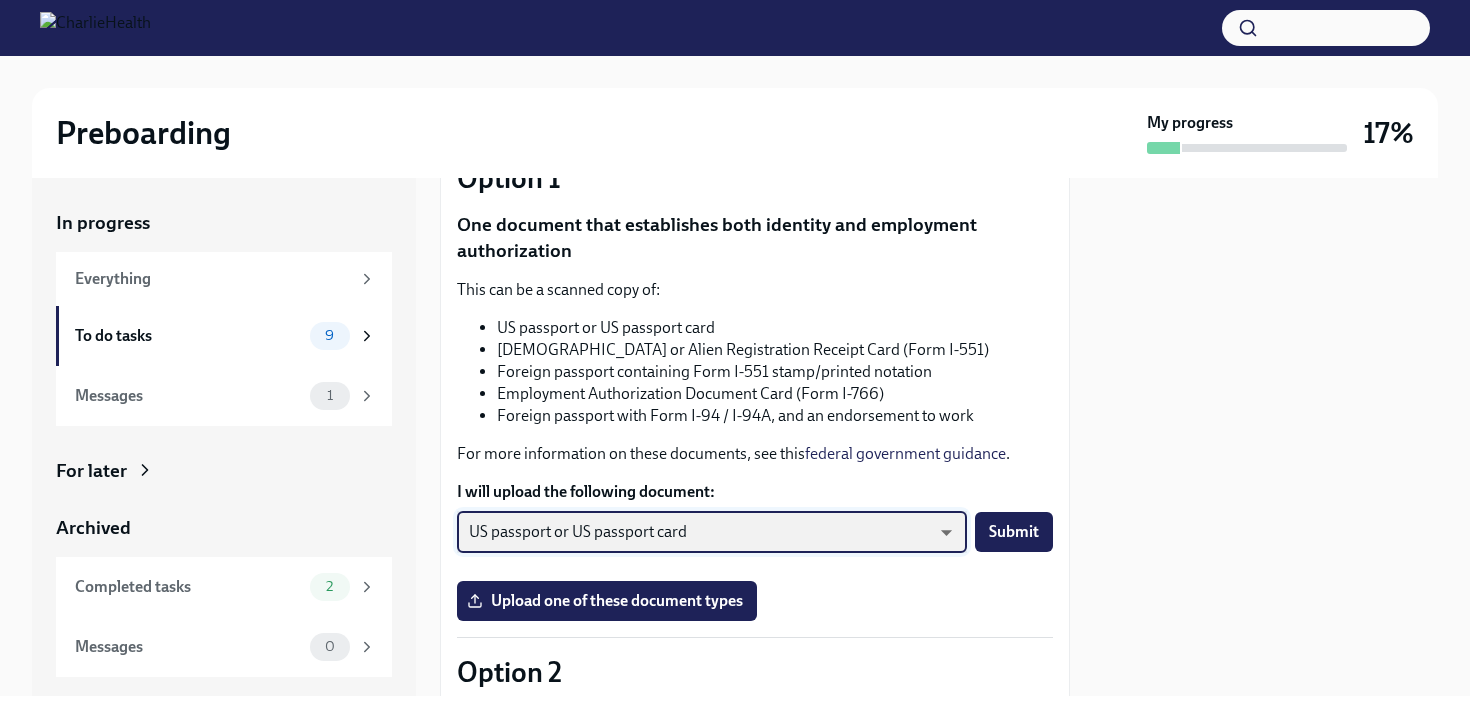 scroll, scrollTop: 193, scrollLeft: 0, axis: vertical 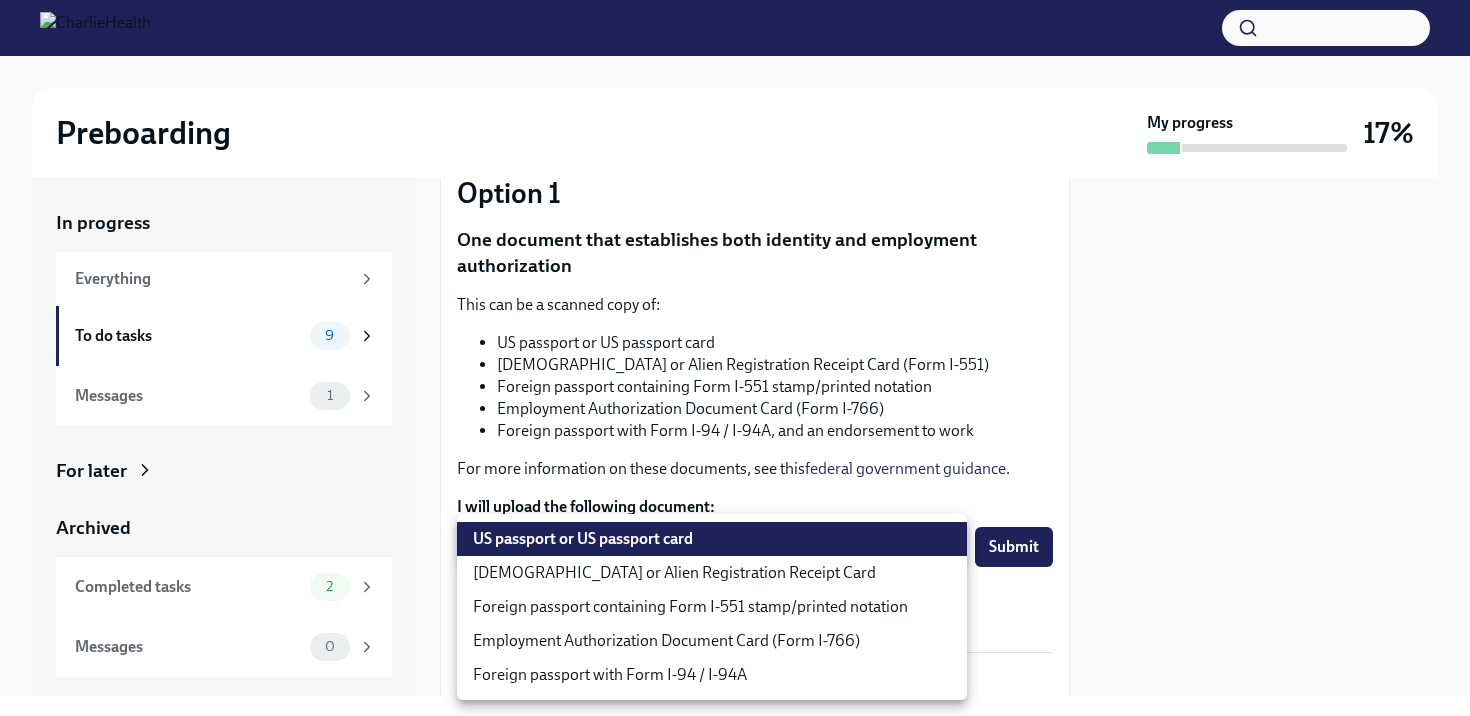 click on "Preboarding My progress 17% In progress Everything To do tasks 9 Messages 1 For later Archived Completed tasks 2 Messages 0 Provide documents for your I9 verification To Do Due  [DATE] You have a choice of which documents you provide for your I9. Option 1 One document that establishes both identity and employment authorization This can be a scanned copy of:
US passport or US passport card
[DEMOGRAPHIC_DATA] or Alien Registration Receipt Card (Form I-551)
Foreign passport containing Form I-551 stamp/printed notation
Employment Authorization Document Card (Form I-766)
Foreign passport with Form I-94 / I-94A, and an endorsement to work
For more information on these documents, see this  federal government guidance . I will upload the following document: US passport or US passport card KnYOjnC8x ​ Submit Upload one of these document types [MEDICAL_DATA] One document that establishes identity, and a second document that establishes employment authorization Your  identity-establishing" at bounding box center (735, 358) 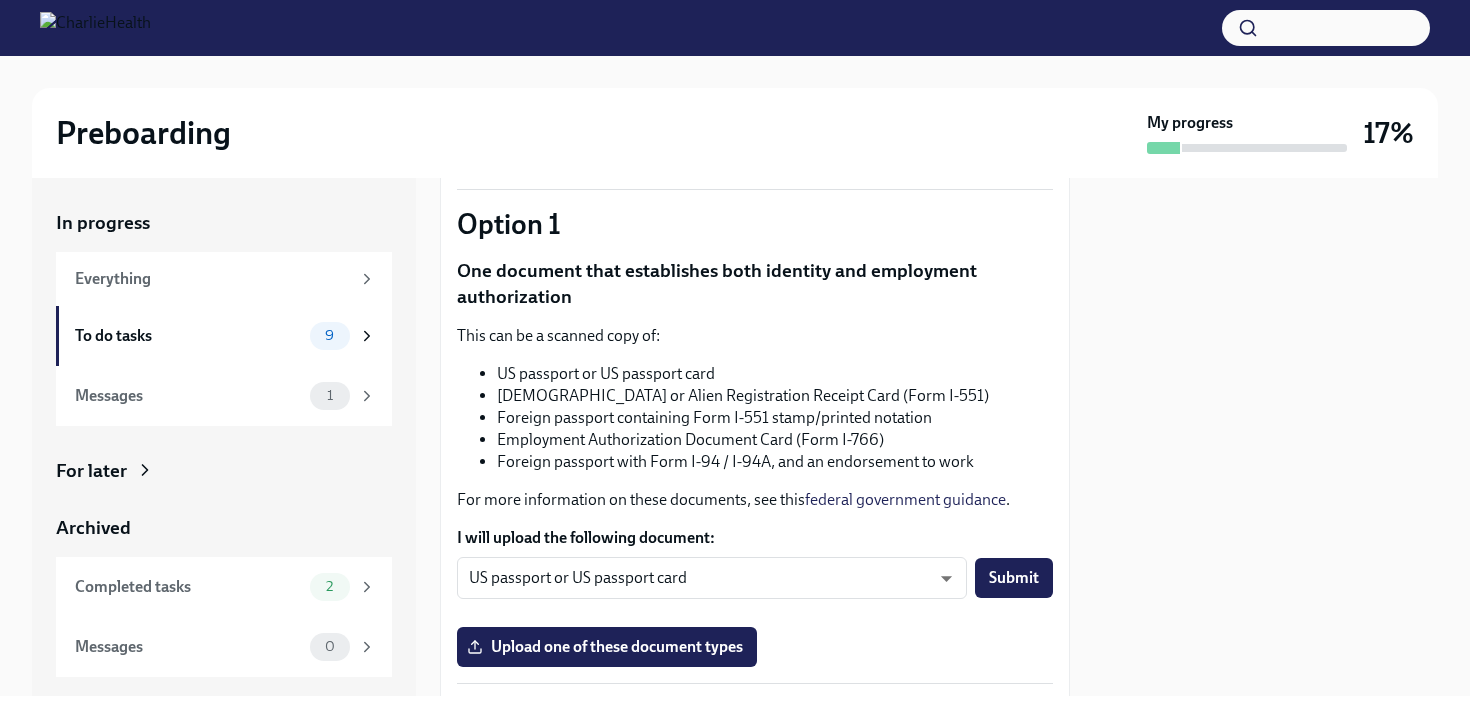 scroll, scrollTop: 209, scrollLeft: 0, axis: vertical 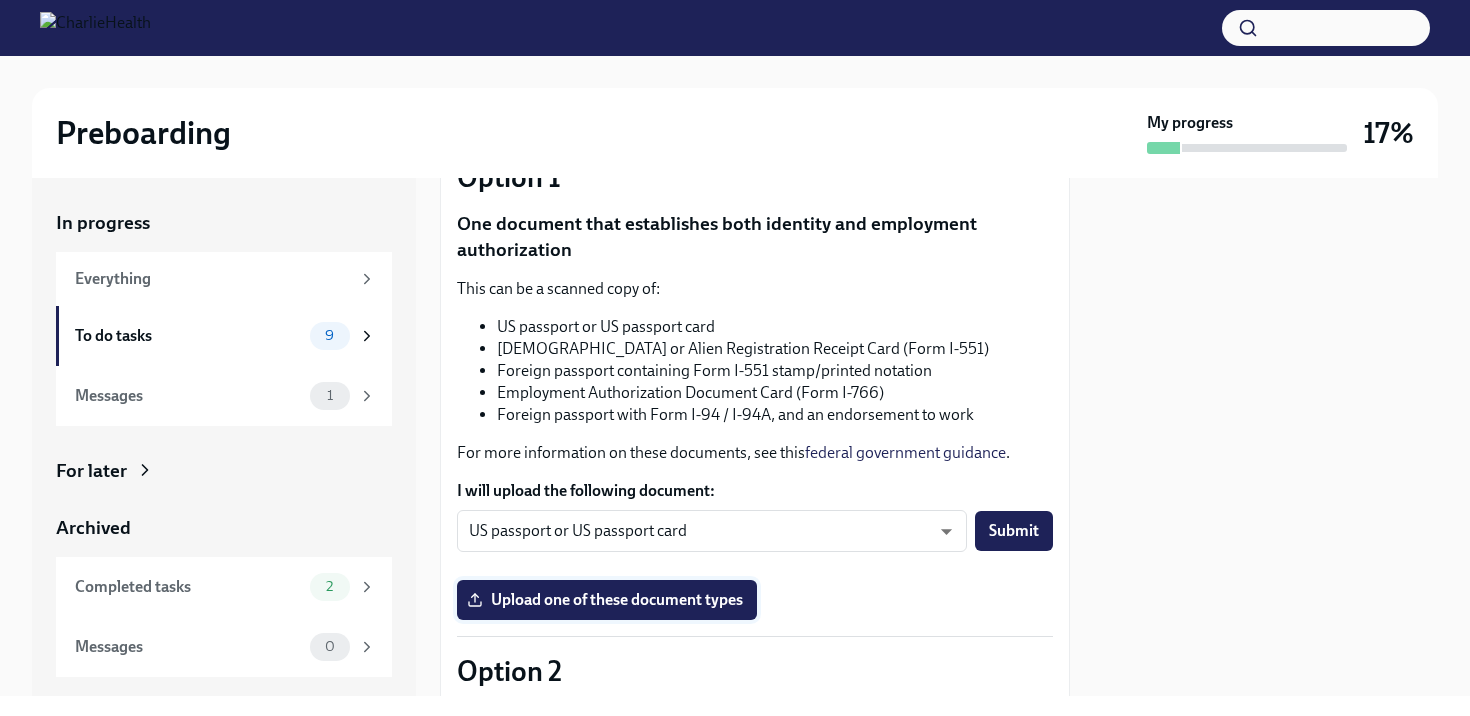 click on "Upload one of these document types" at bounding box center [607, 600] 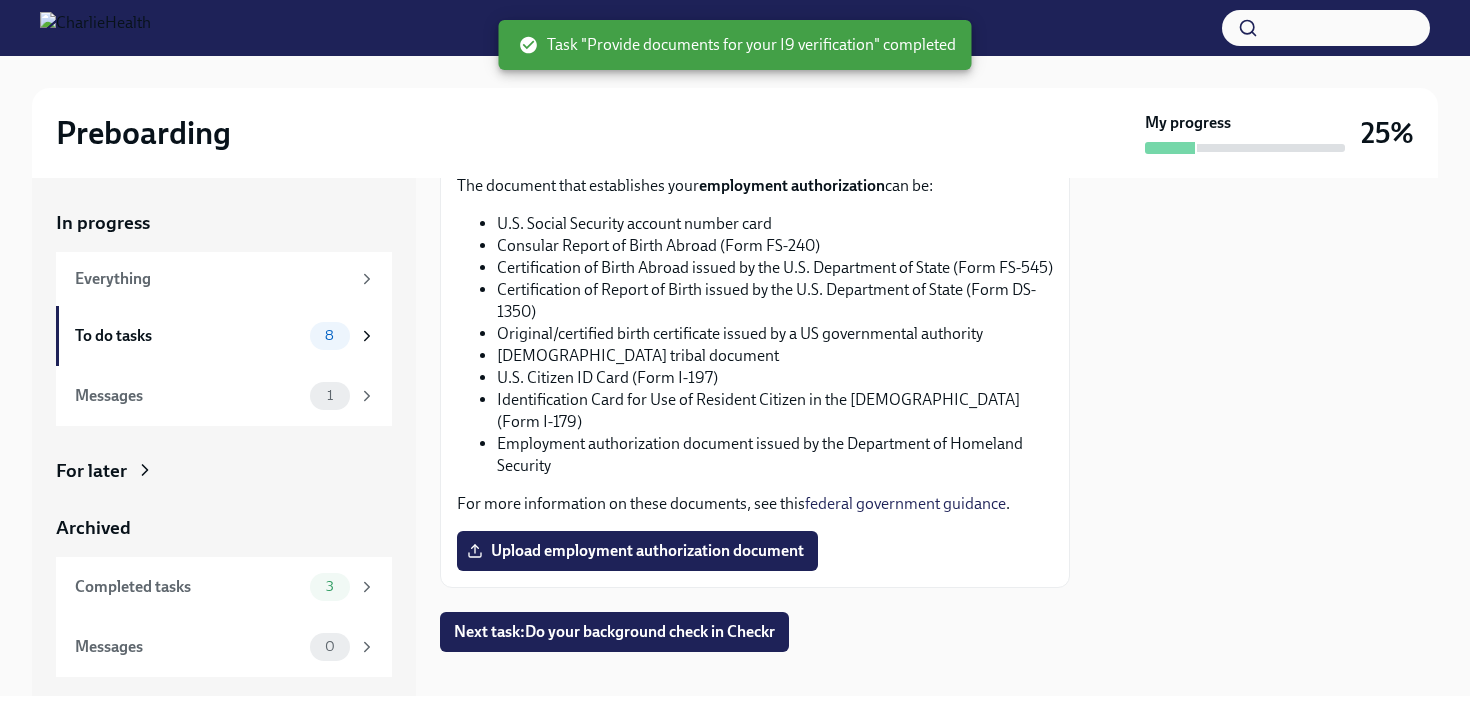 scroll, scrollTop: 1151, scrollLeft: 0, axis: vertical 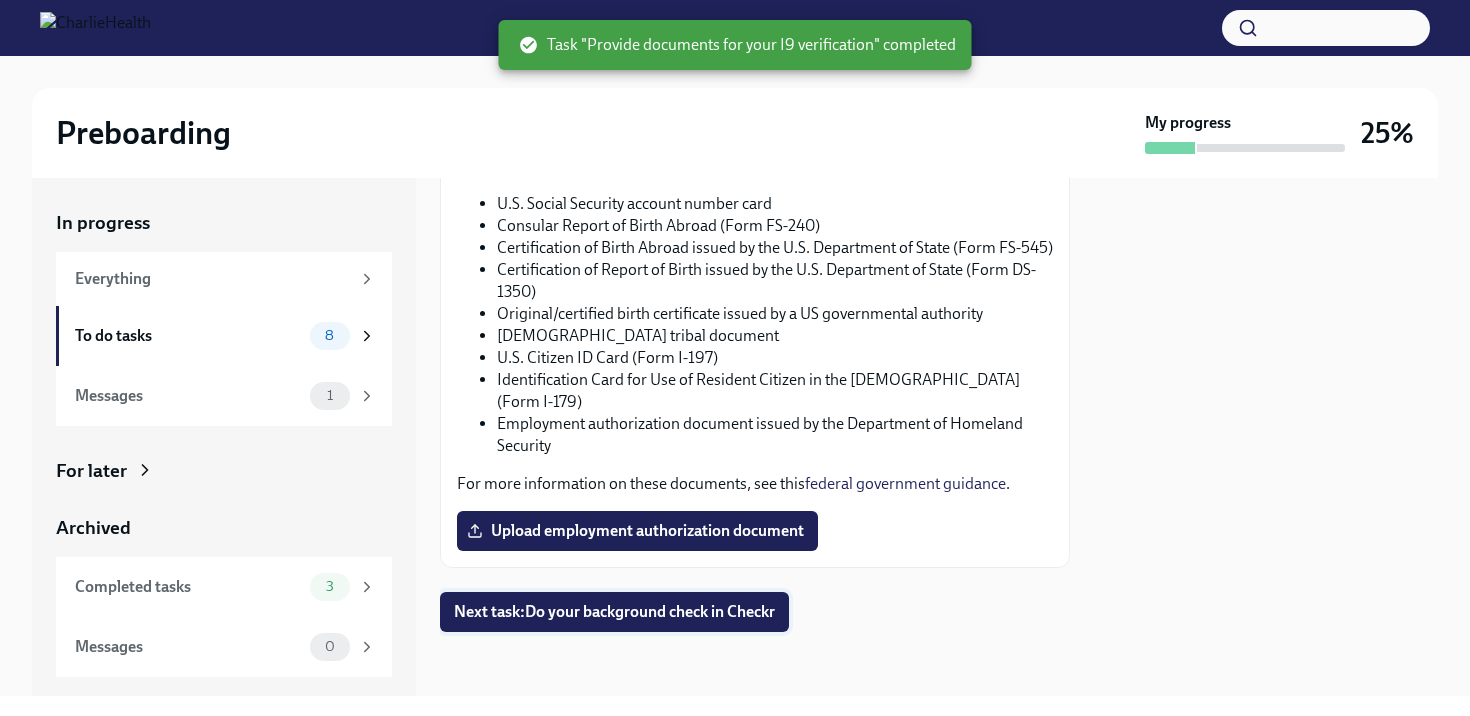 click on "Next task :  Do your background check in Checkr" at bounding box center (614, 612) 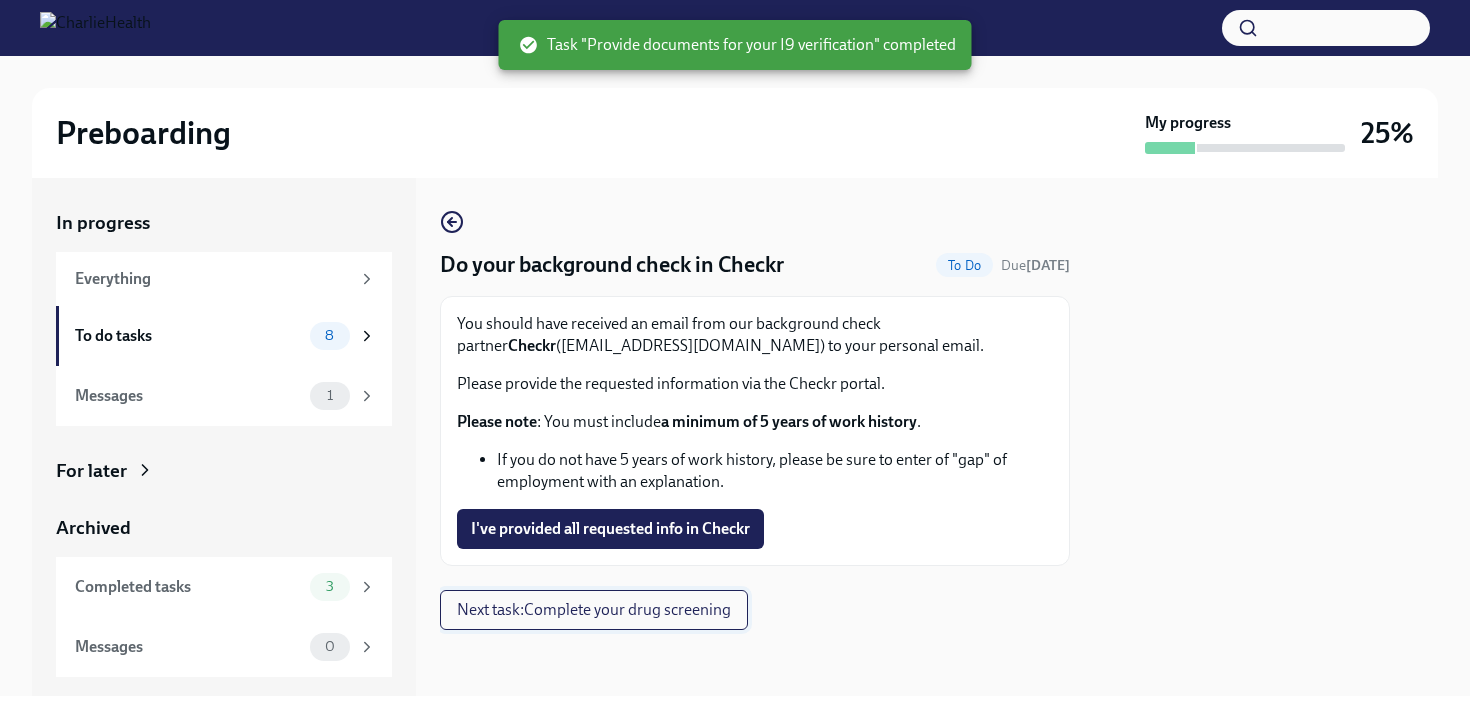 scroll, scrollTop: 0, scrollLeft: 0, axis: both 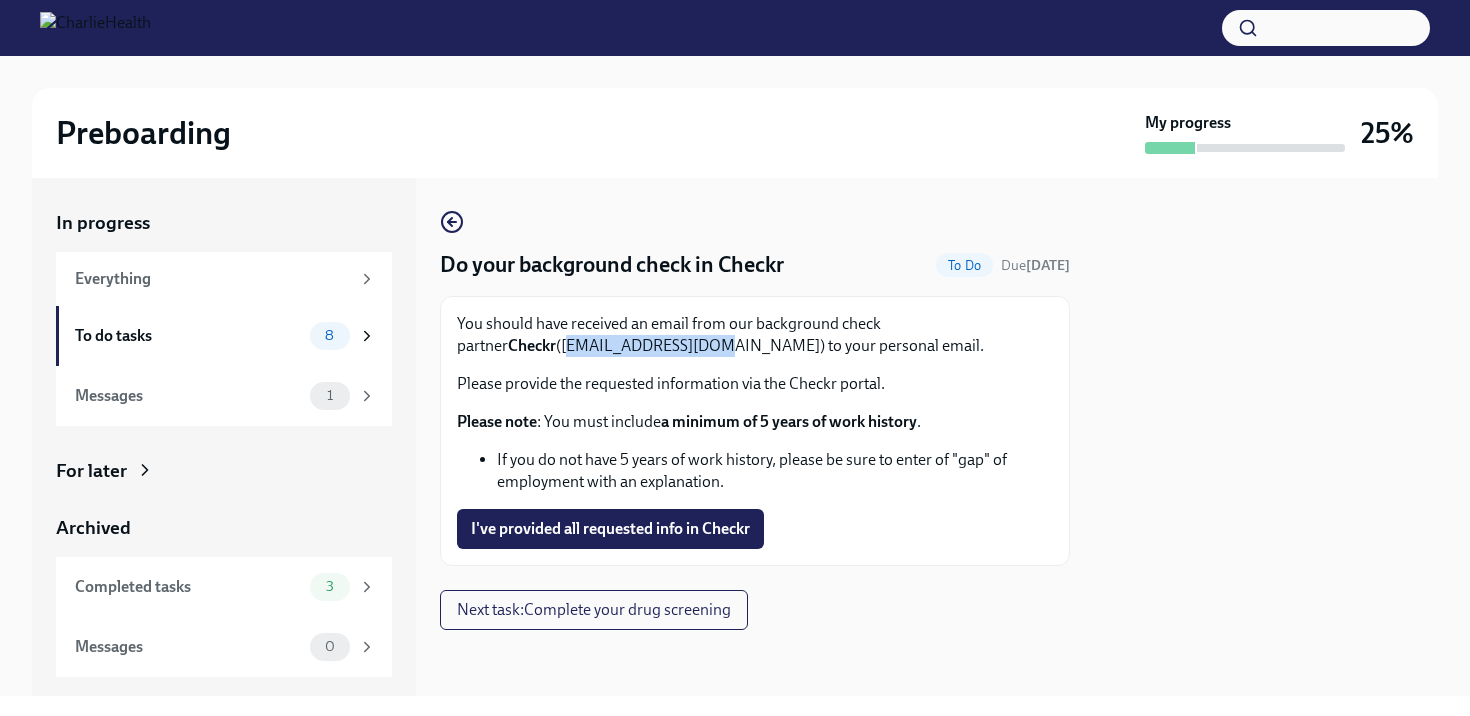 drag, startPoint x: 461, startPoint y: 345, endPoint x: 604, endPoint y: 348, distance: 143.03146 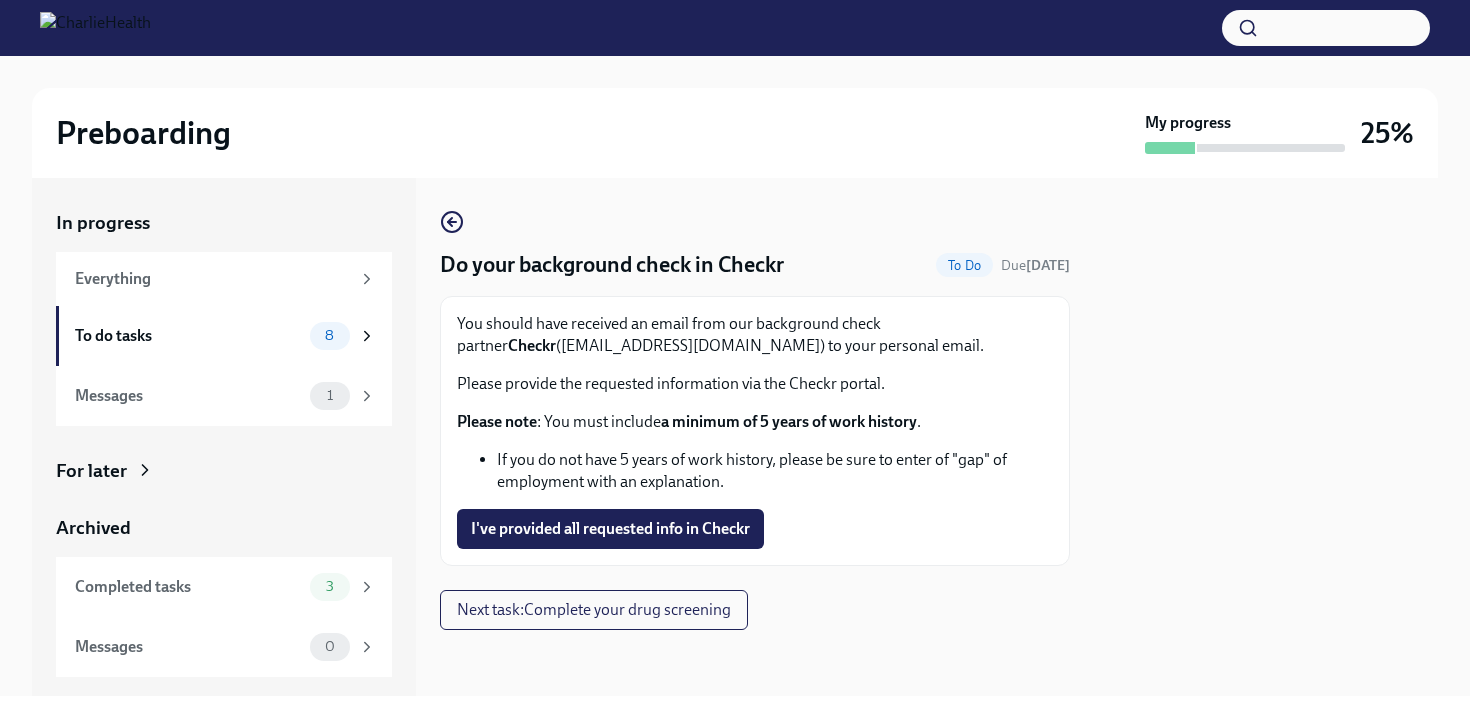 click at bounding box center [1266, 437] 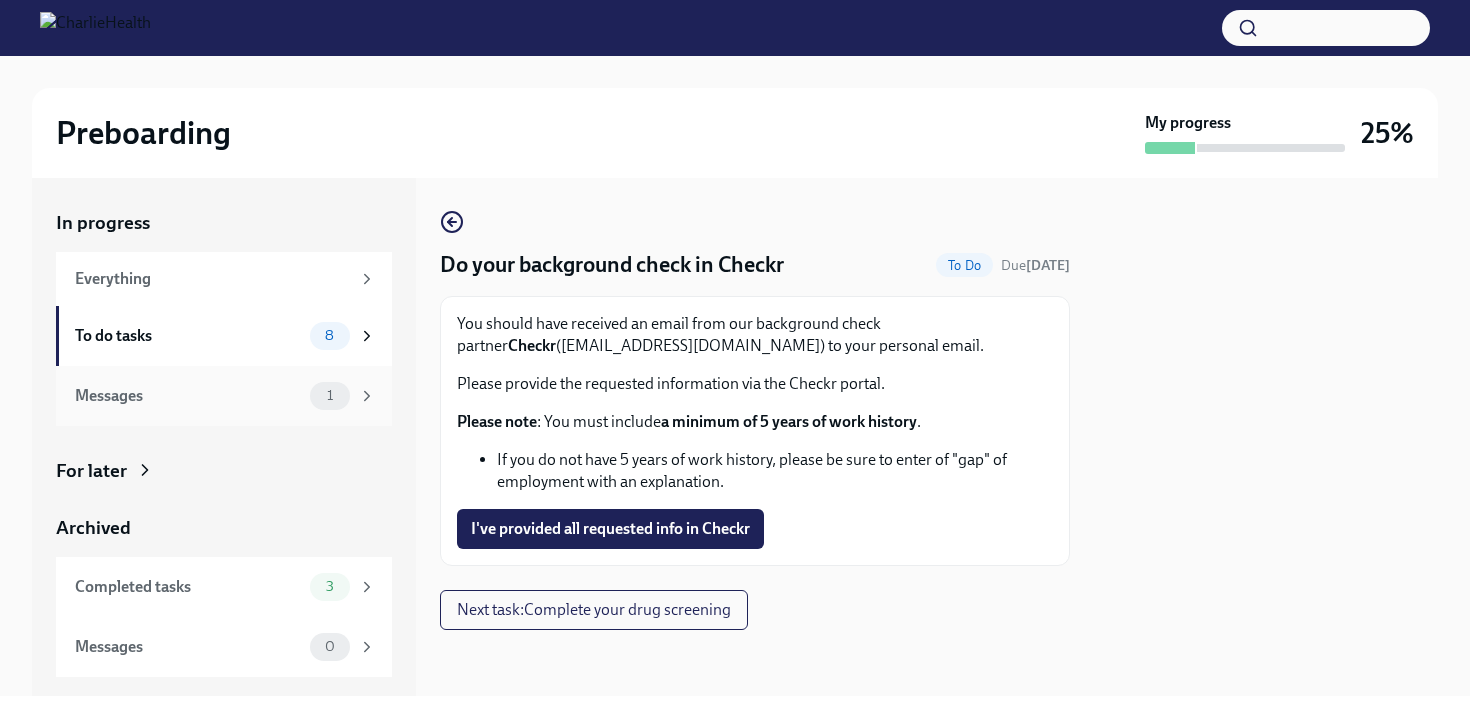 click on "1" at bounding box center (330, 396) 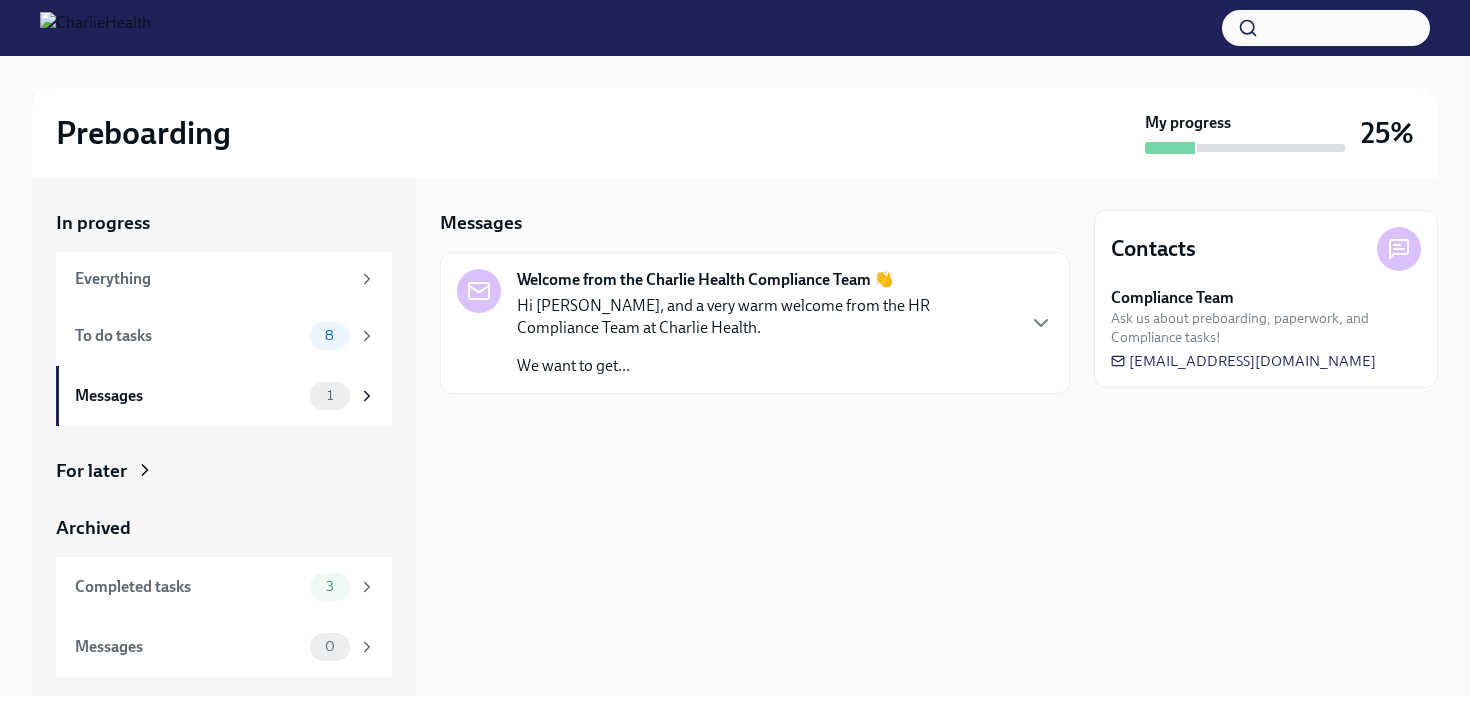 click on "Hi [PERSON_NAME], and a very warm welcome from the HR Compliance Team at Charlie Health.
We want to get..." at bounding box center [765, 336] 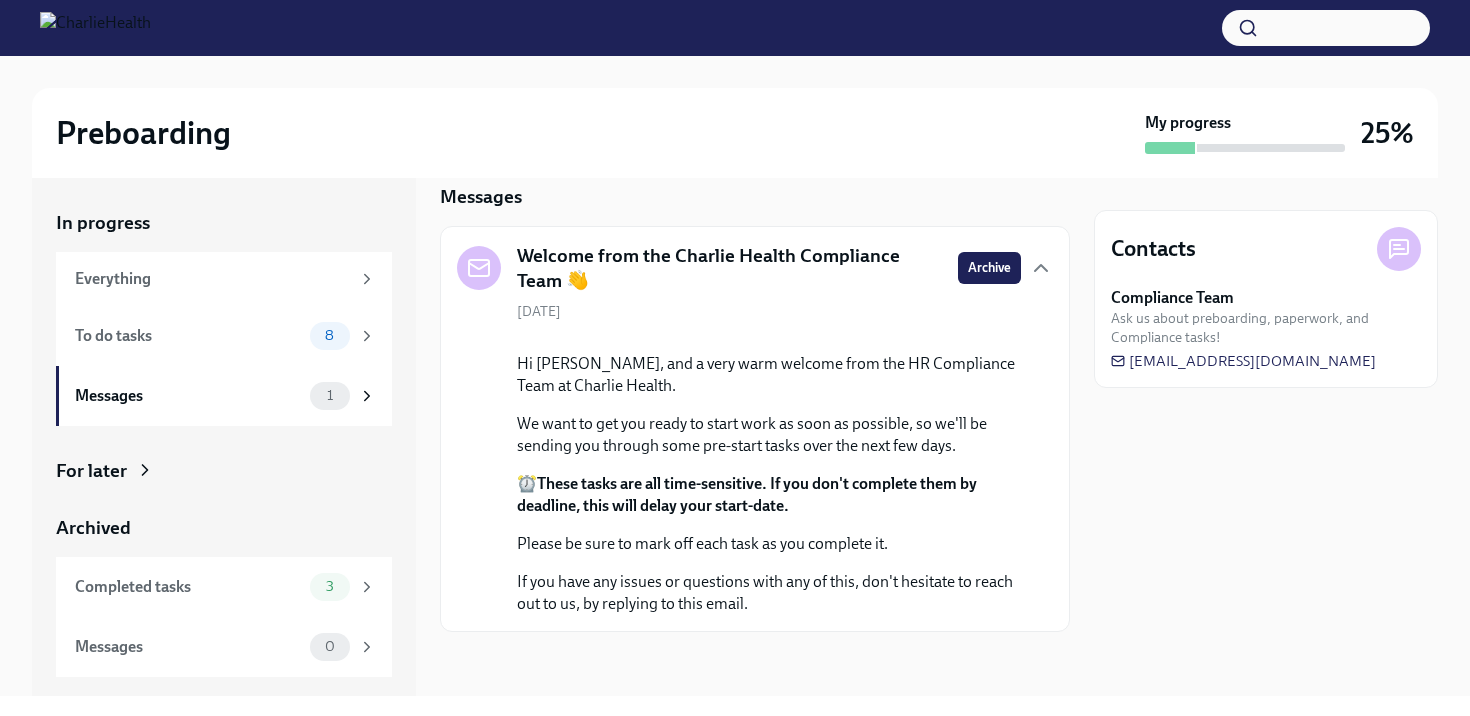 scroll, scrollTop: 169, scrollLeft: 0, axis: vertical 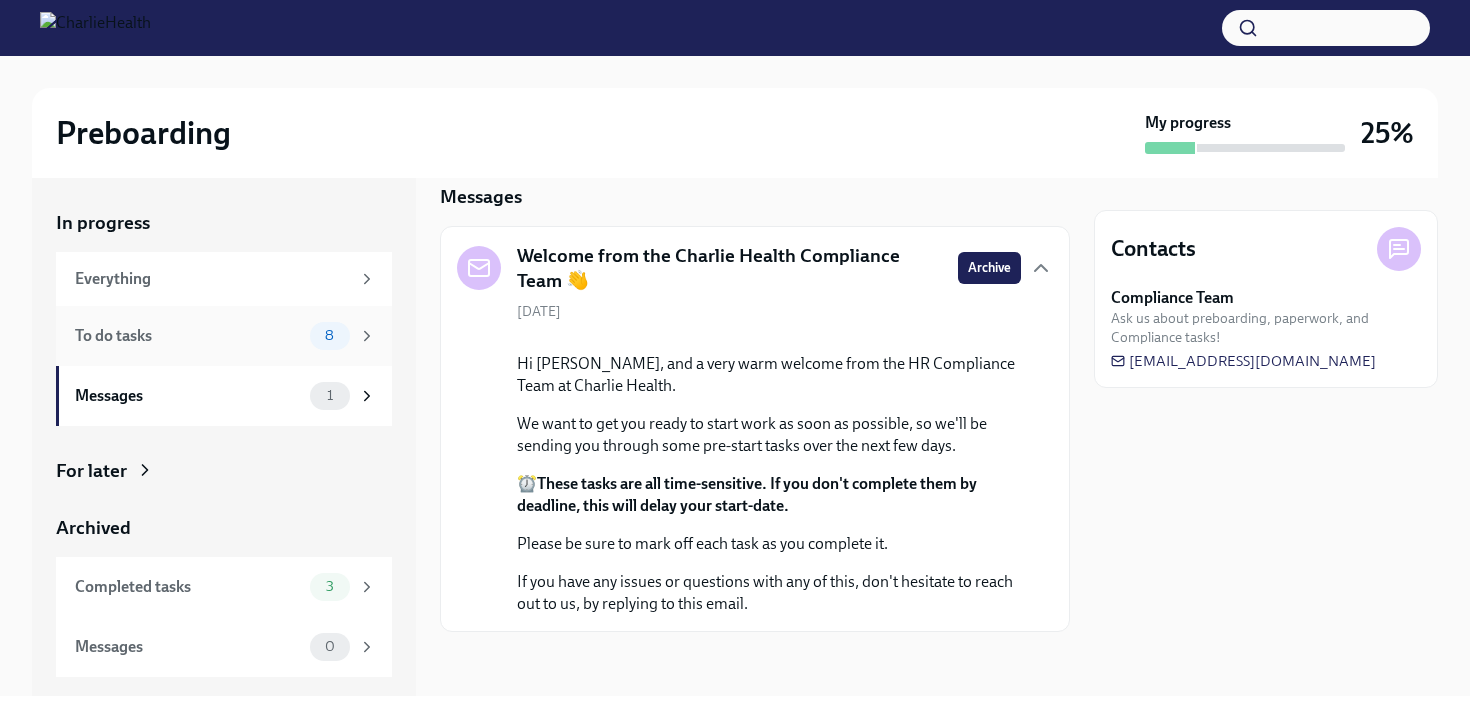 click on "To do tasks 8" at bounding box center [224, 336] 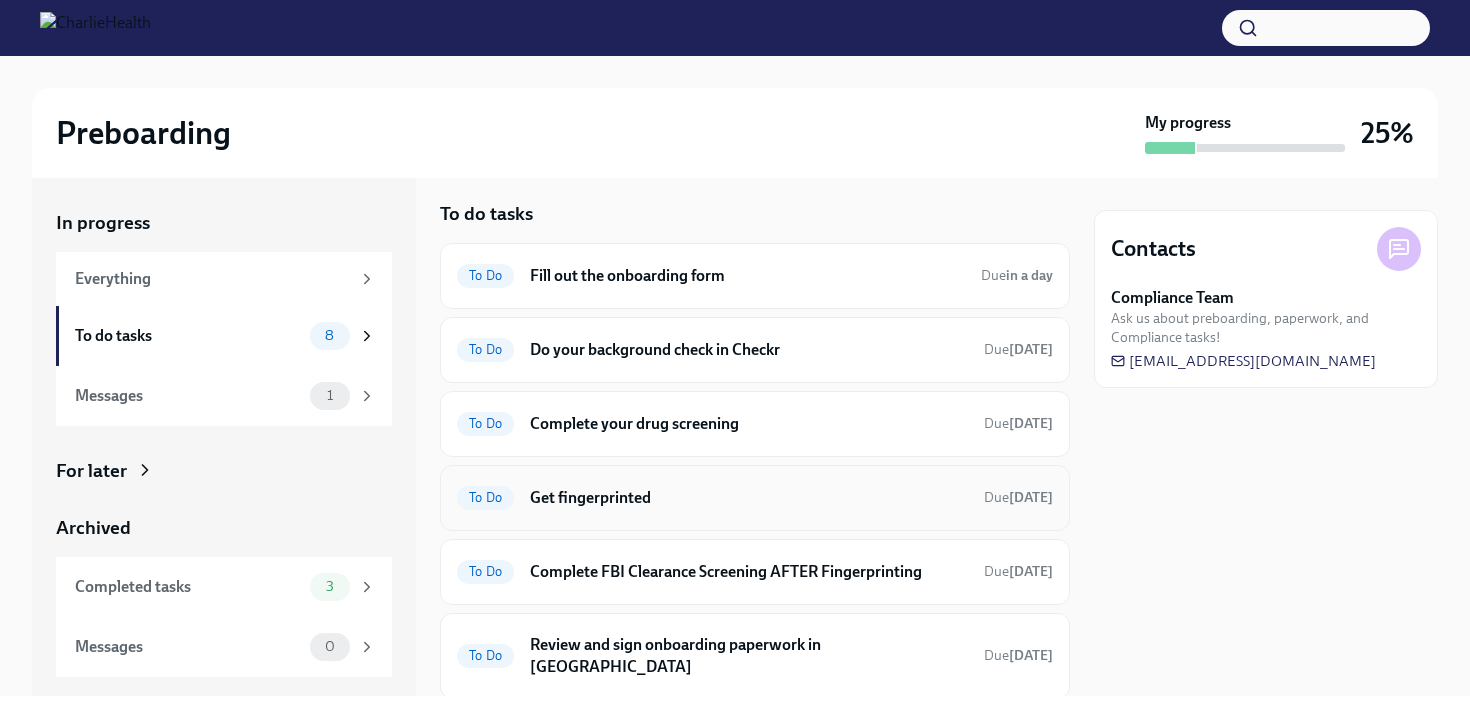 scroll, scrollTop: 0, scrollLeft: 0, axis: both 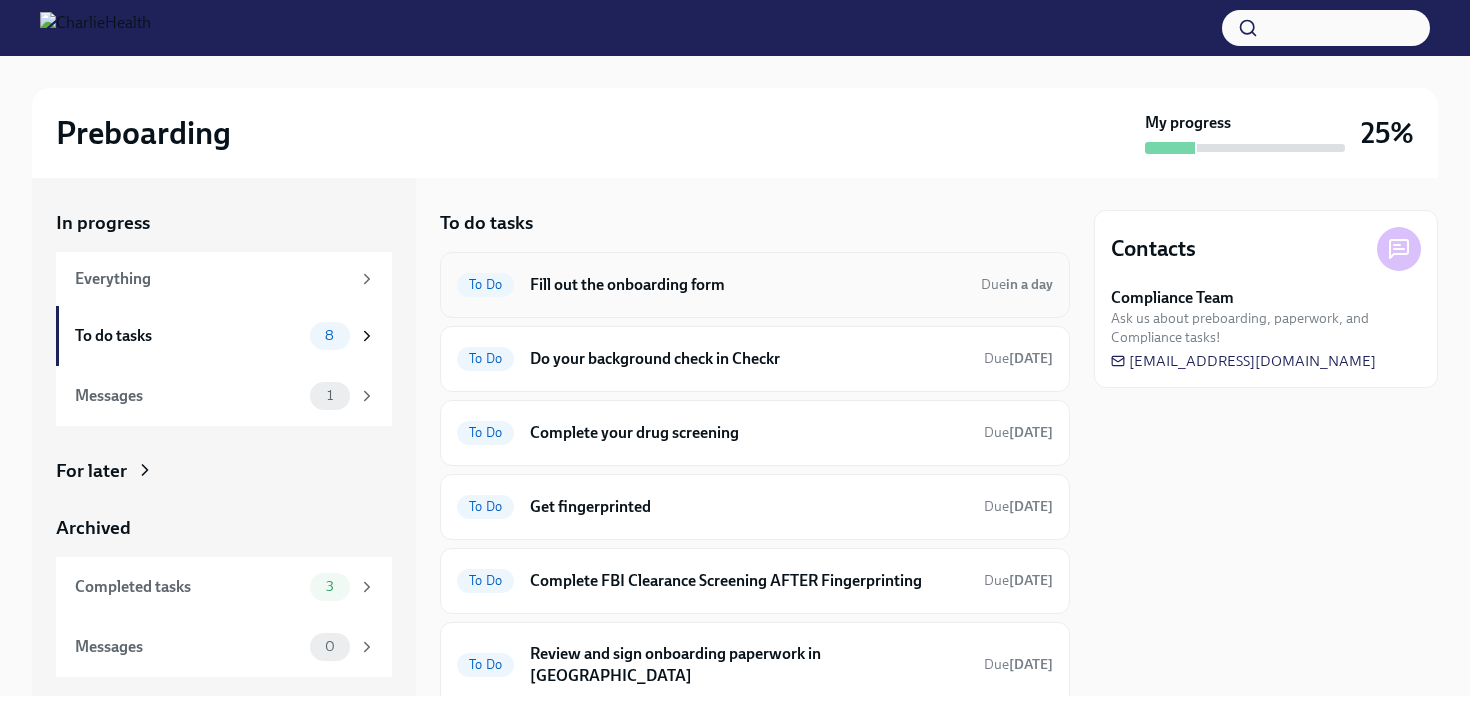 click on "Fill out the onboarding form" at bounding box center [747, 285] 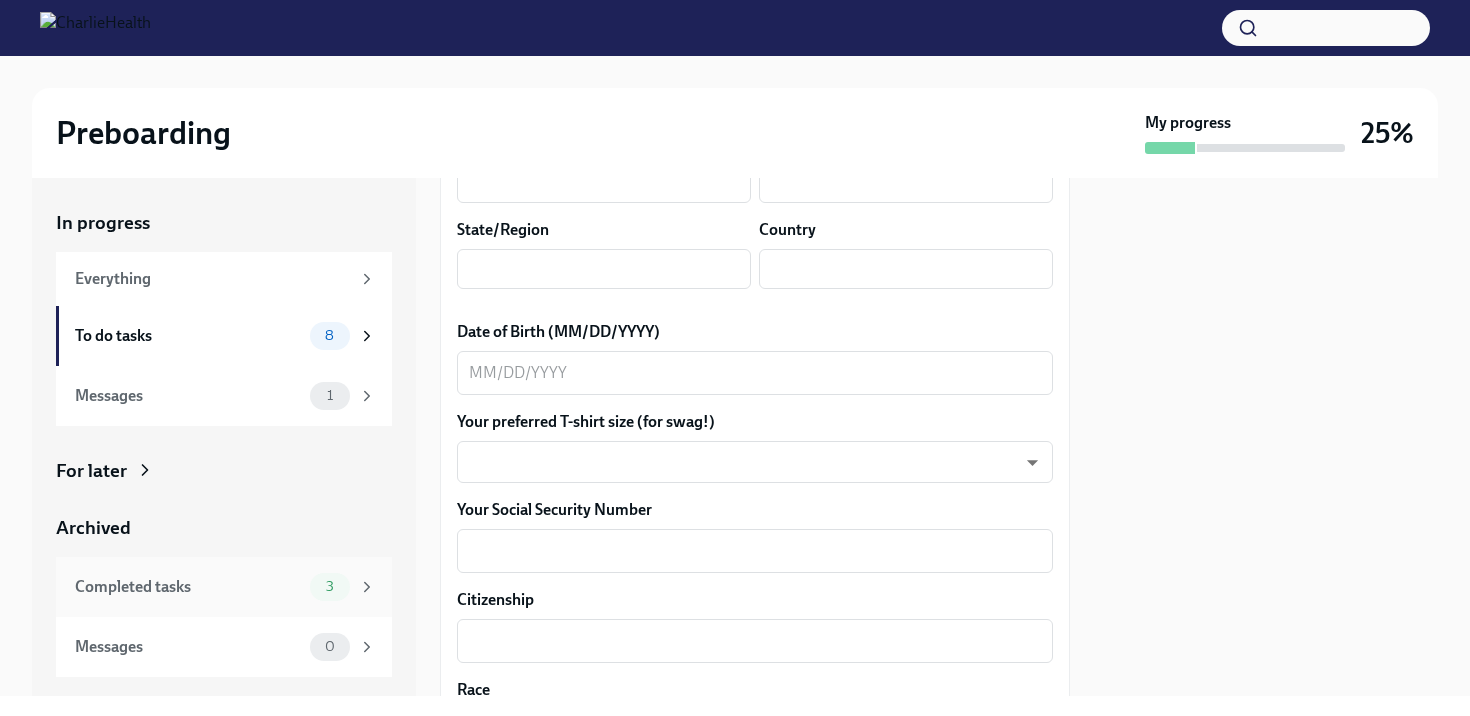 scroll, scrollTop: 856, scrollLeft: 0, axis: vertical 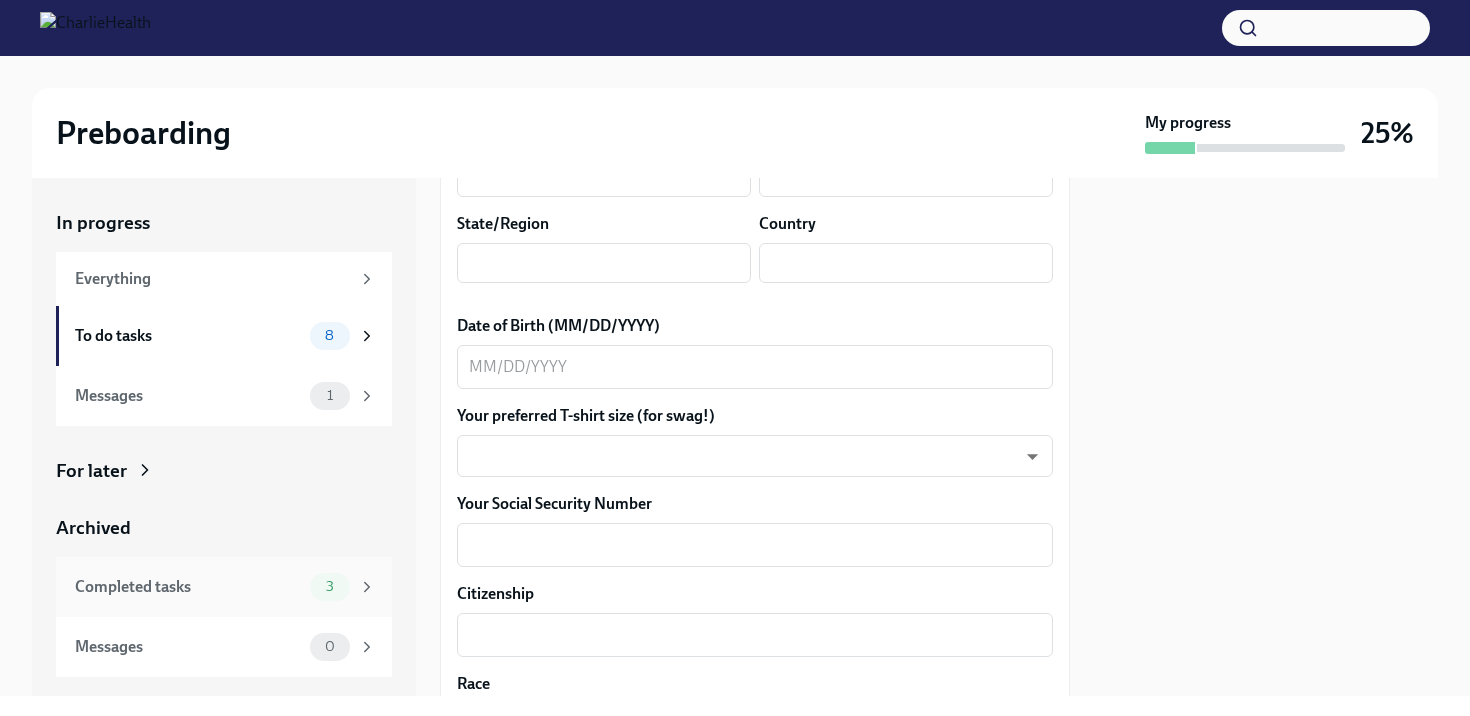 click on "Completed tasks" at bounding box center (188, 587) 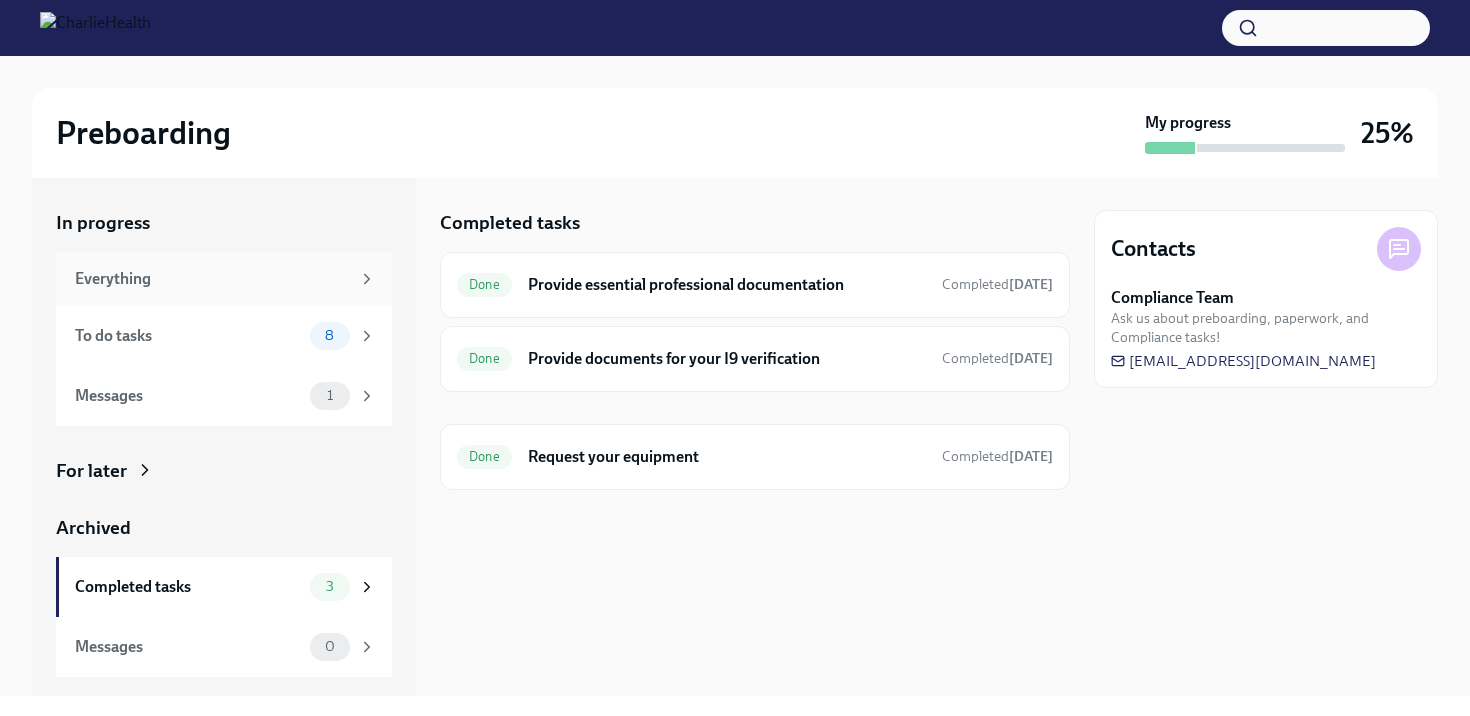 click on "Everything" at bounding box center [224, 279] 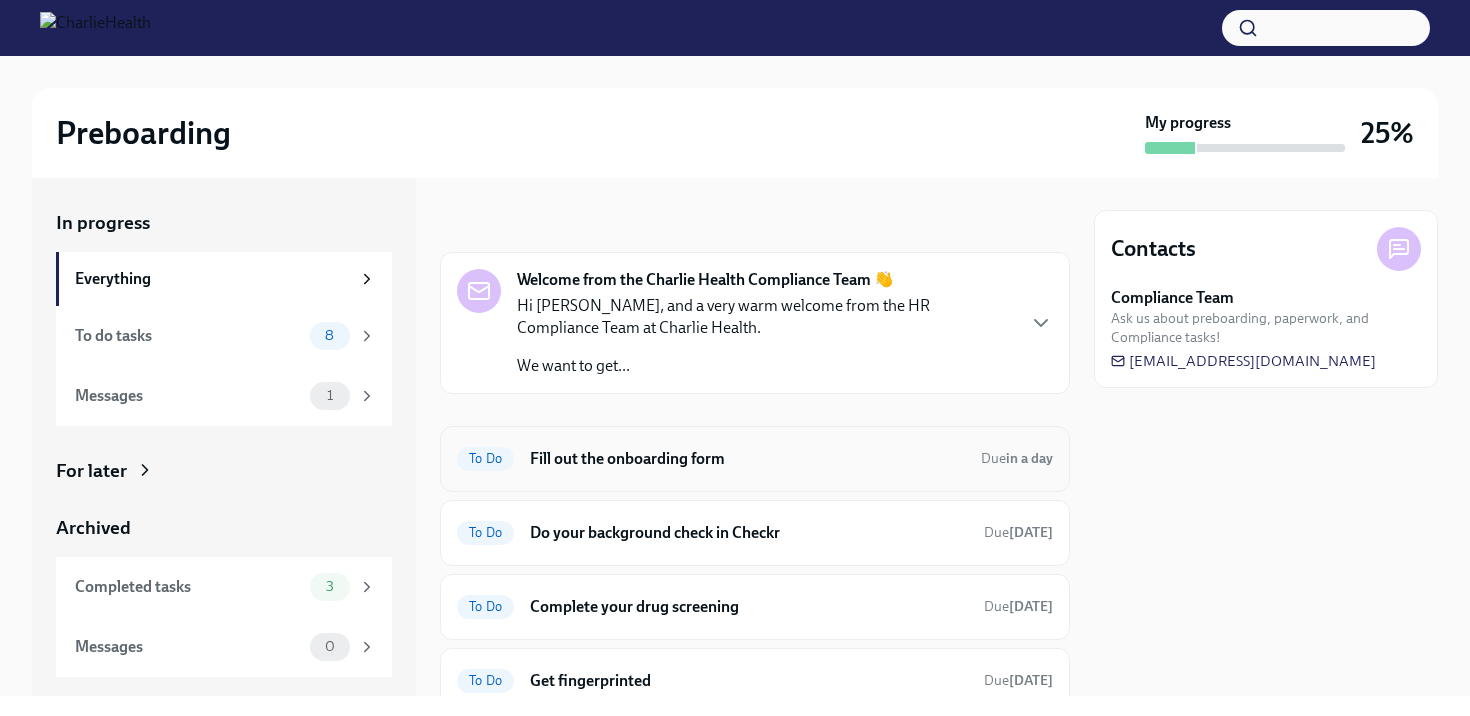 click on "Fill out the onboarding form" at bounding box center (747, 459) 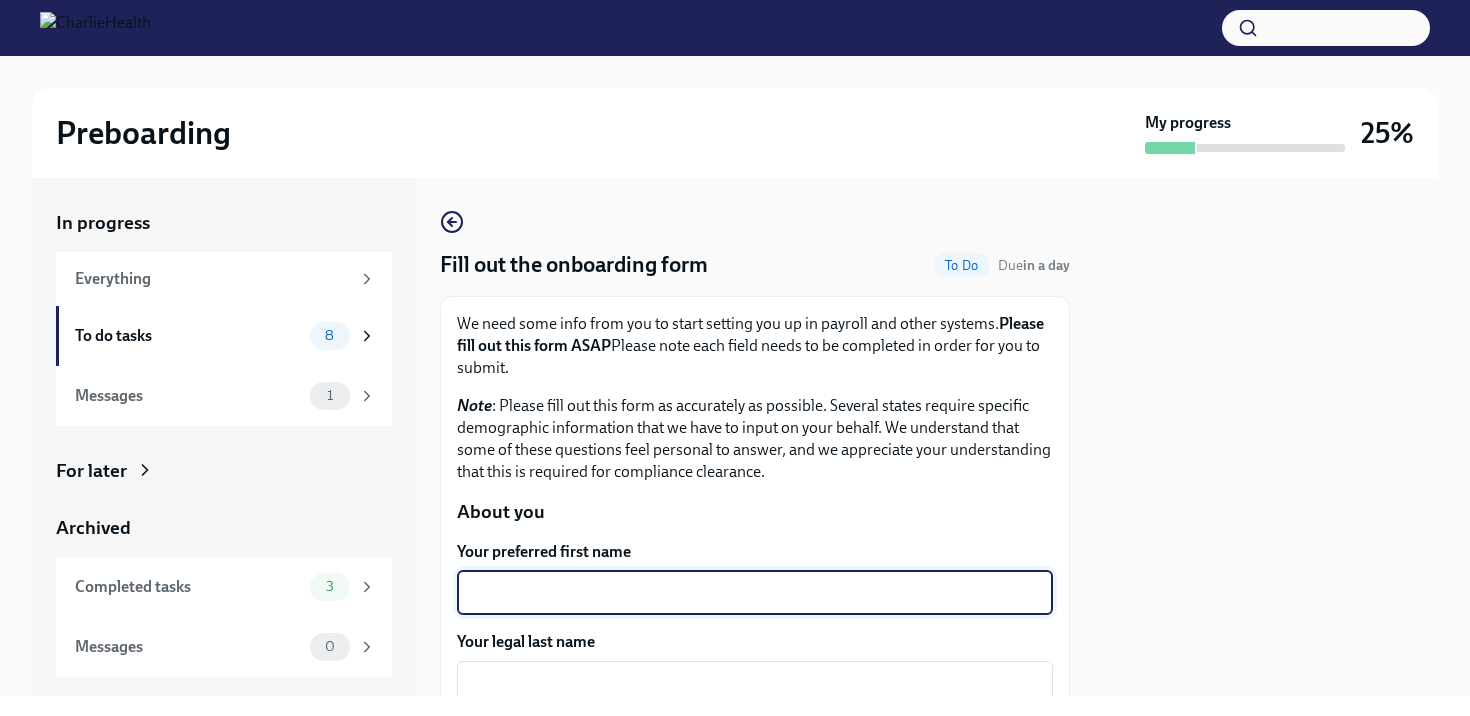 click on "Your preferred first name" at bounding box center [755, 593] 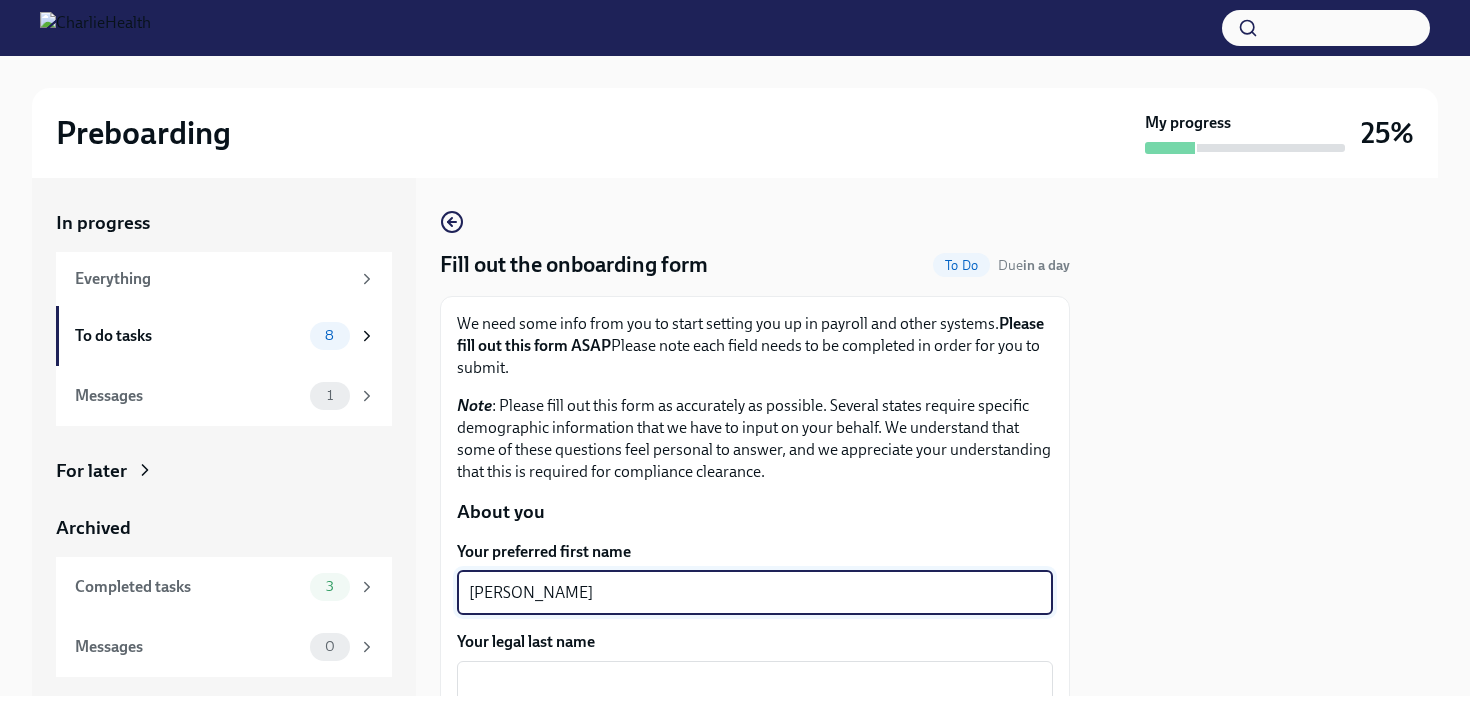 type on "[PERSON_NAME]" 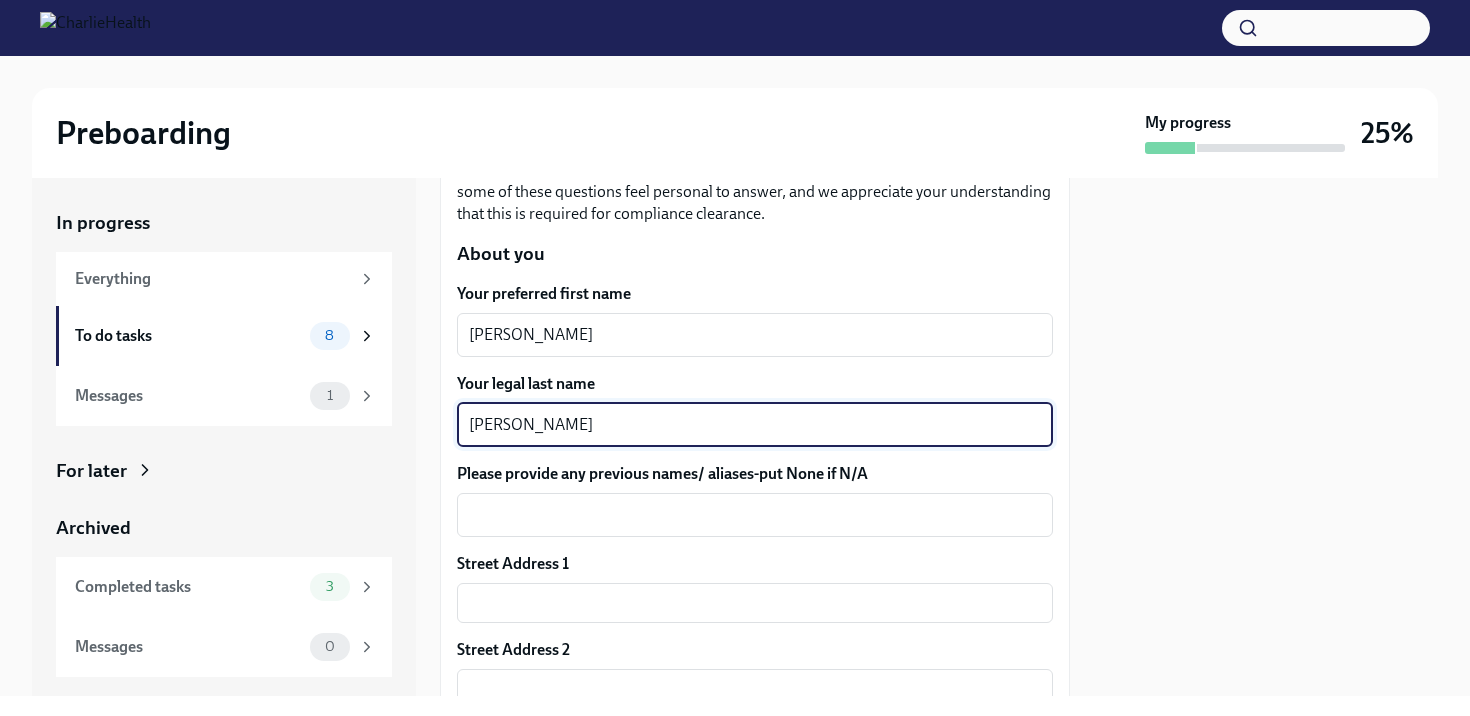 scroll, scrollTop: 257, scrollLeft: 0, axis: vertical 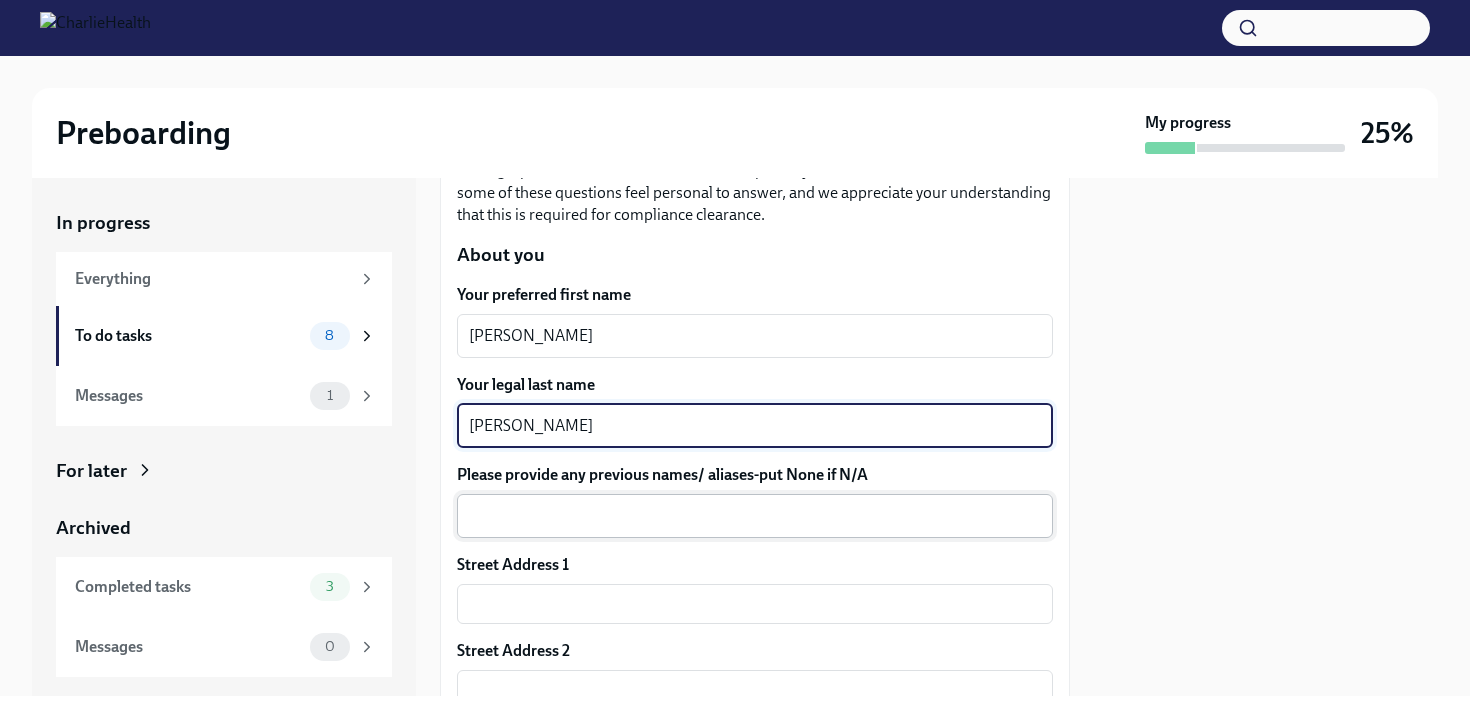 type on "[PERSON_NAME]" 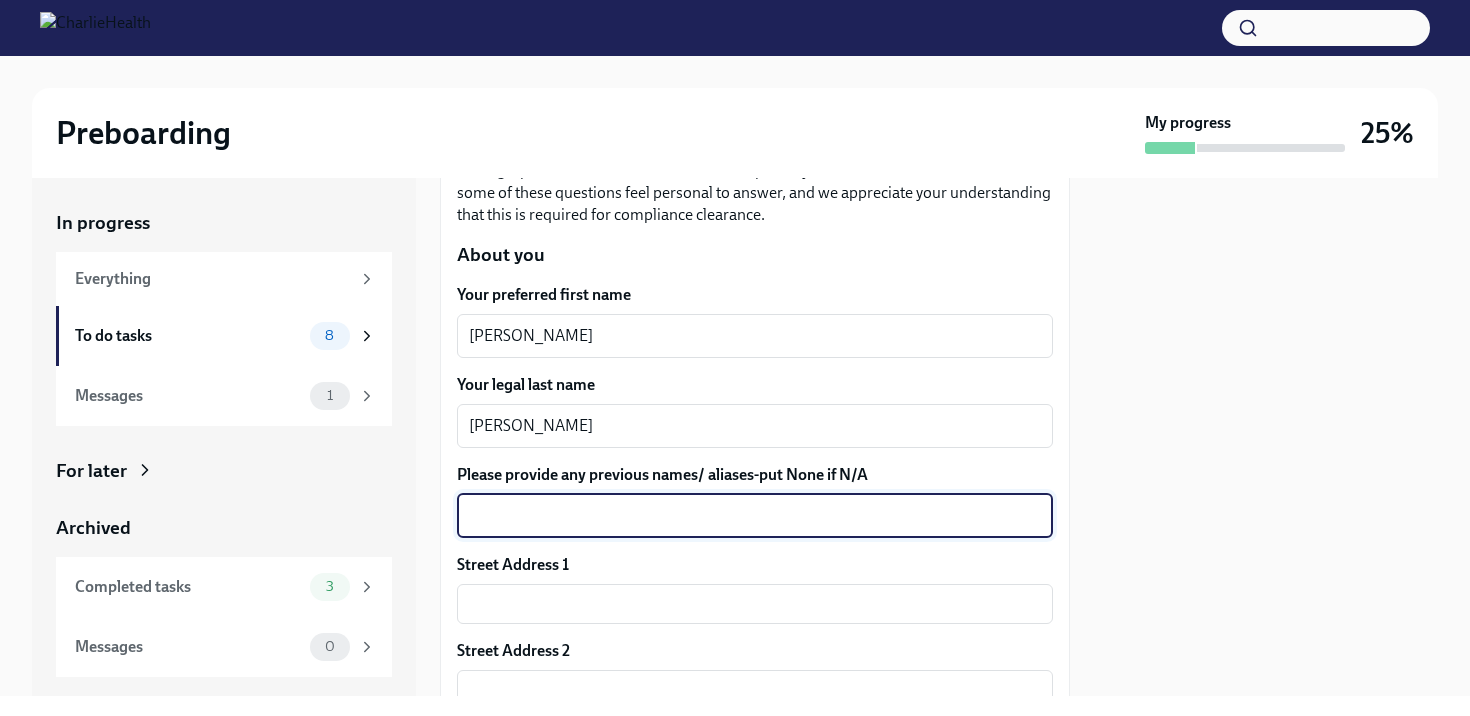 click on "Please provide any previous names/ aliases-put None if N/A" at bounding box center (755, 516) 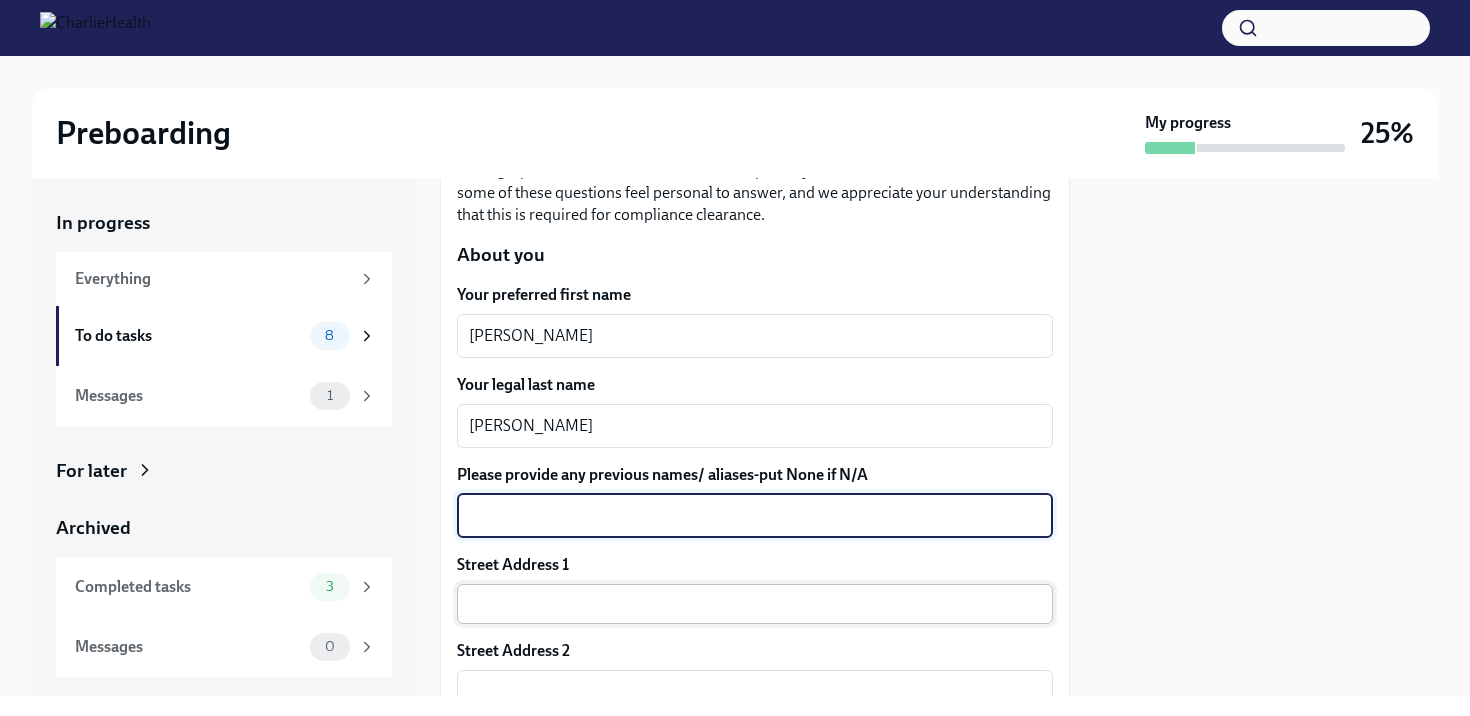 click at bounding box center [755, 604] 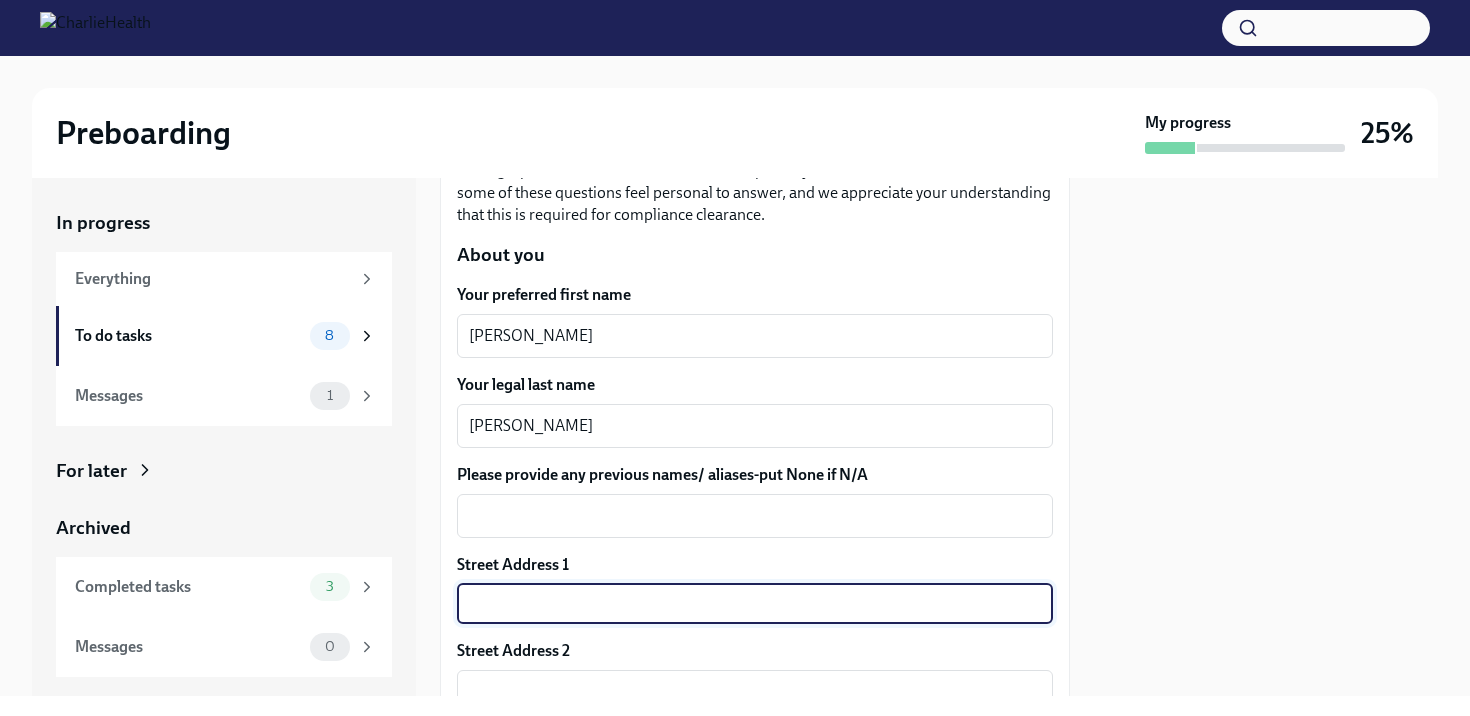 type on "[STREET_ADDRESS]" 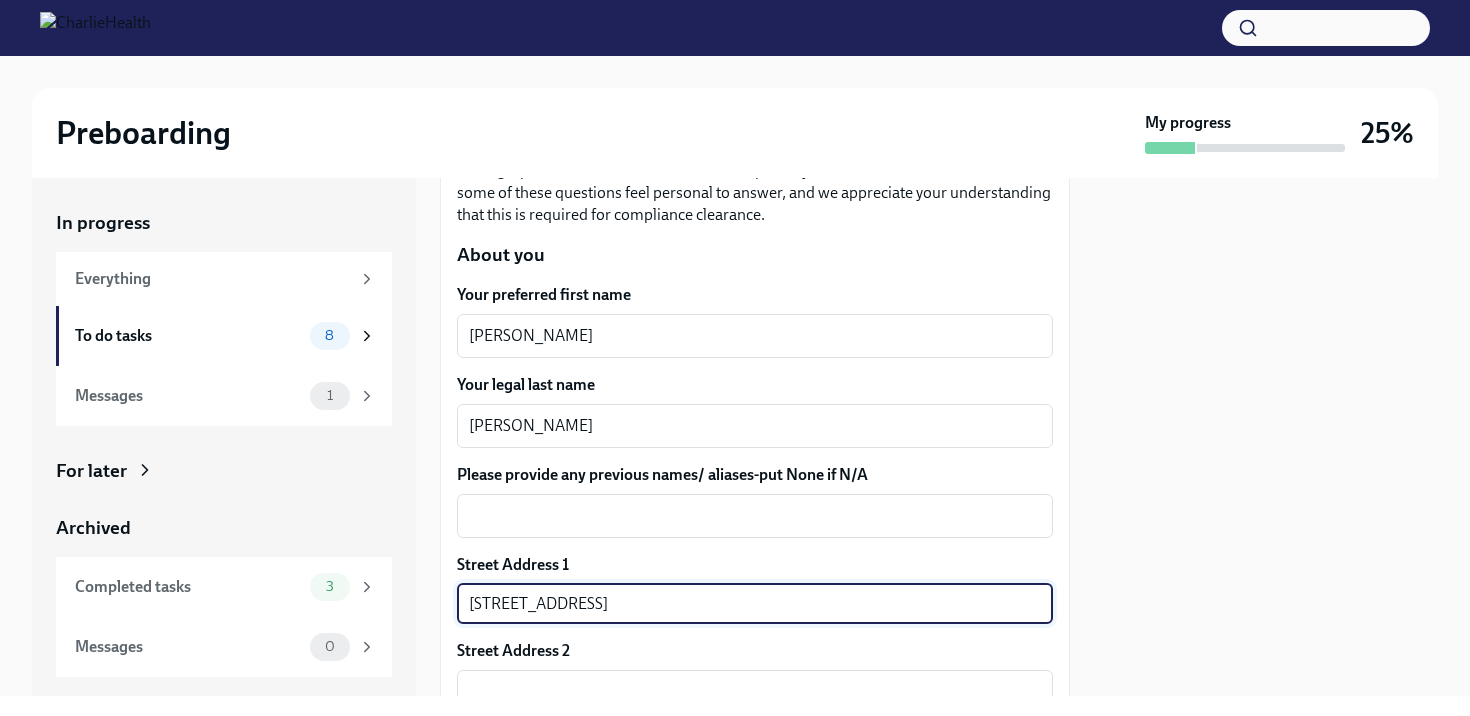 type on "33067" 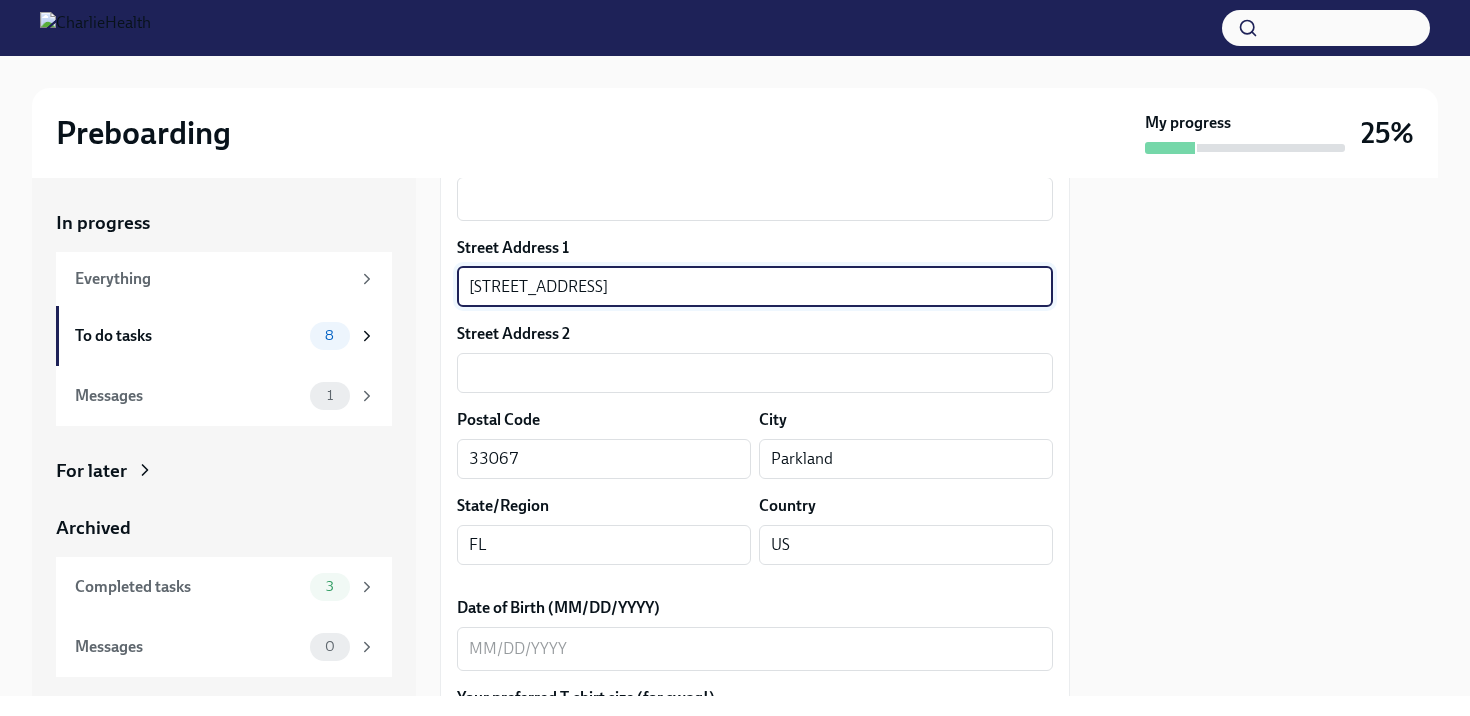 scroll, scrollTop: 583, scrollLeft: 0, axis: vertical 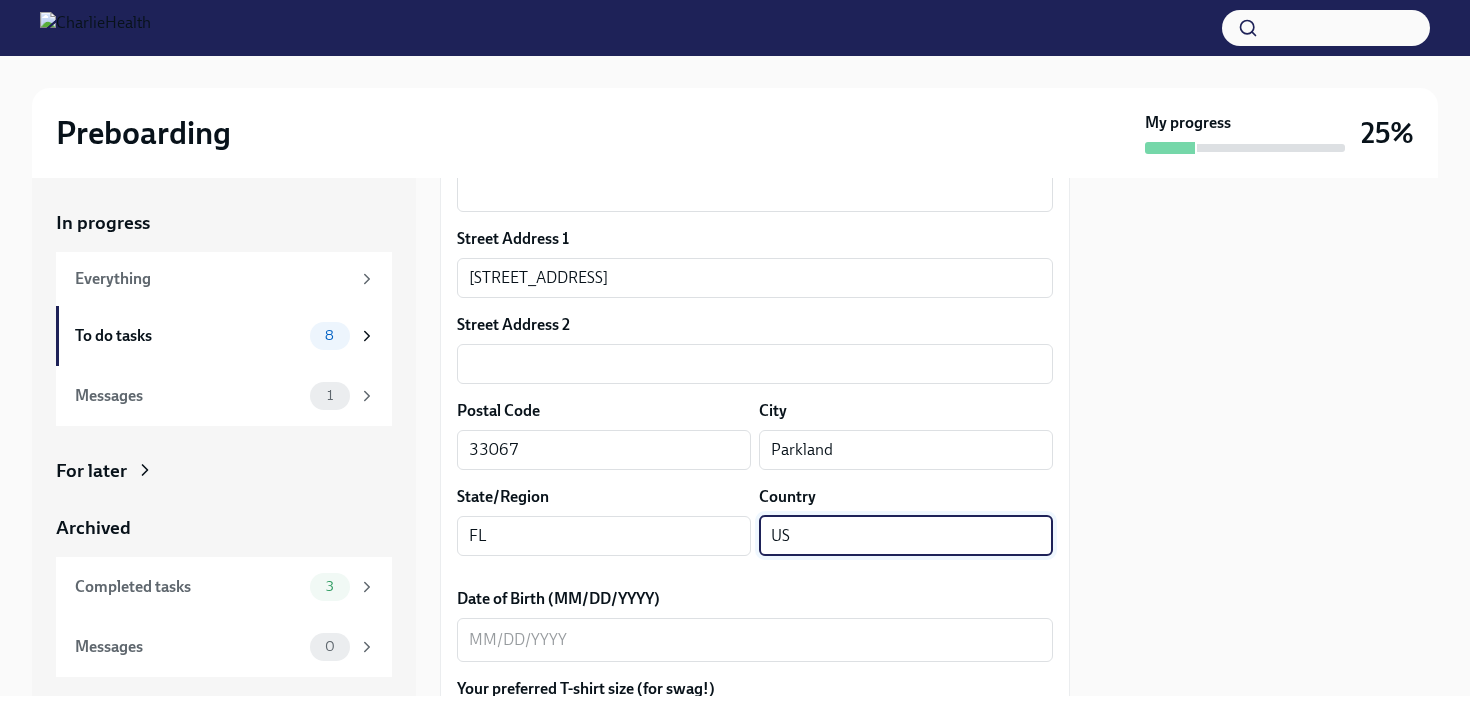 click on "US" at bounding box center (906, 536) 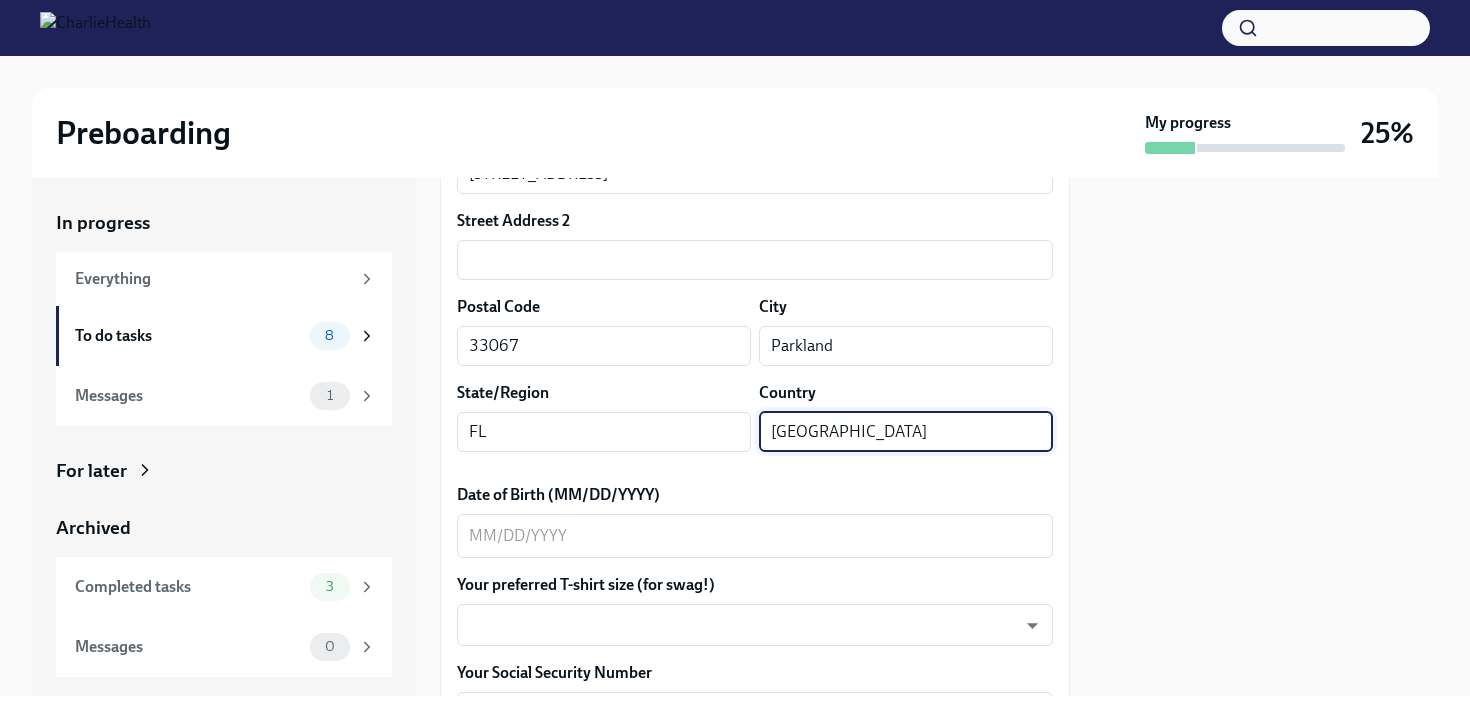 scroll, scrollTop: 689, scrollLeft: 0, axis: vertical 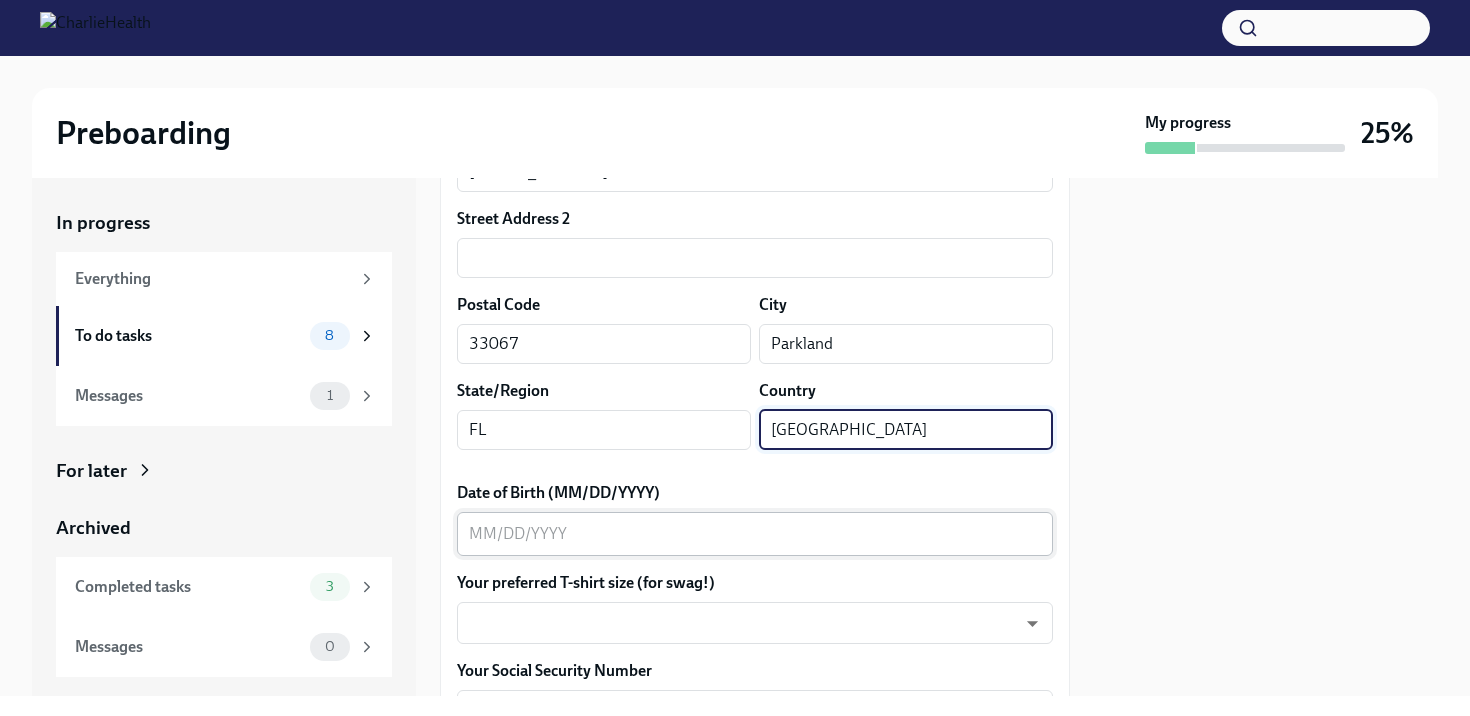 type on "[GEOGRAPHIC_DATA]" 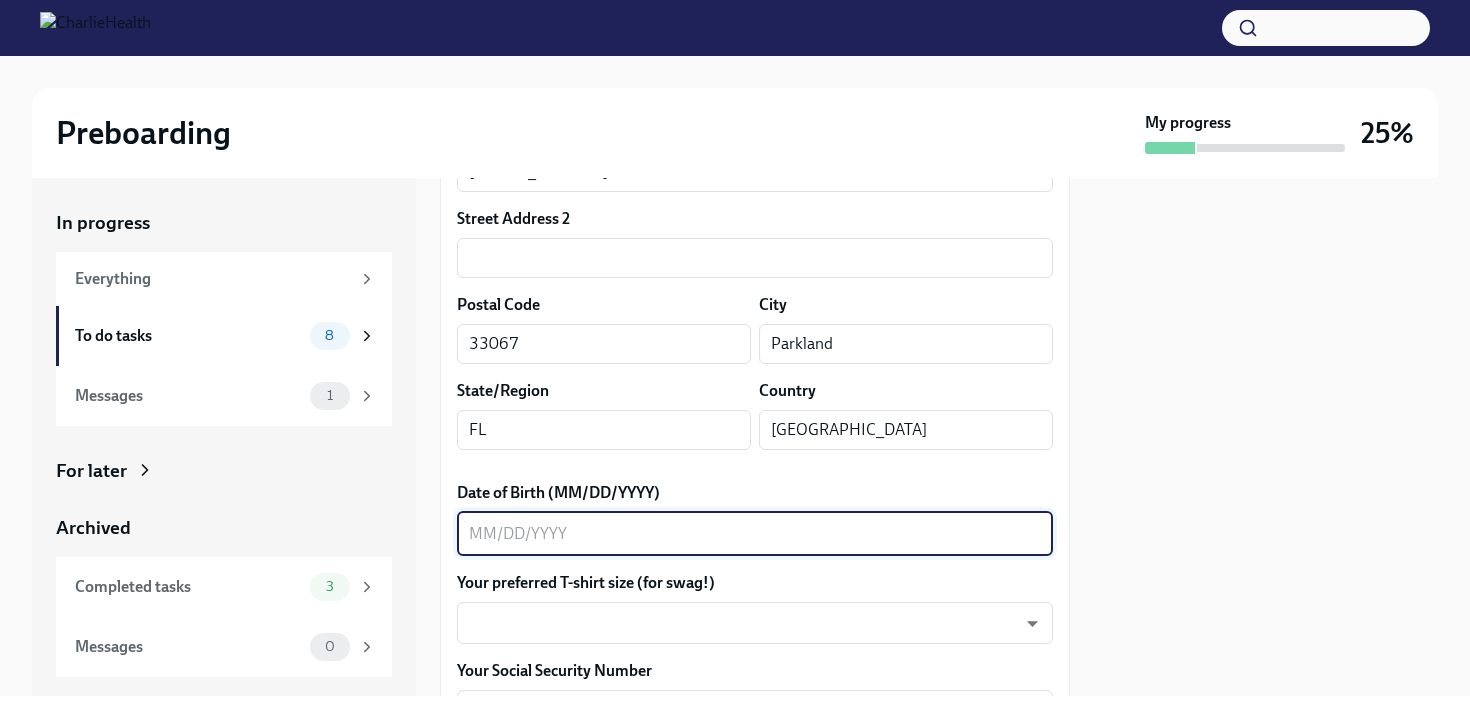 click on "Date of Birth (MM/DD/YYYY)" at bounding box center [755, 534] 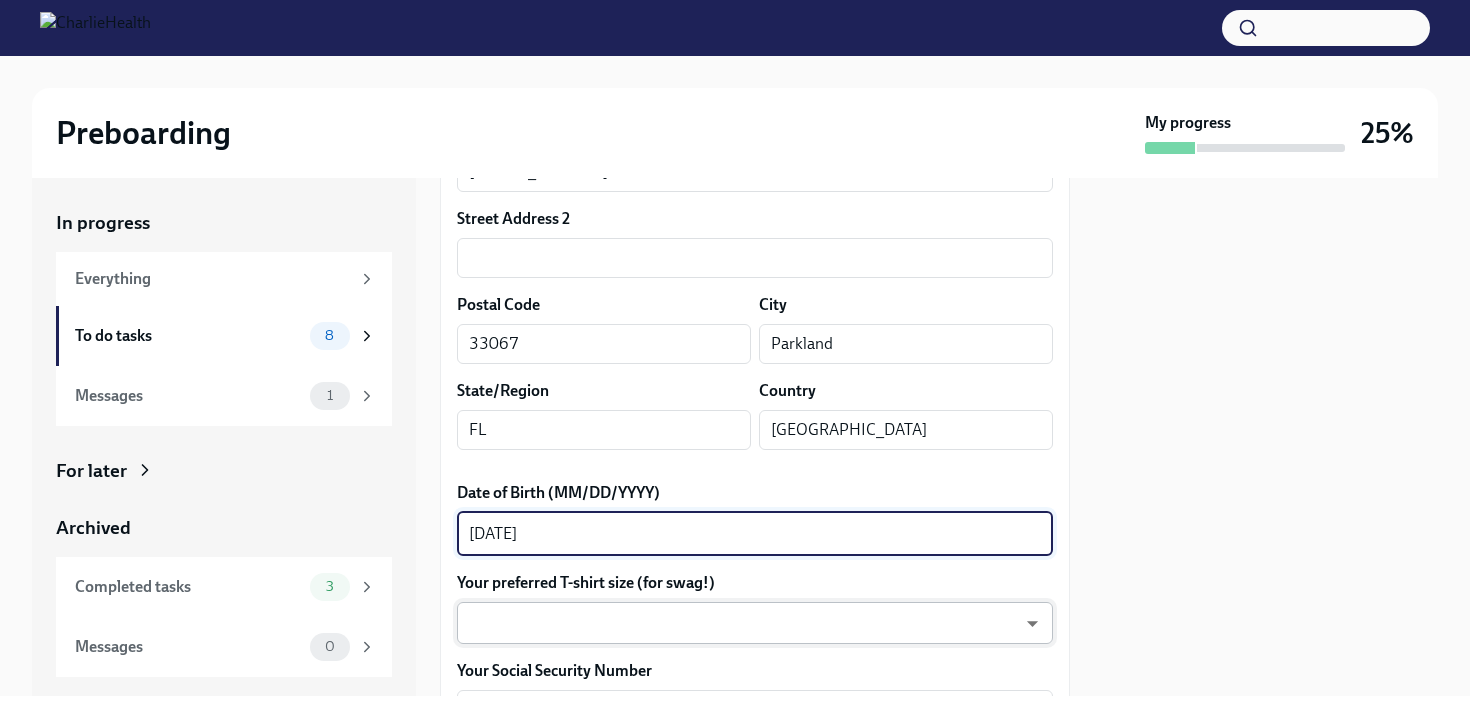 type on "[DATE]" 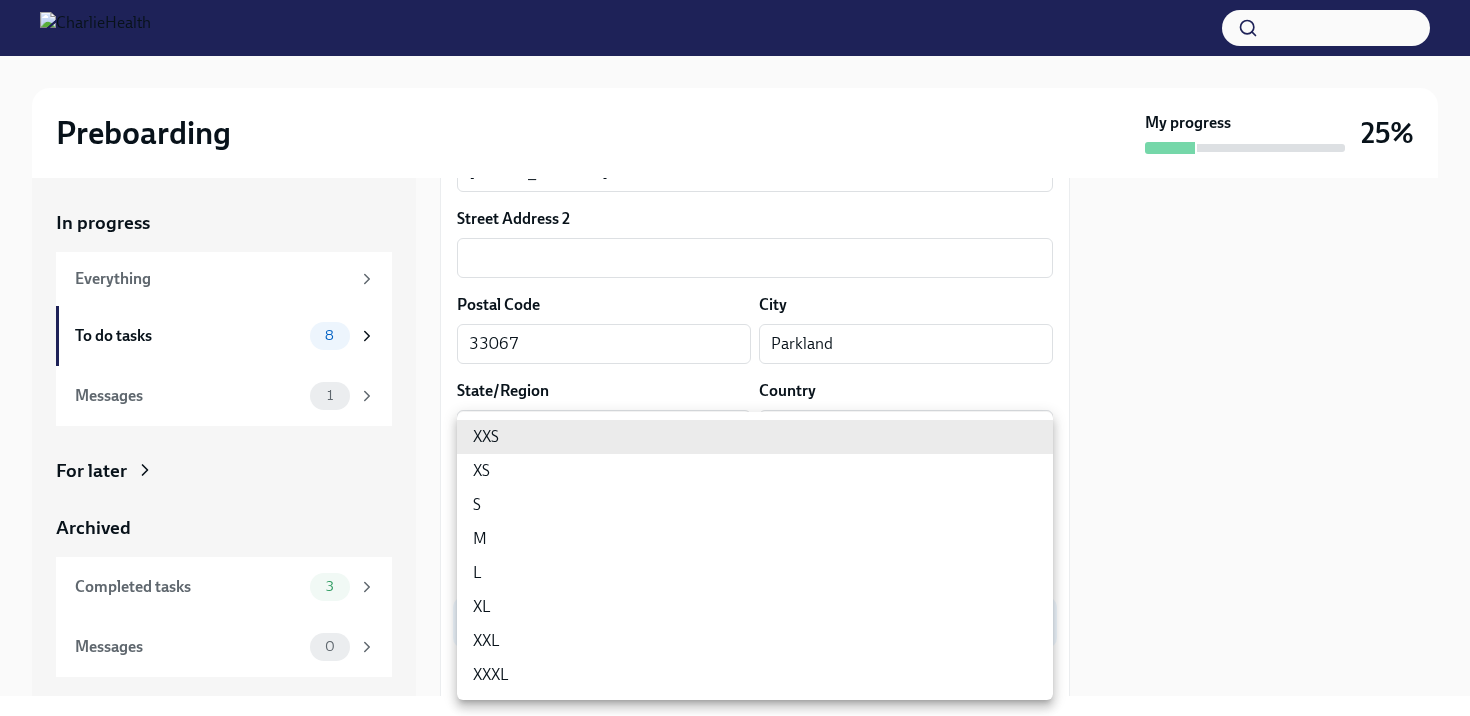 click on "M" at bounding box center [755, 539] 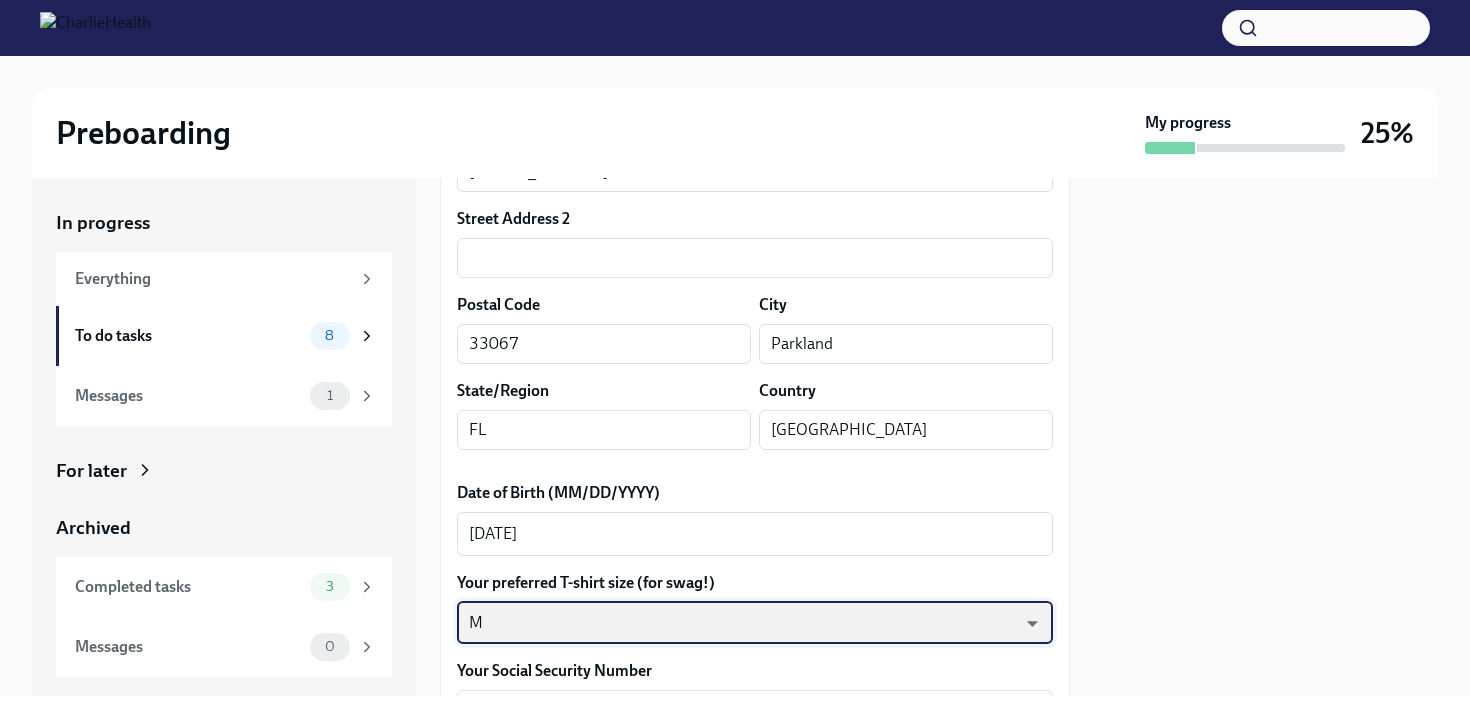 scroll, scrollTop: 830, scrollLeft: 0, axis: vertical 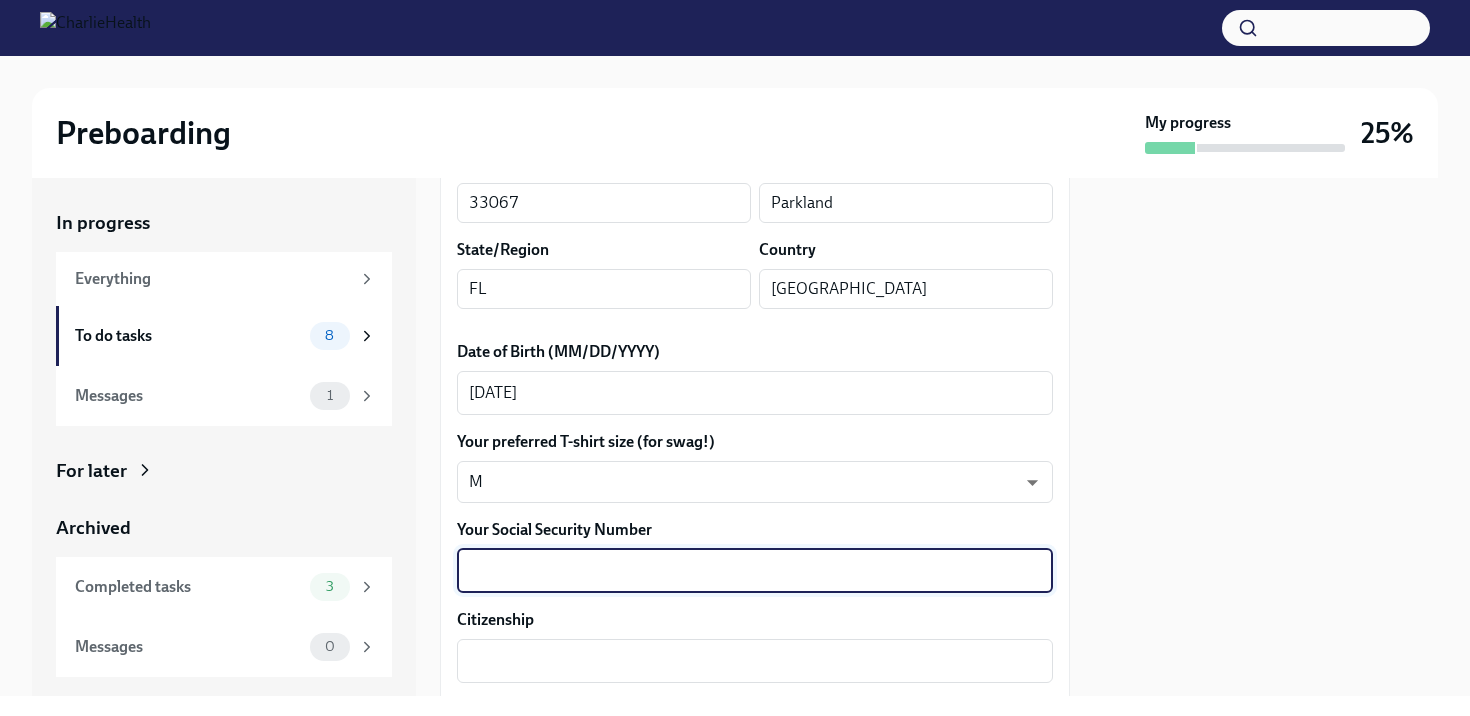 click on "Your Social Security Number" at bounding box center [755, 571] 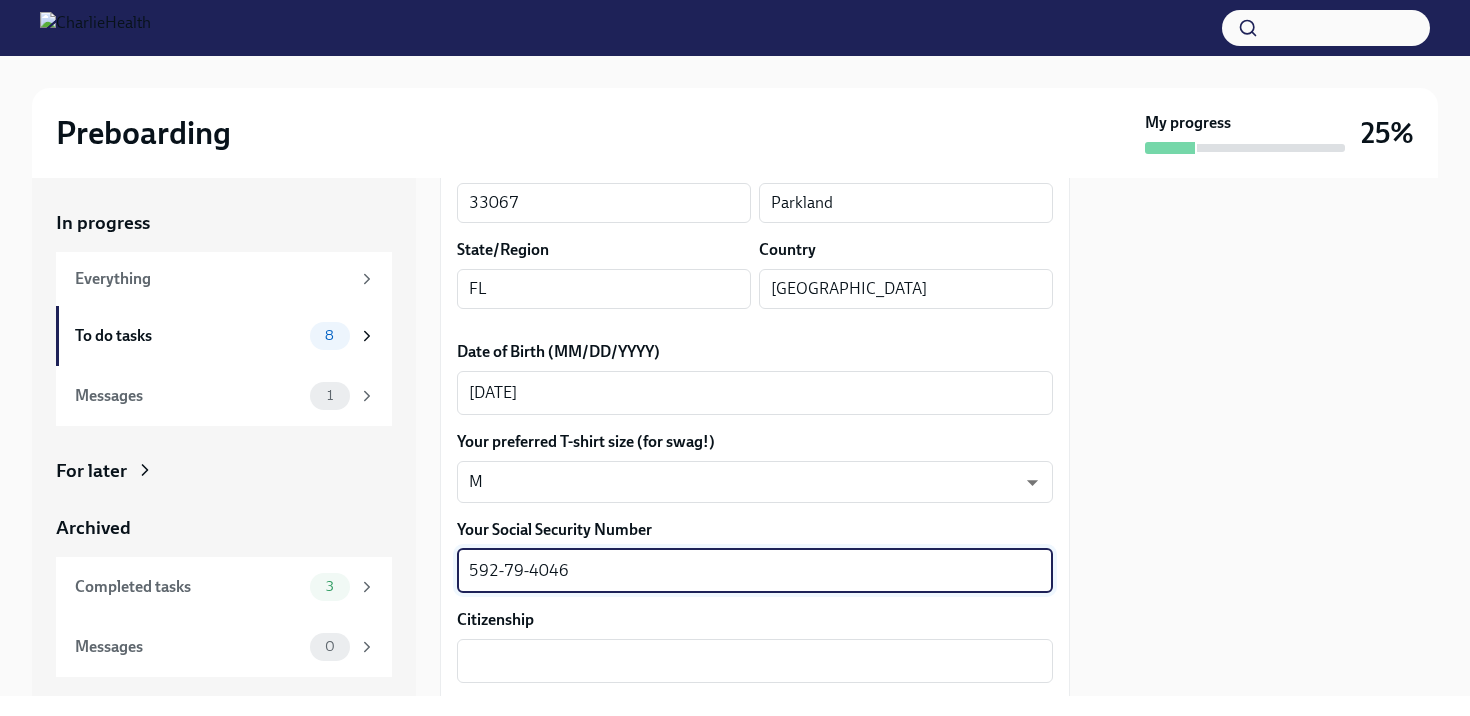 scroll, scrollTop: 974, scrollLeft: 0, axis: vertical 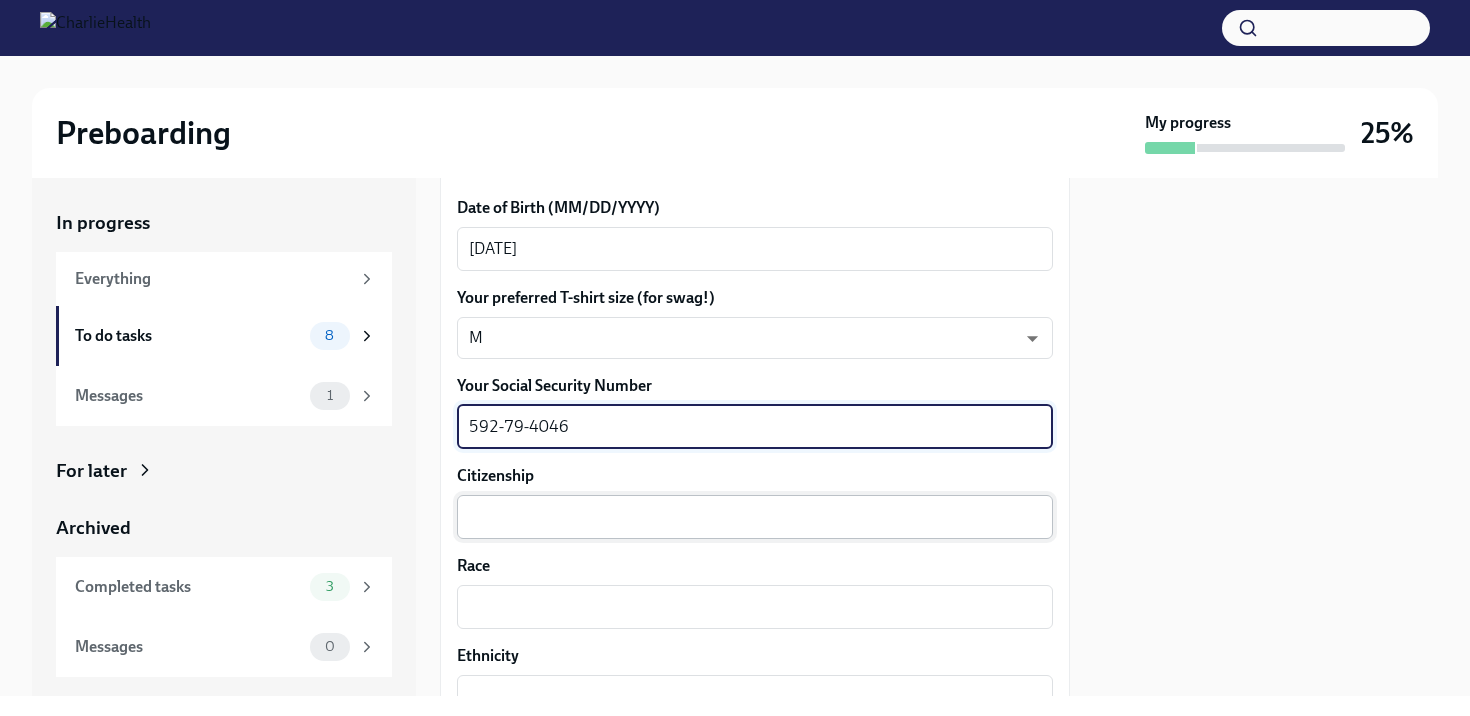 type on "592-79-4046" 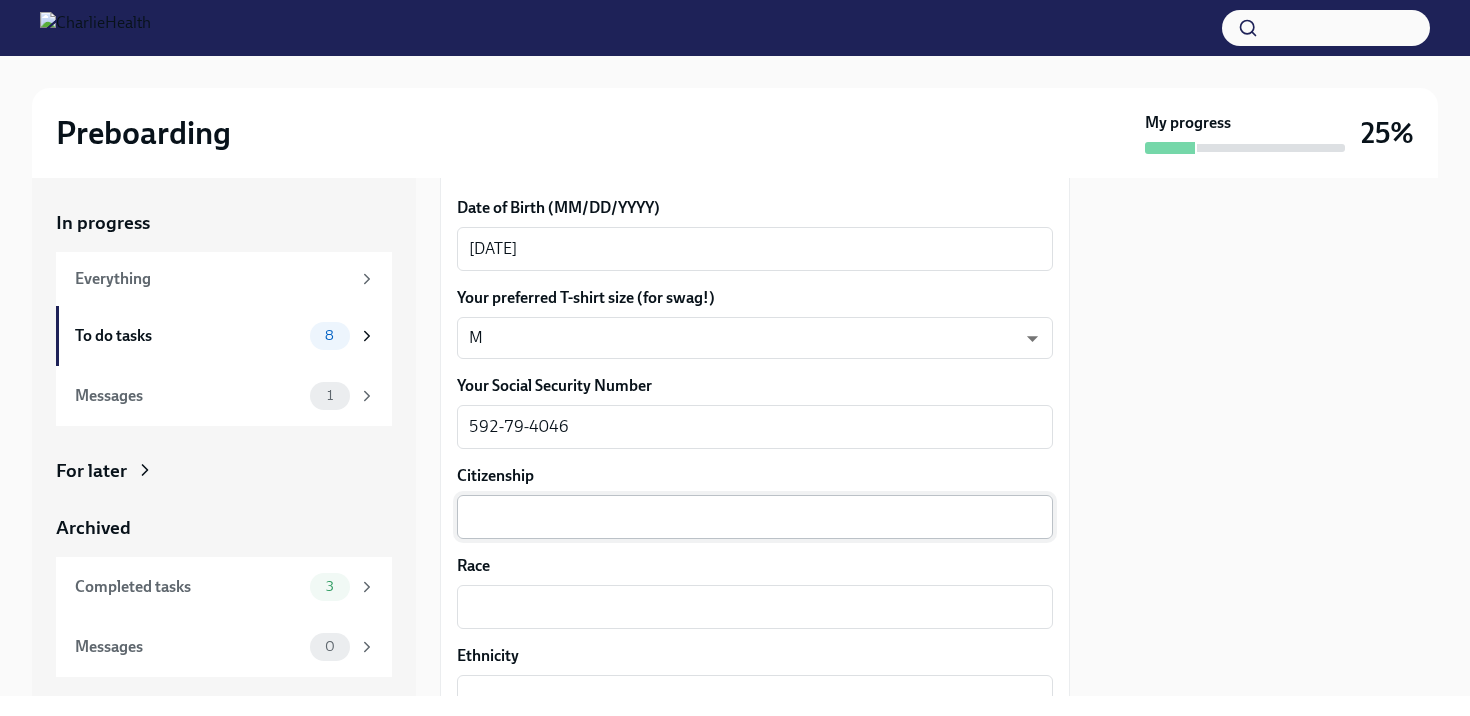 click on "x ​" at bounding box center (755, 517) 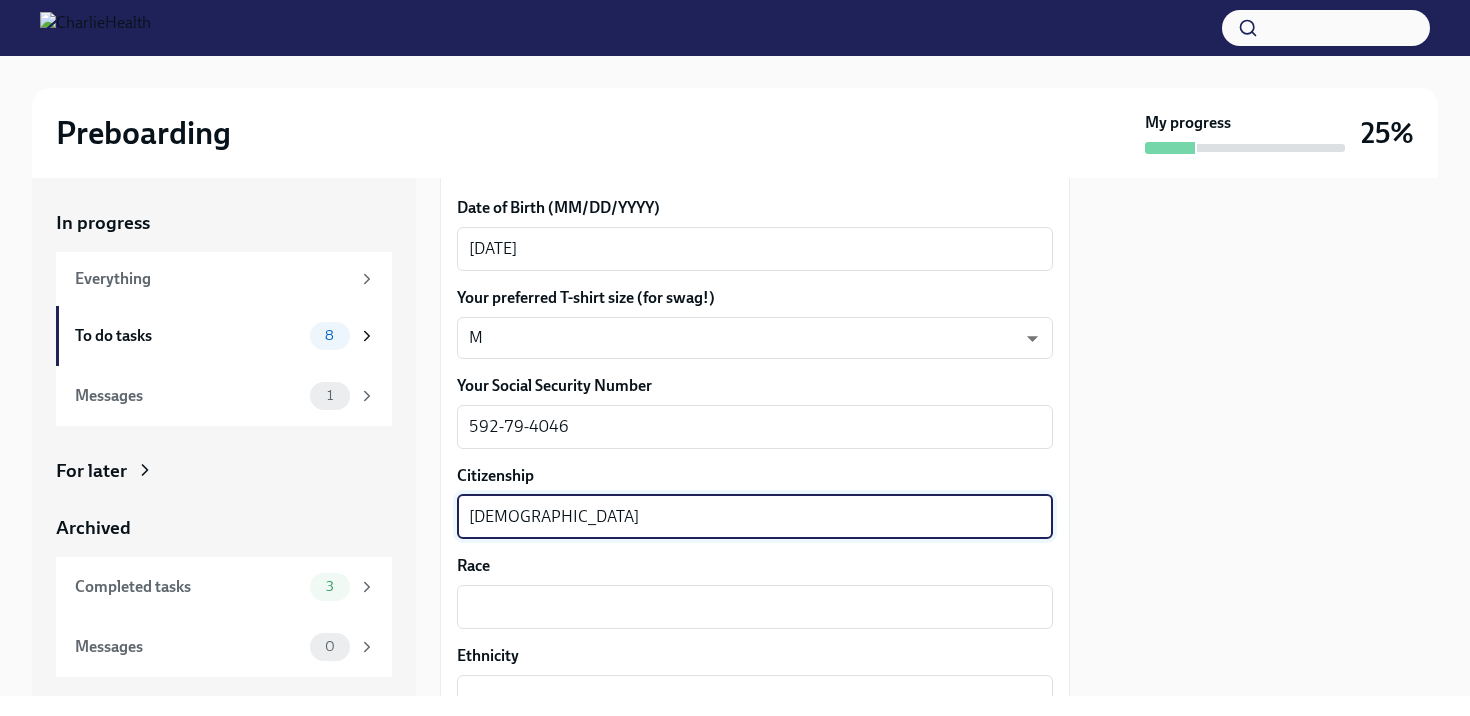 type on "[DEMOGRAPHIC_DATA]" 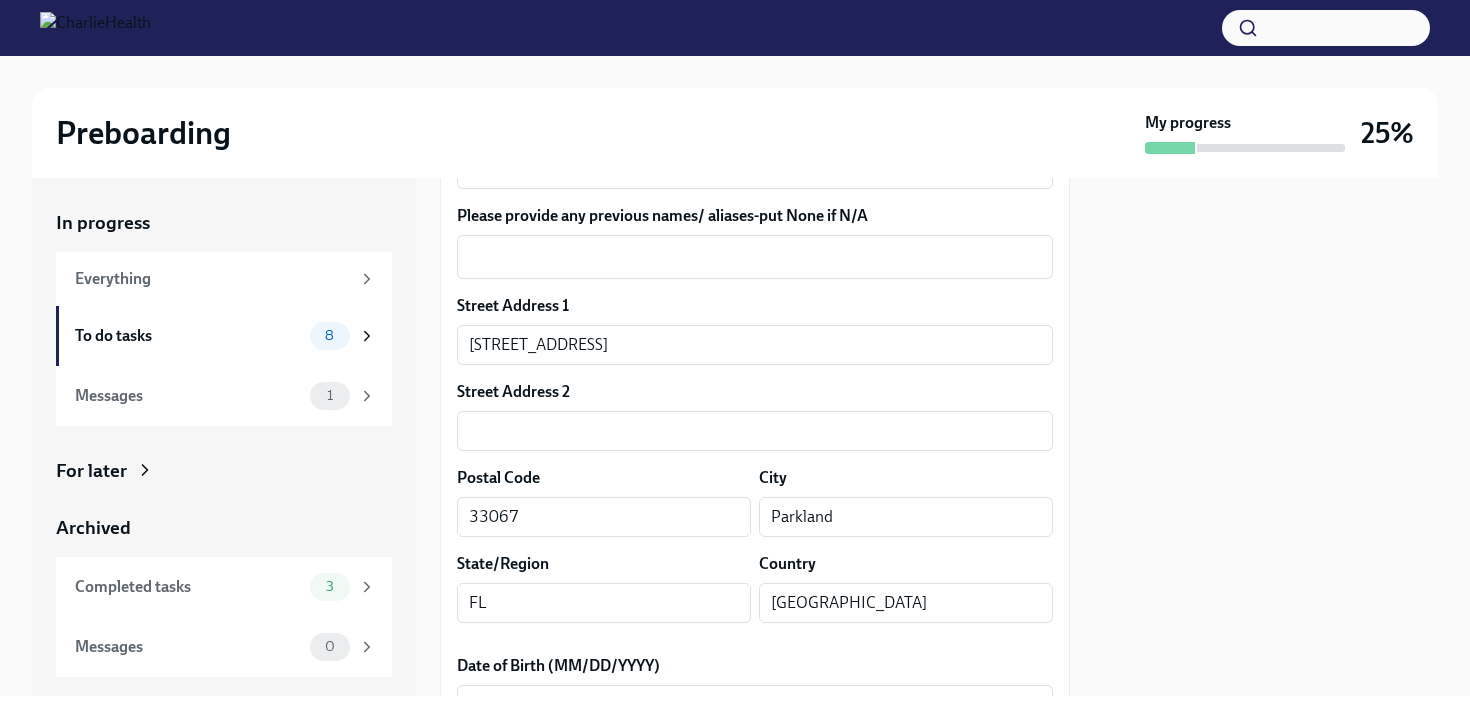 scroll, scrollTop: 503, scrollLeft: 0, axis: vertical 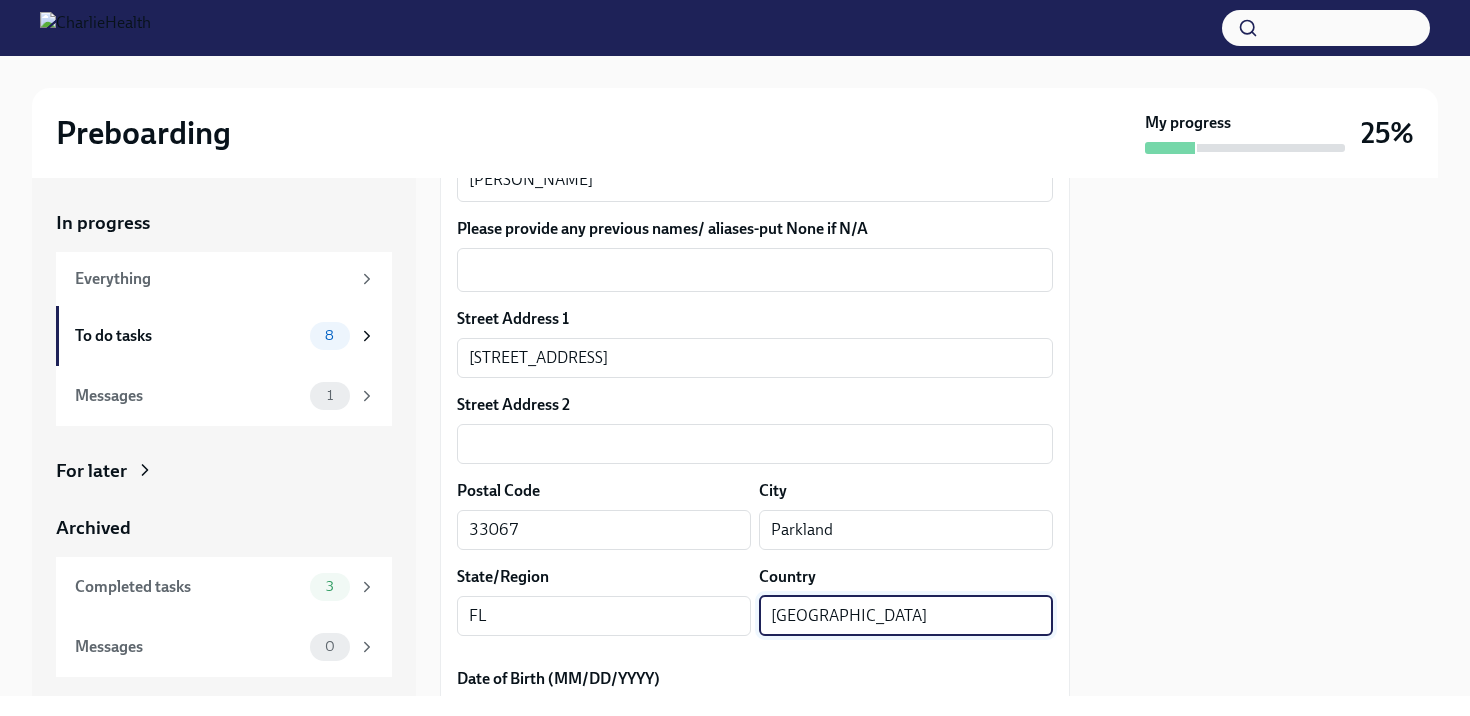 click on "[GEOGRAPHIC_DATA]" at bounding box center [906, 616] 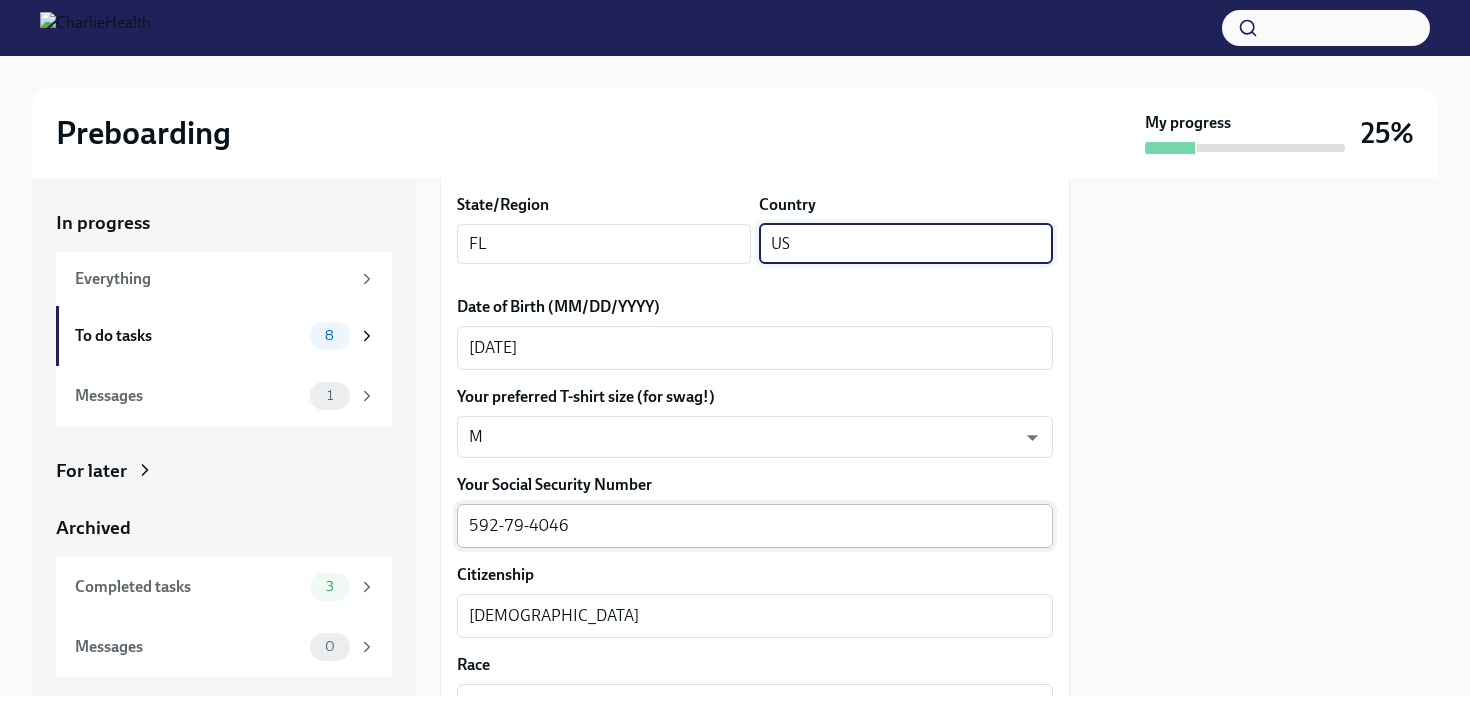 scroll, scrollTop: 892, scrollLeft: 0, axis: vertical 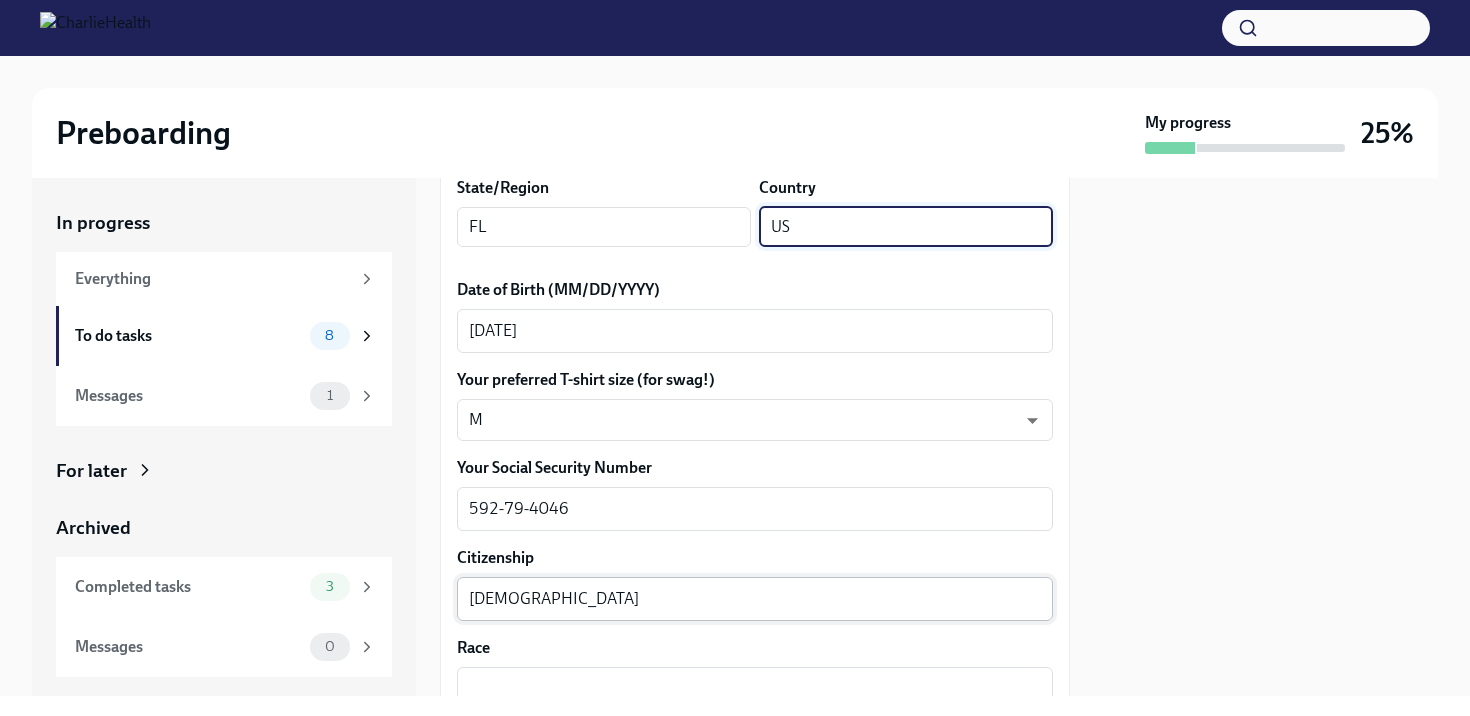 type on "US" 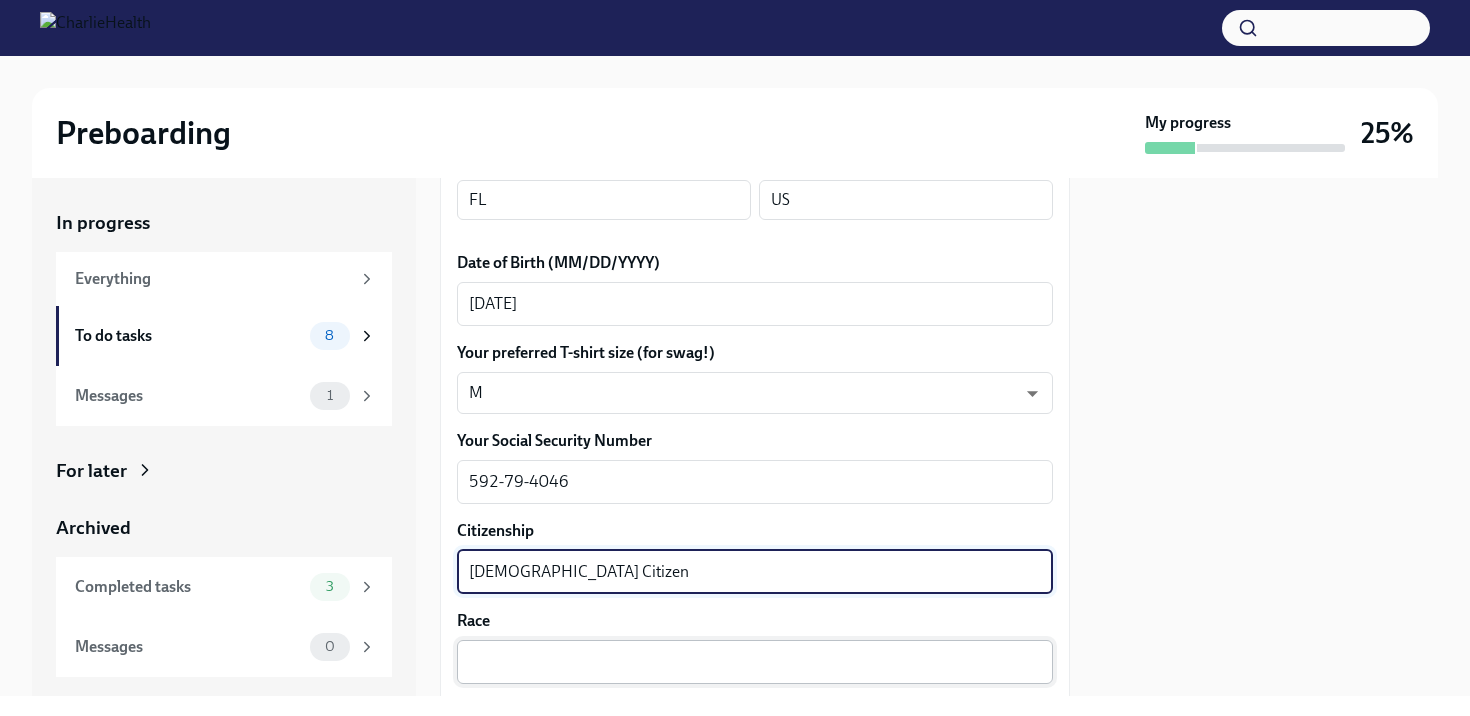 type on "[DEMOGRAPHIC_DATA] Citizen" 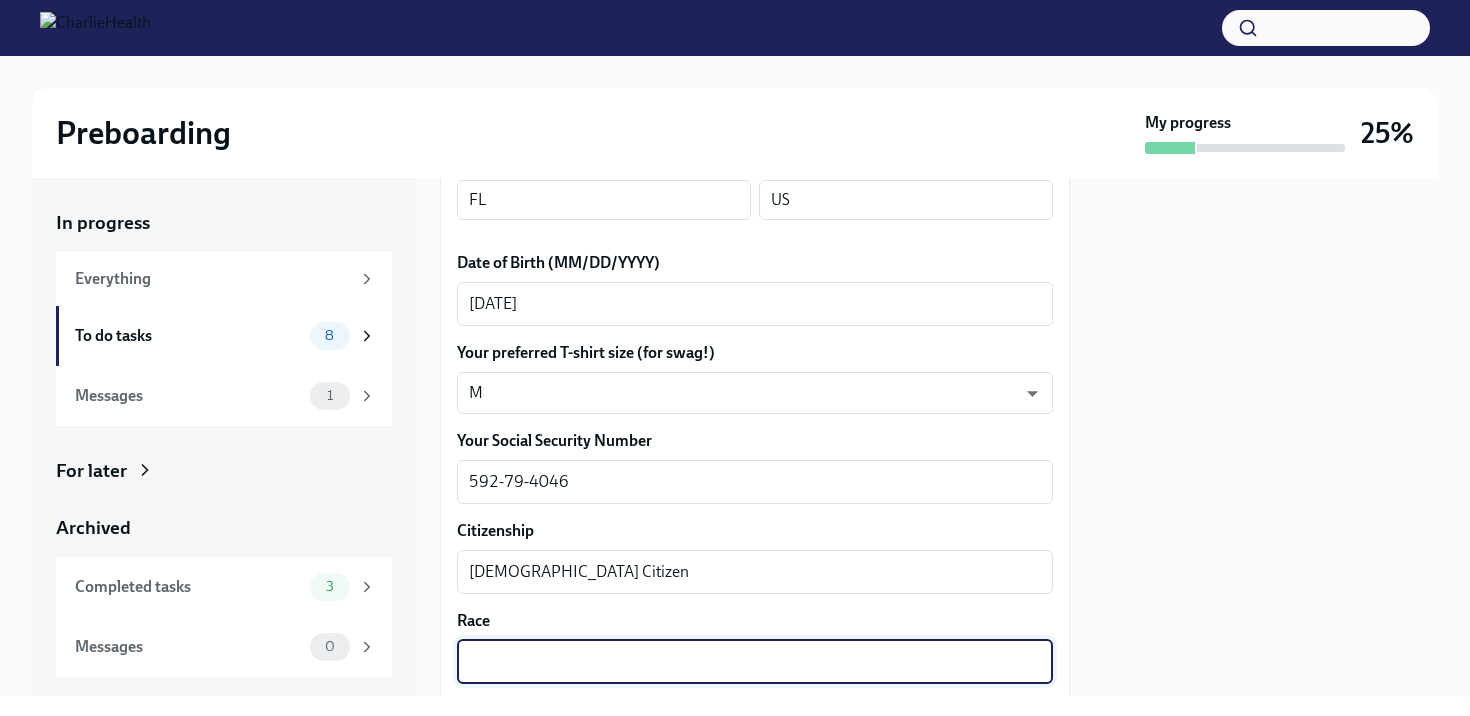 click on "Race" at bounding box center [755, 662] 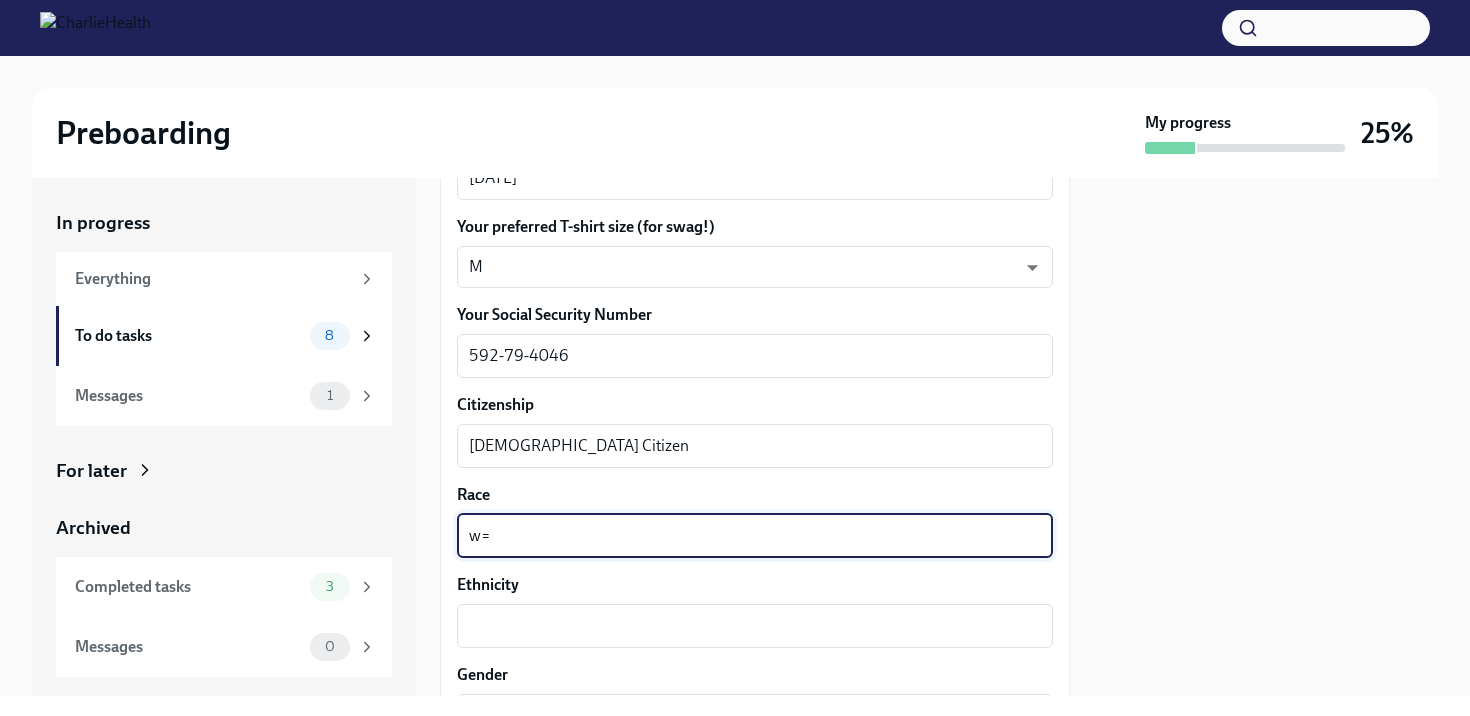 type on "w" 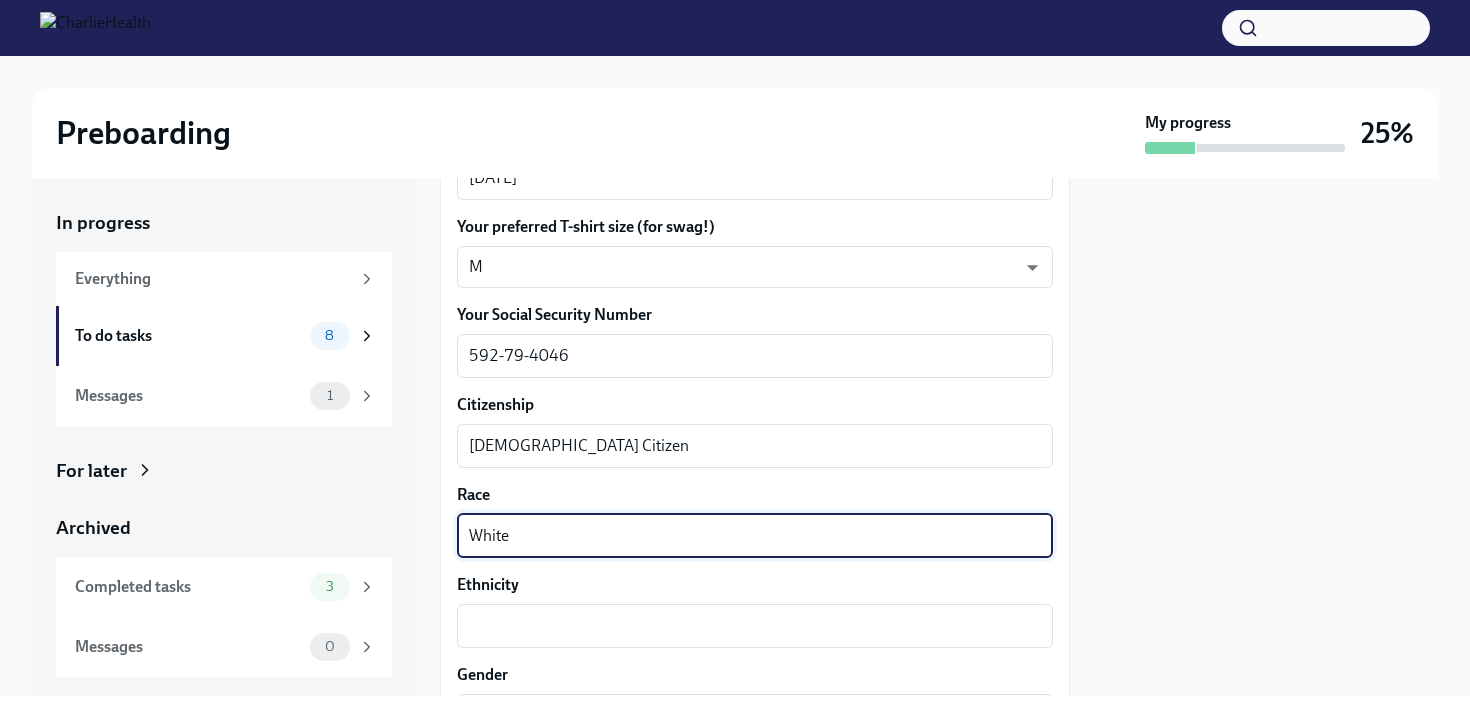 type on "White" 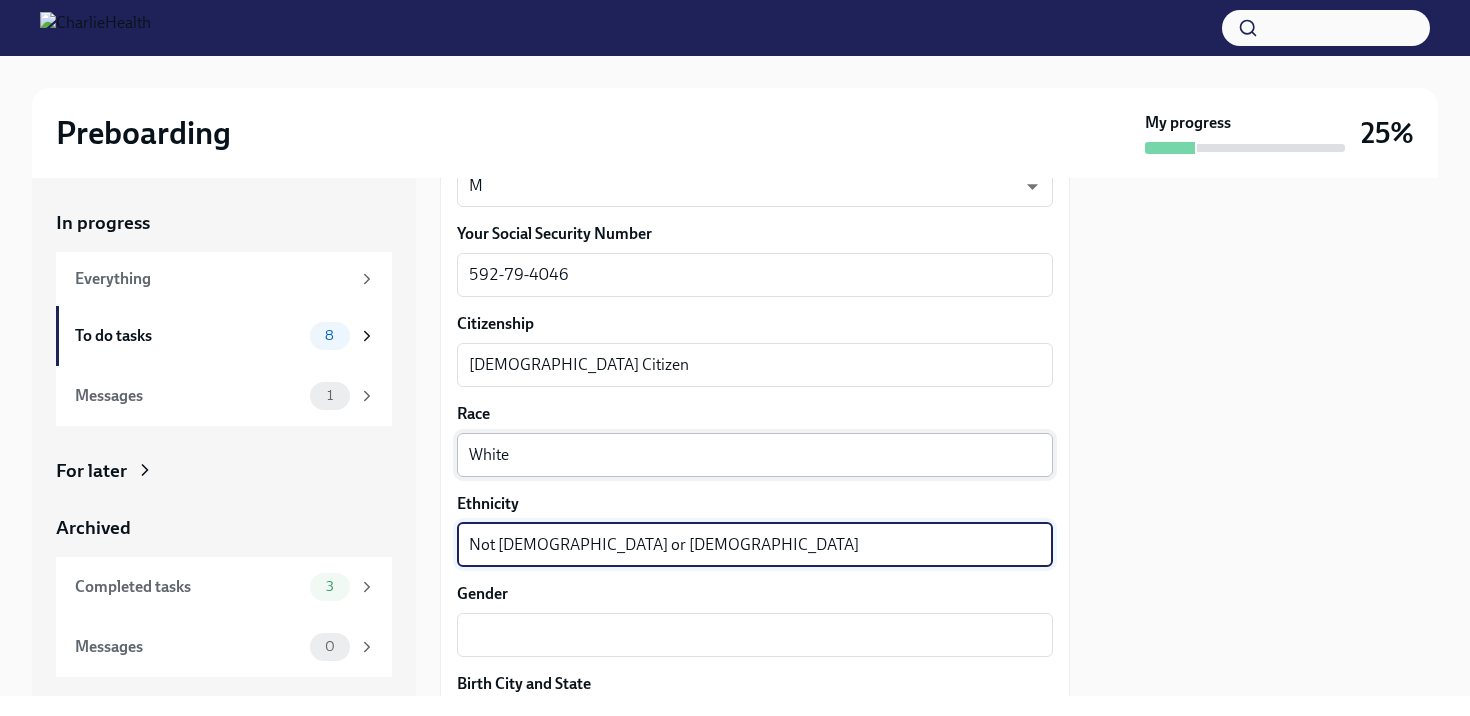 scroll, scrollTop: 1148, scrollLeft: 0, axis: vertical 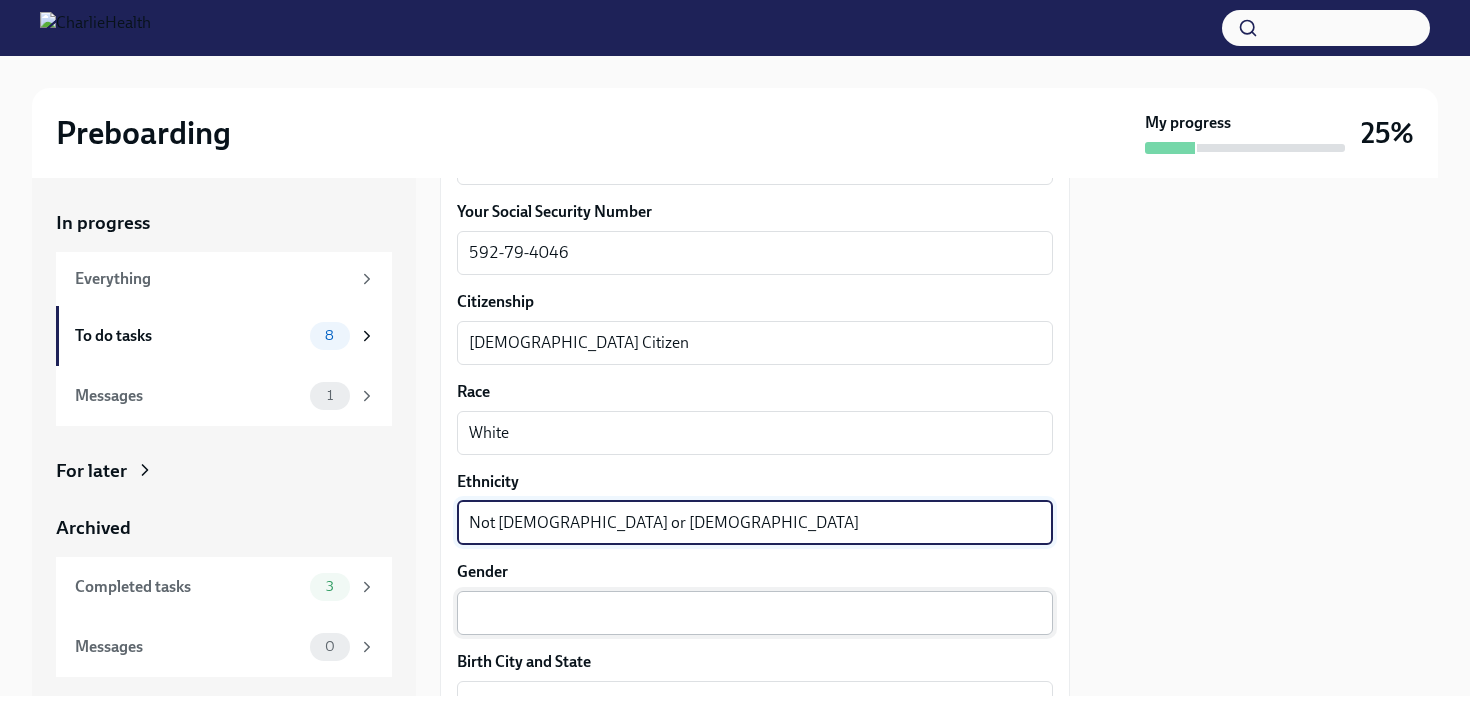 type on "Not [DEMOGRAPHIC_DATA] or [DEMOGRAPHIC_DATA]" 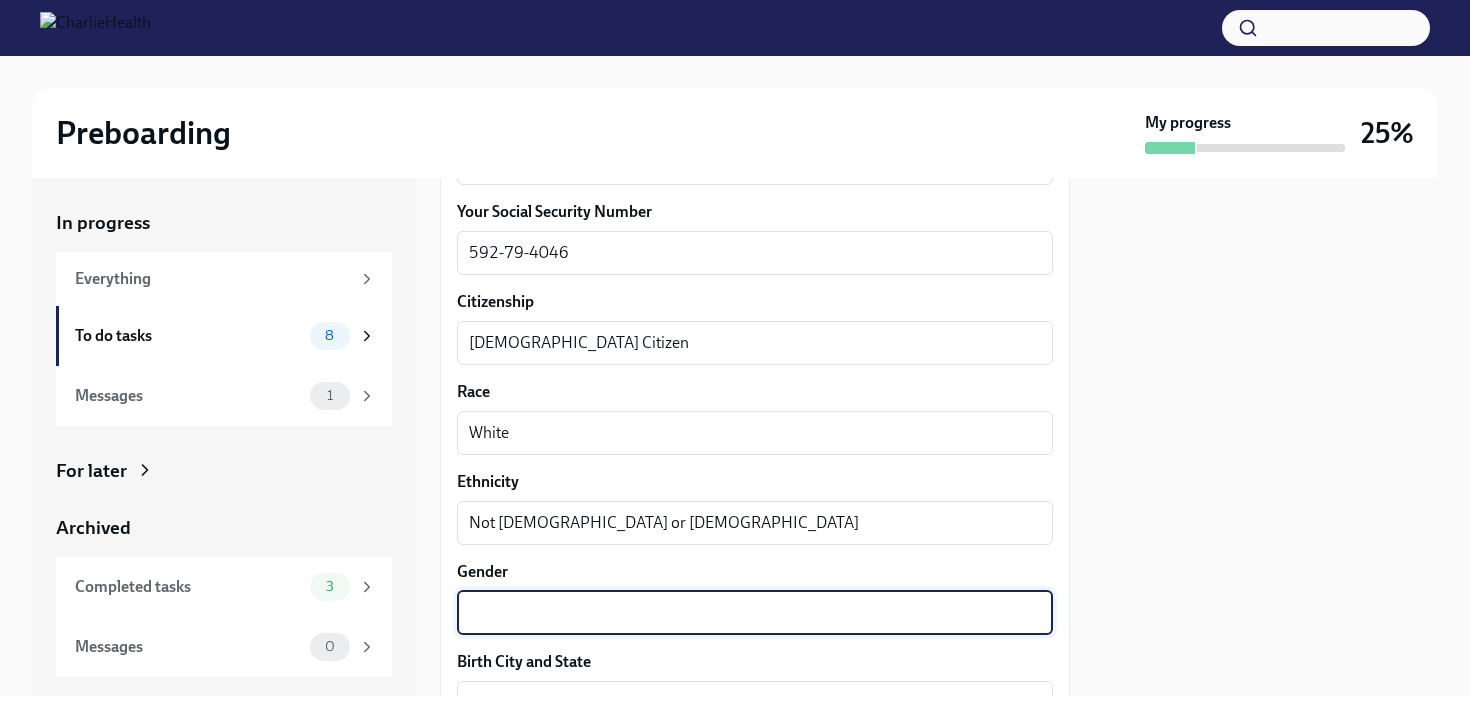 type on "f" 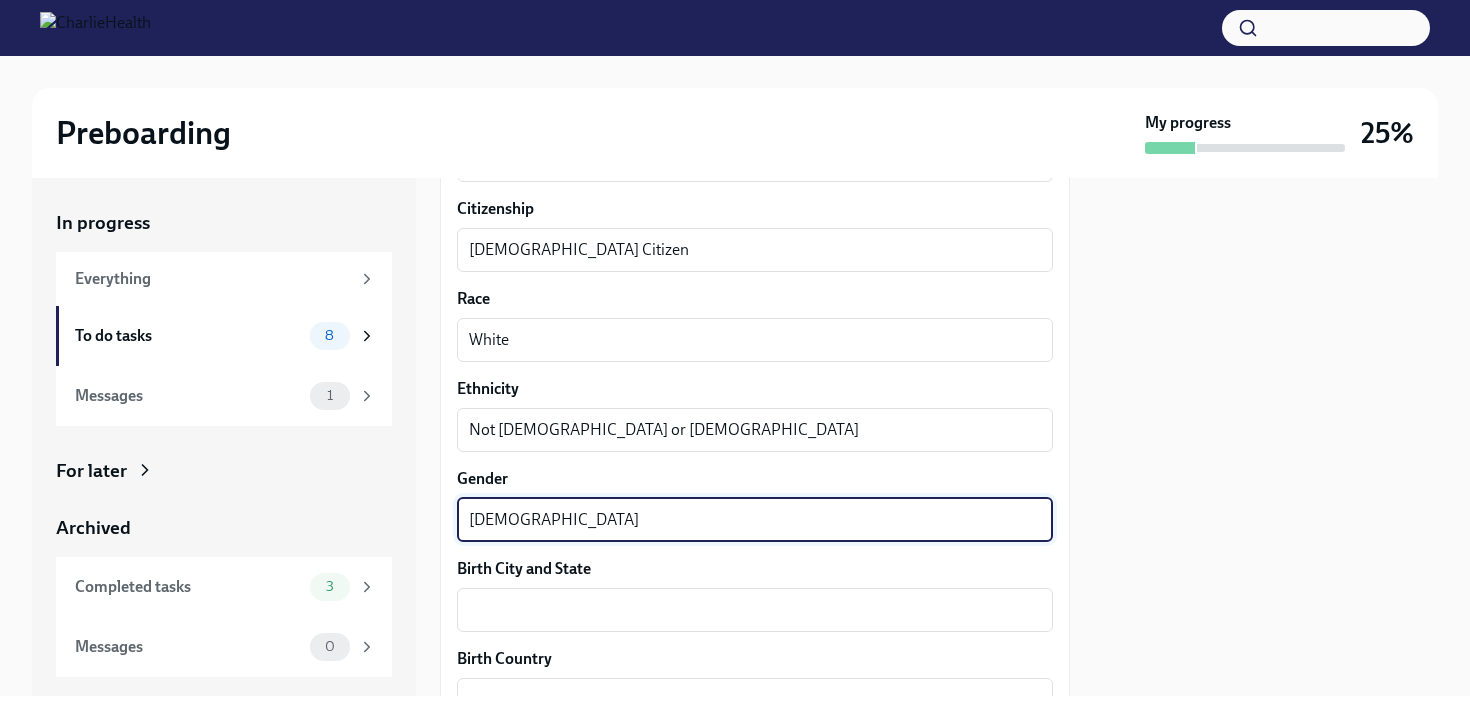 scroll, scrollTop: 1253, scrollLeft: 0, axis: vertical 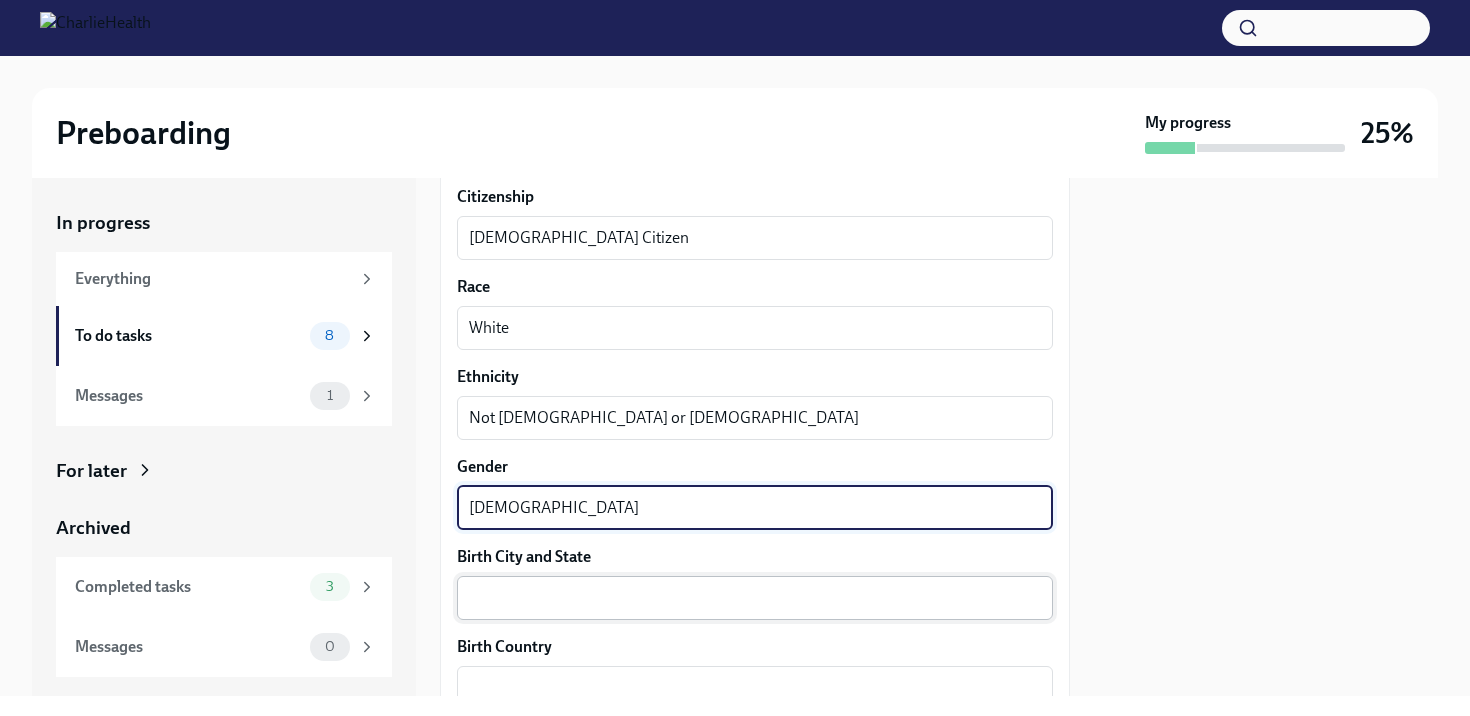 type on "[DEMOGRAPHIC_DATA]" 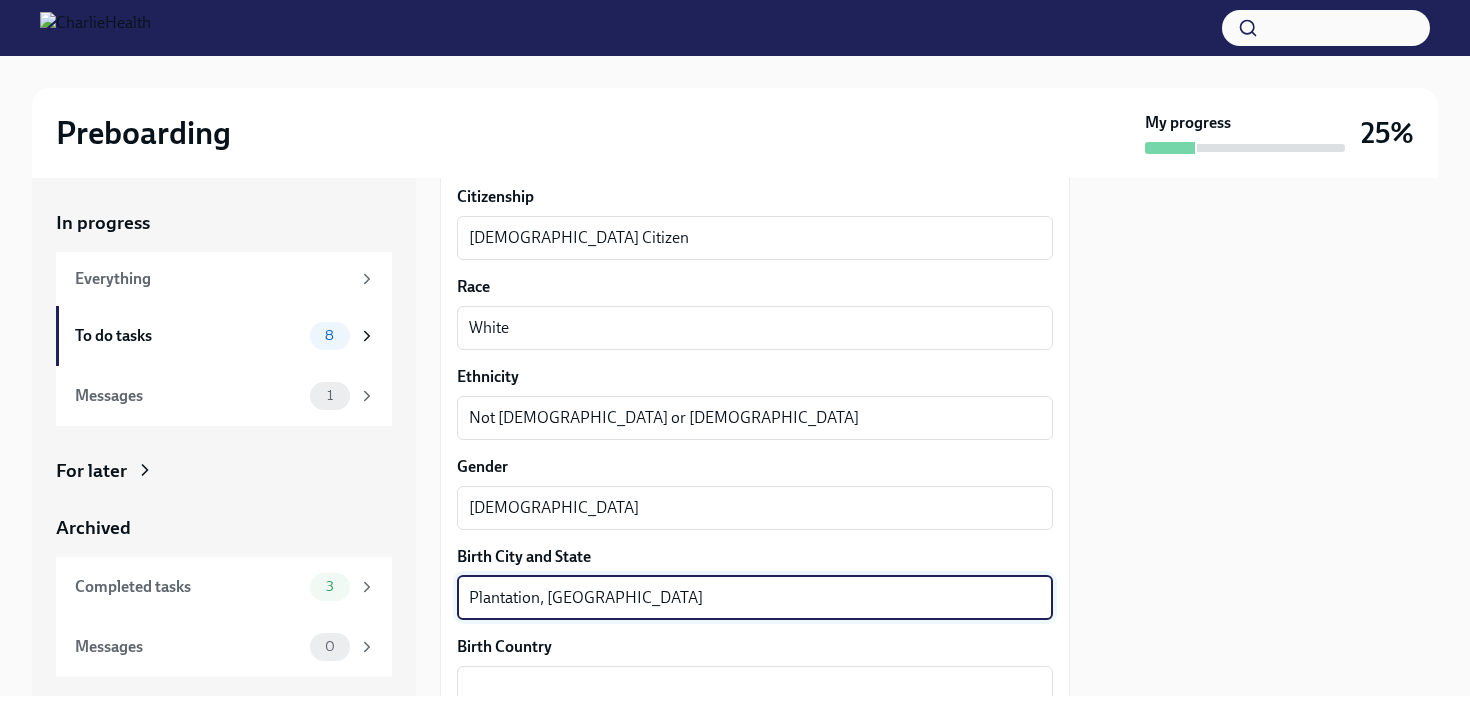 scroll, scrollTop: 1397, scrollLeft: 0, axis: vertical 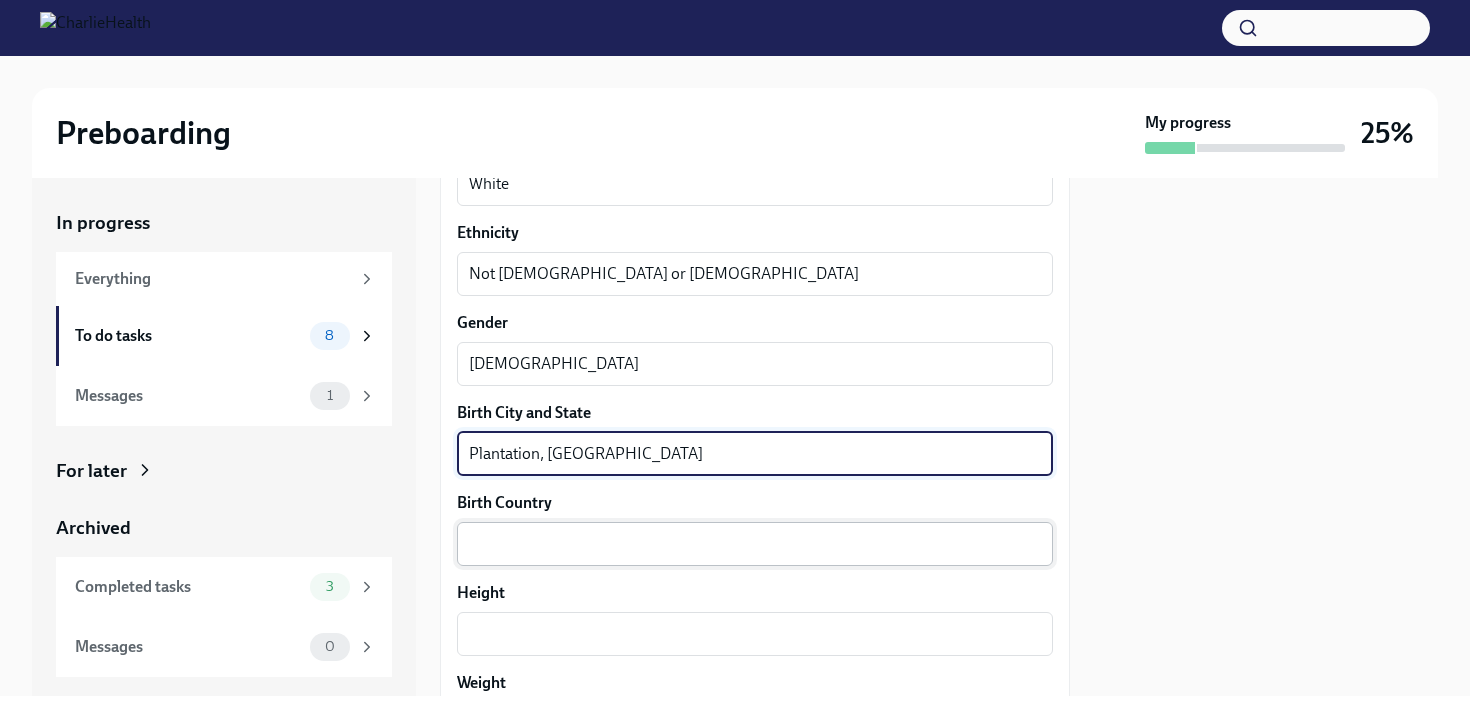 type on "Plantation, [GEOGRAPHIC_DATA]" 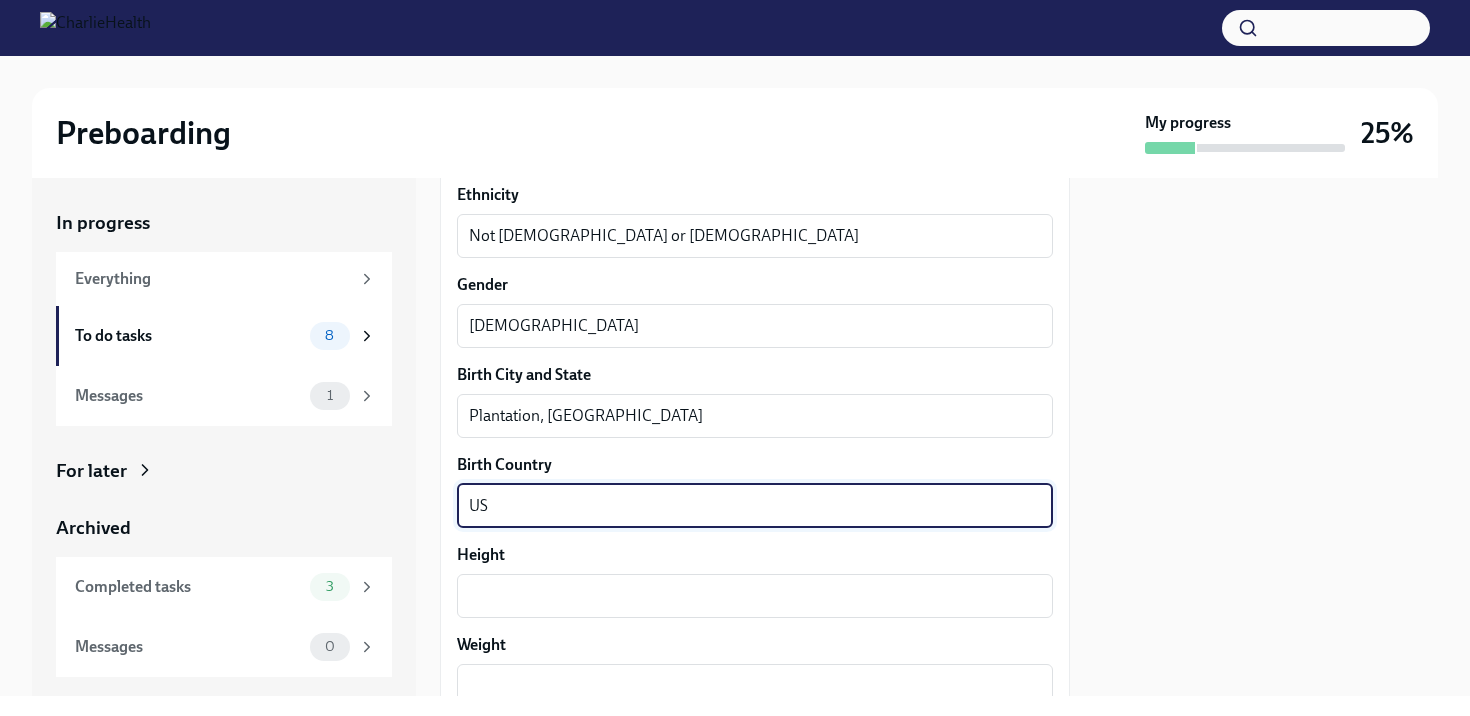 scroll, scrollTop: 1438, scrollLeft: 0, axis: vertical 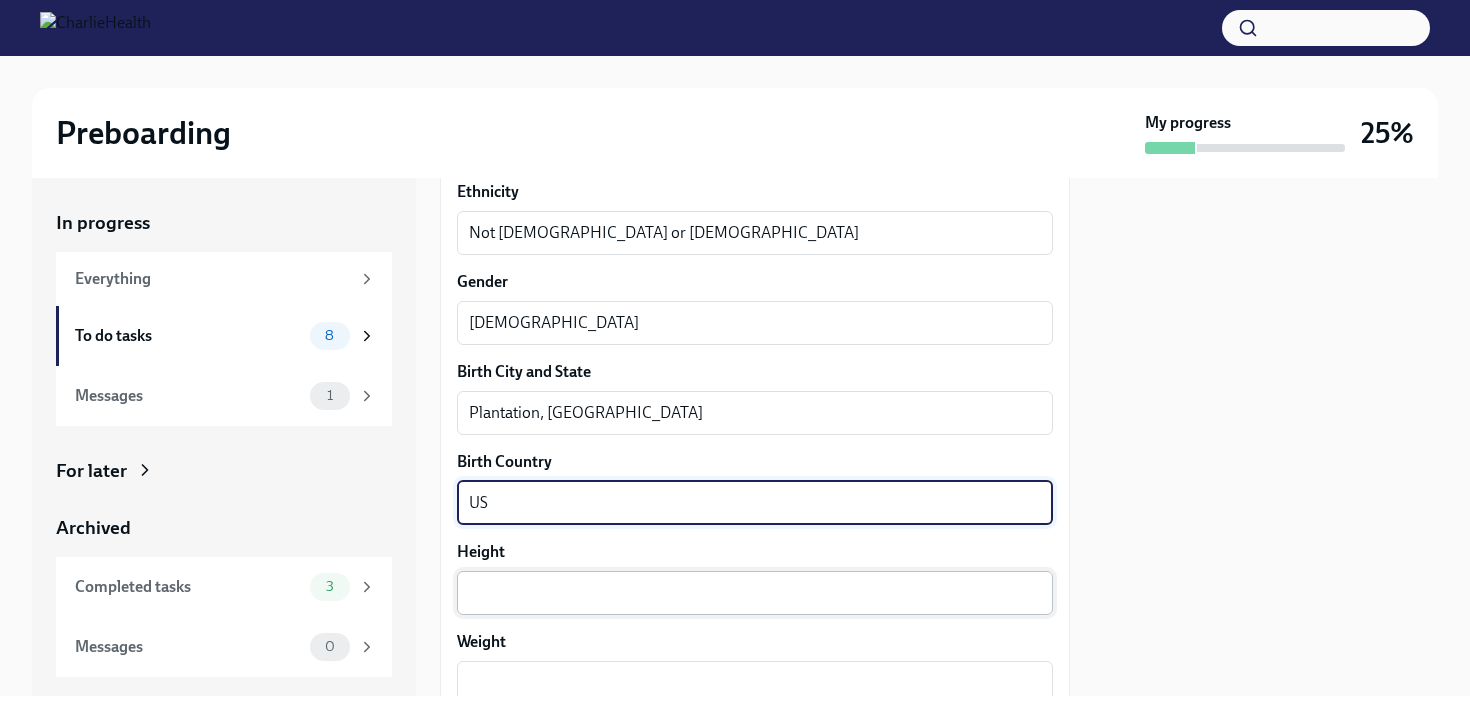 type on "US" 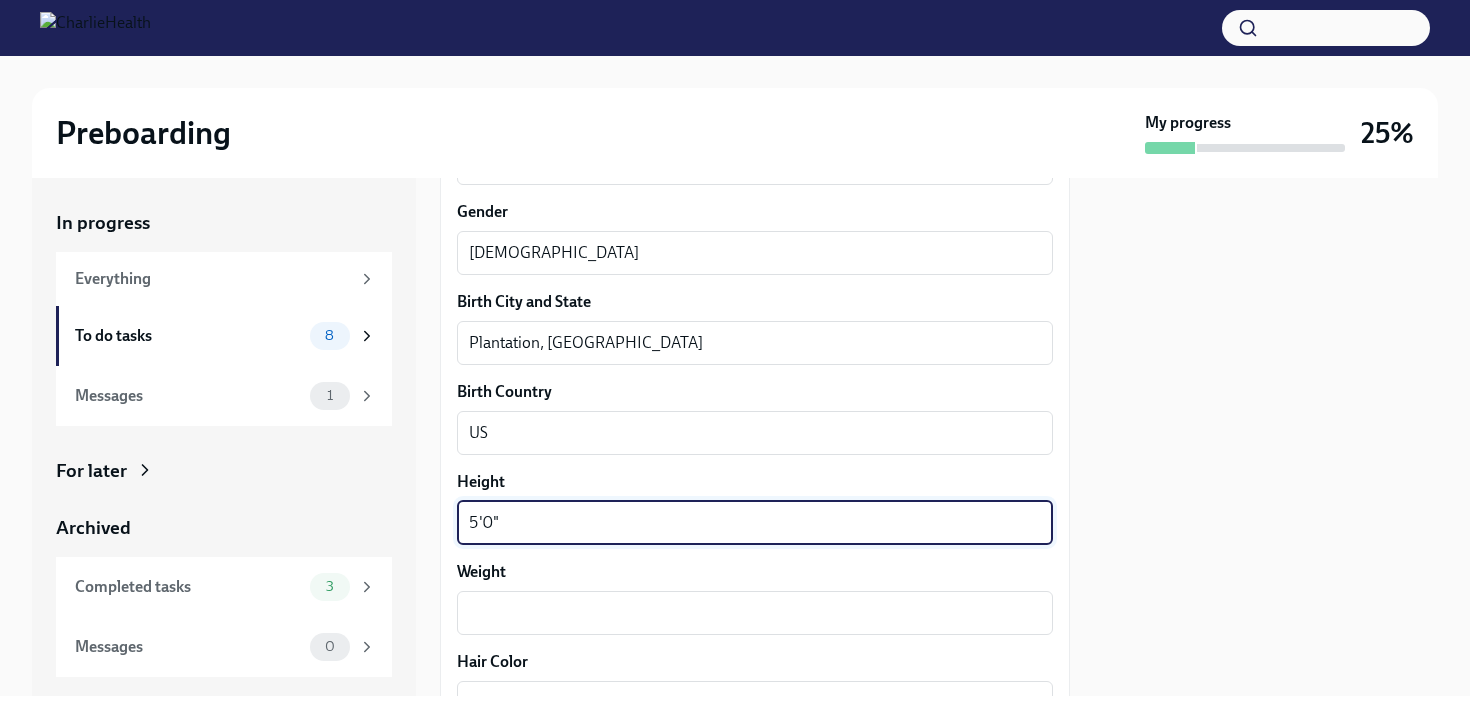scroll, scrollTop: 1514, scrollLeft: 0, axis: vertical 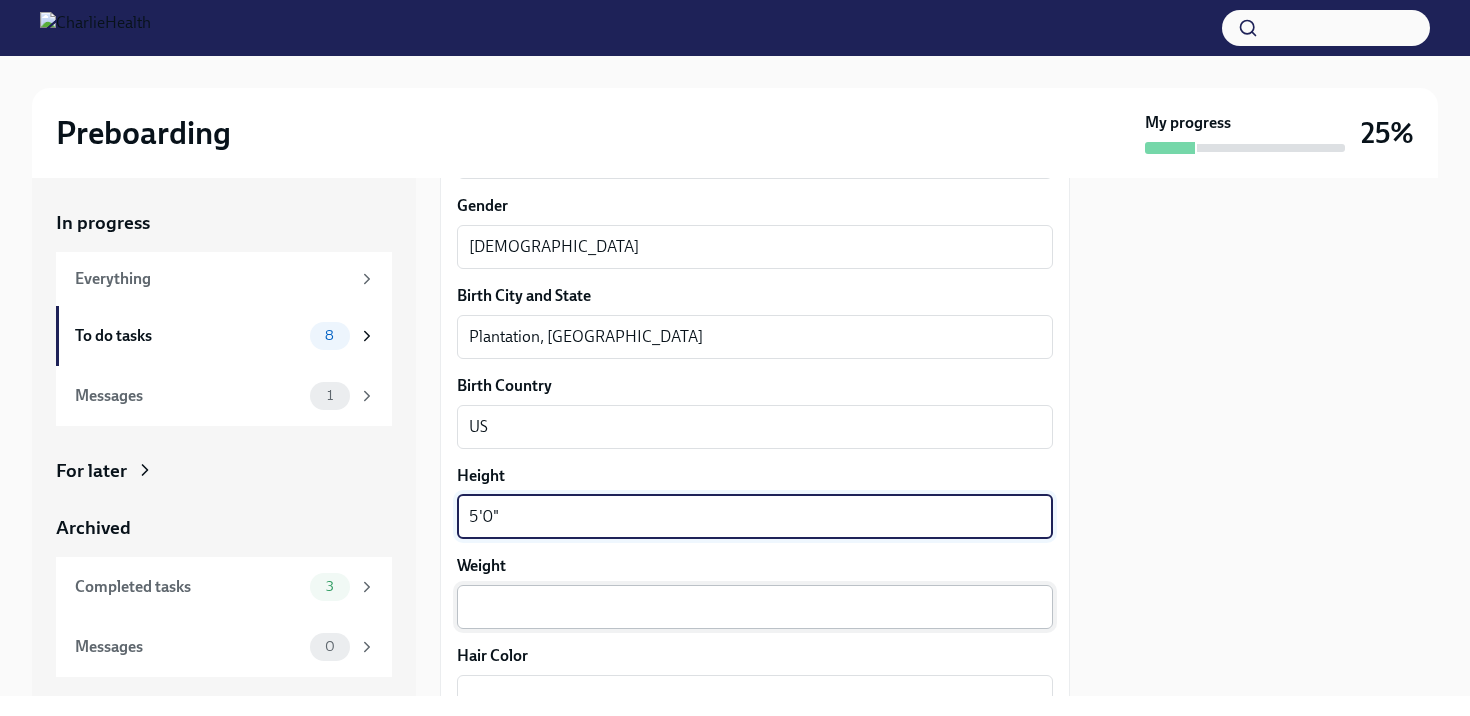 type on "5'0"" 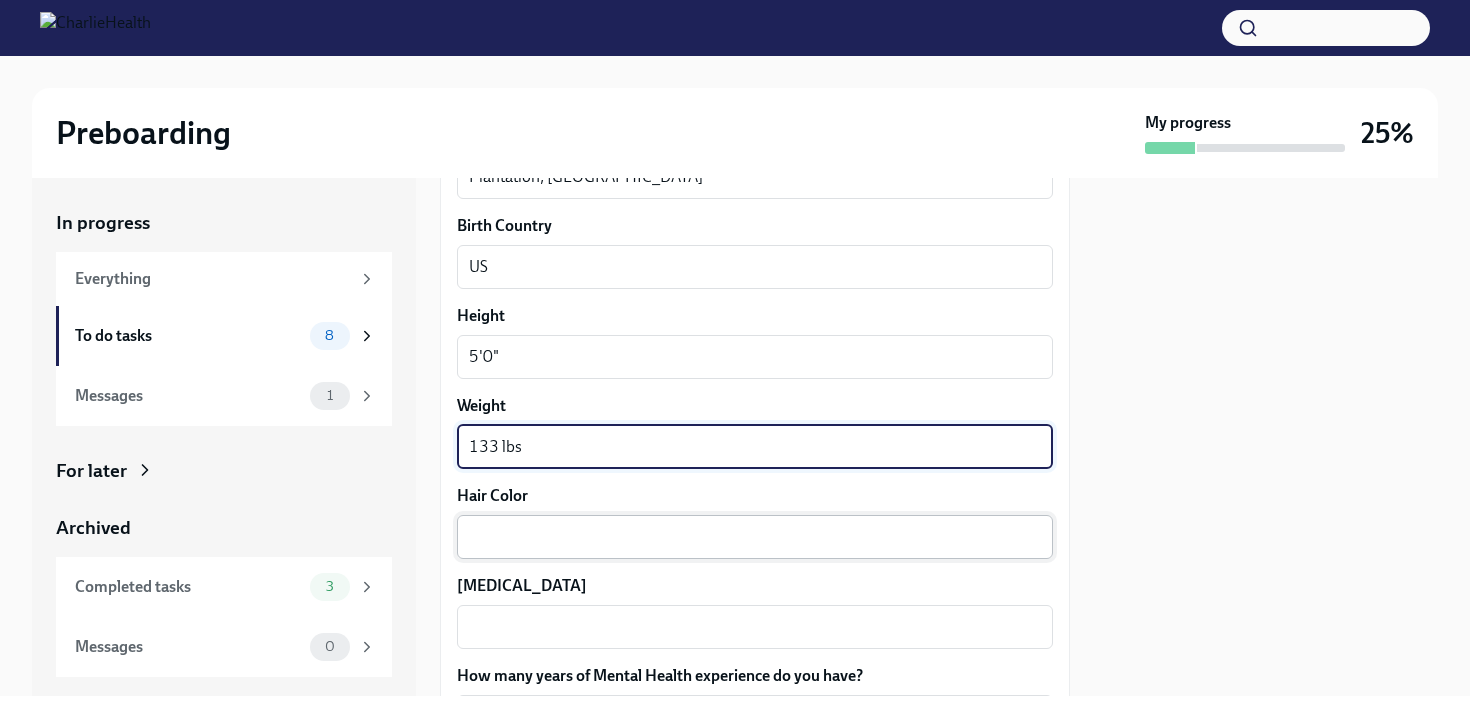 scroll, scrollTop: 1725, scrollLeft: 0, axis: vertical 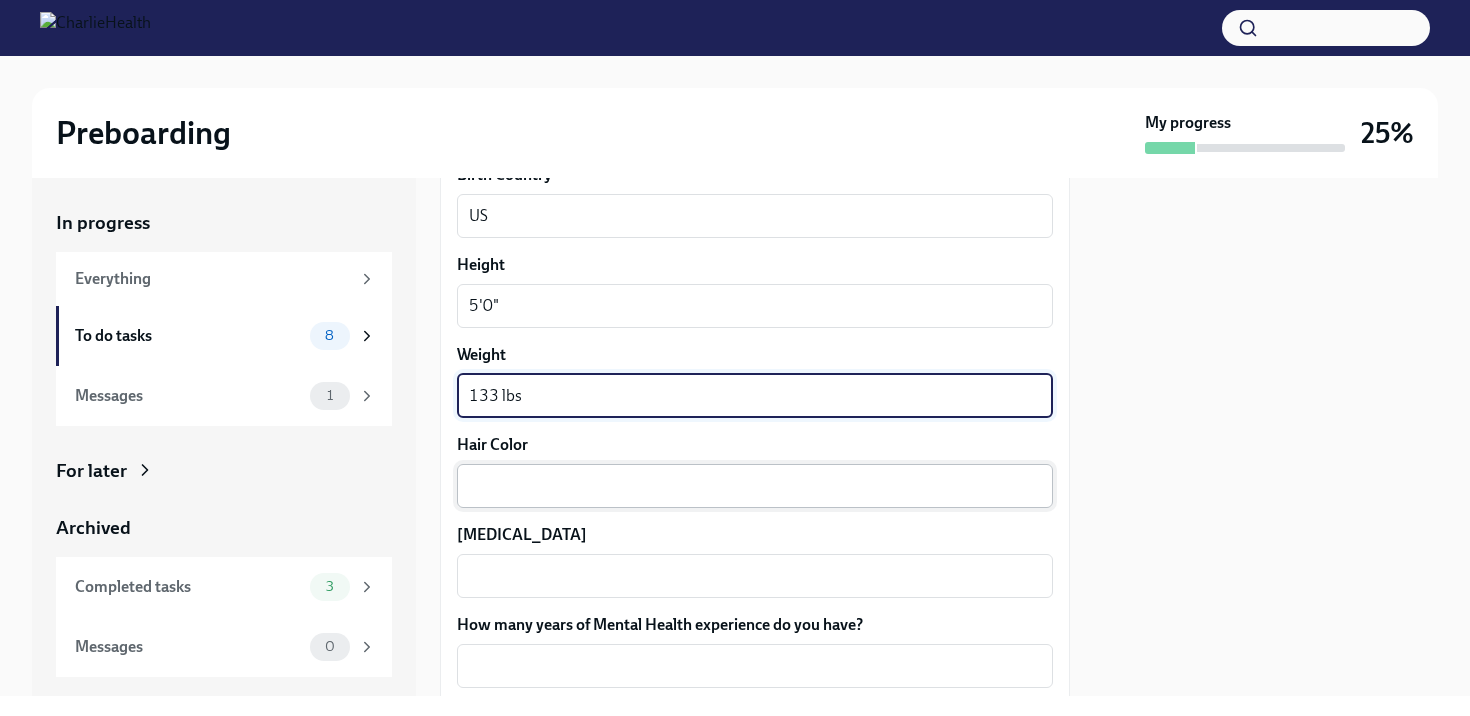 type on "133 lbs" 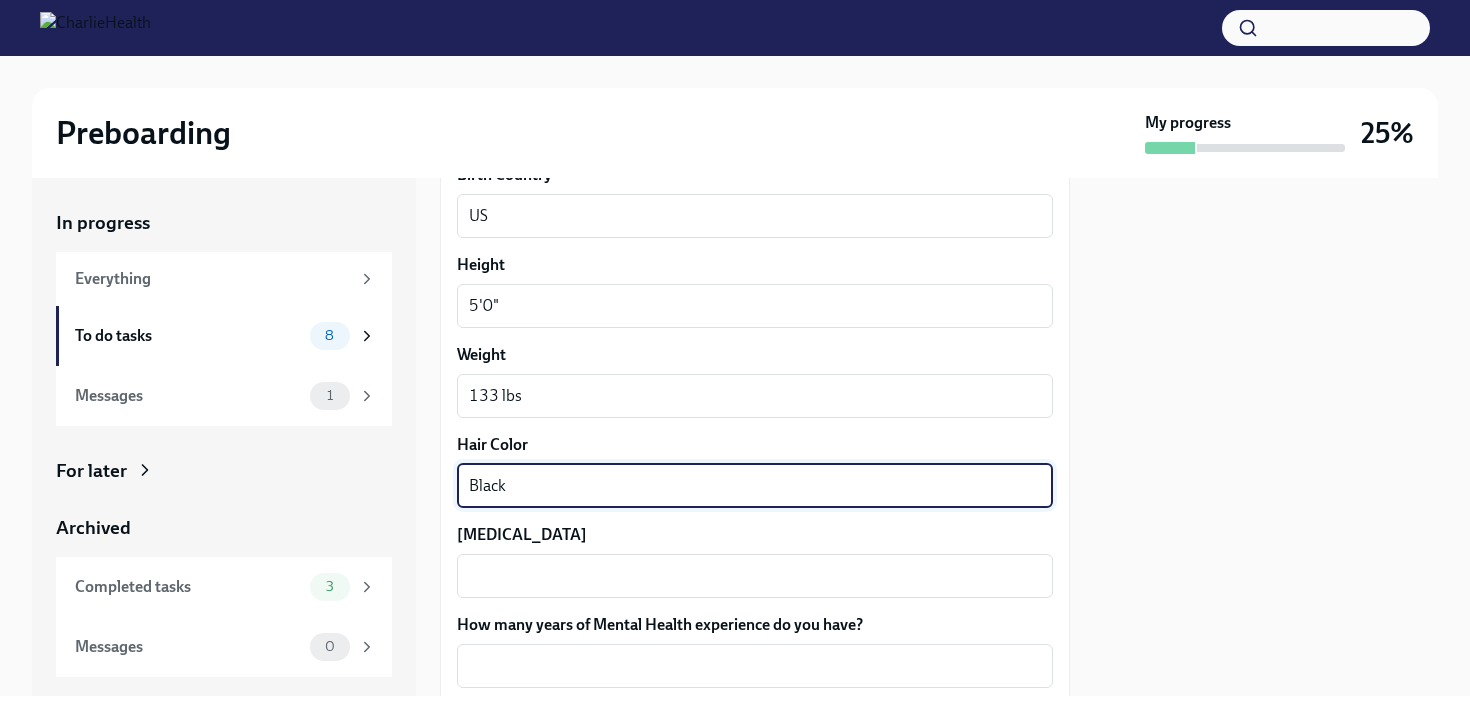 type on "Black" 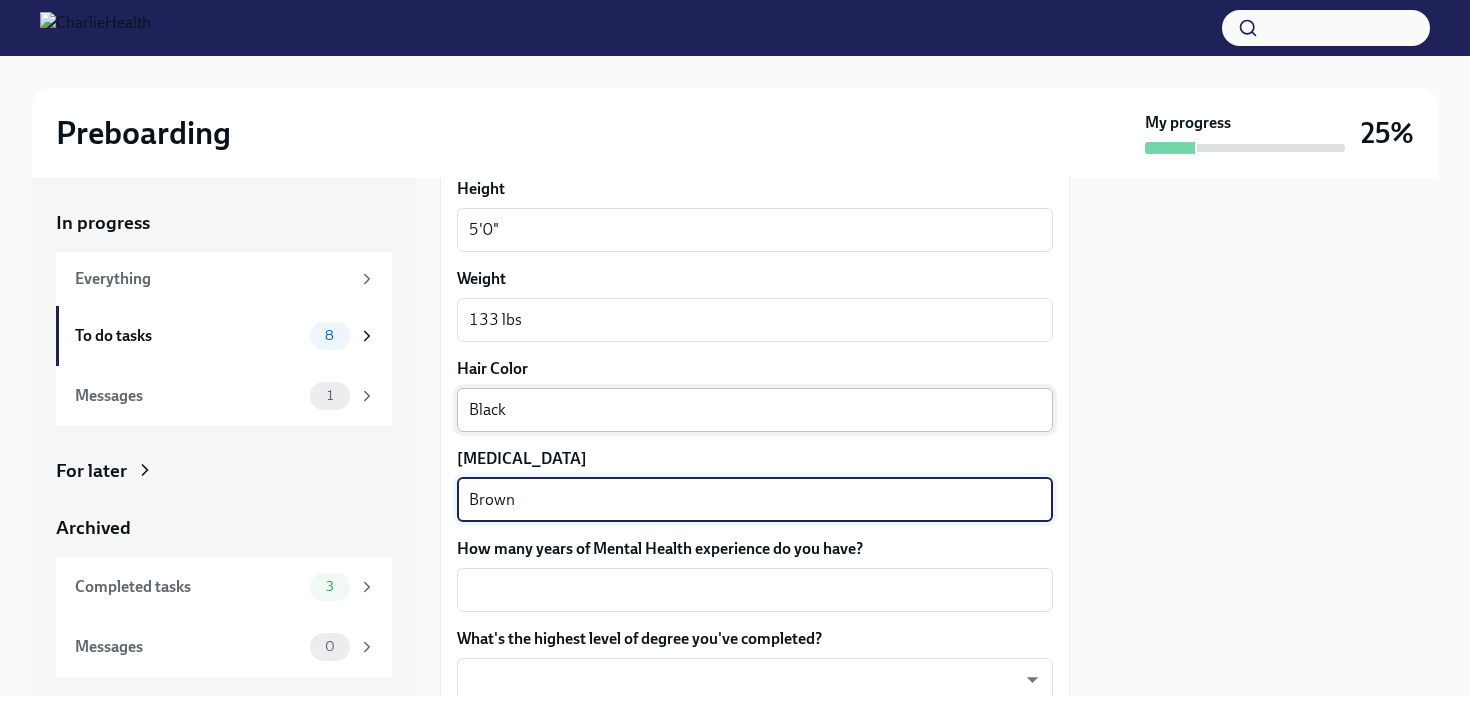 scroll, scrollTop: 1822, scrollLeft: 0, axis: vertical 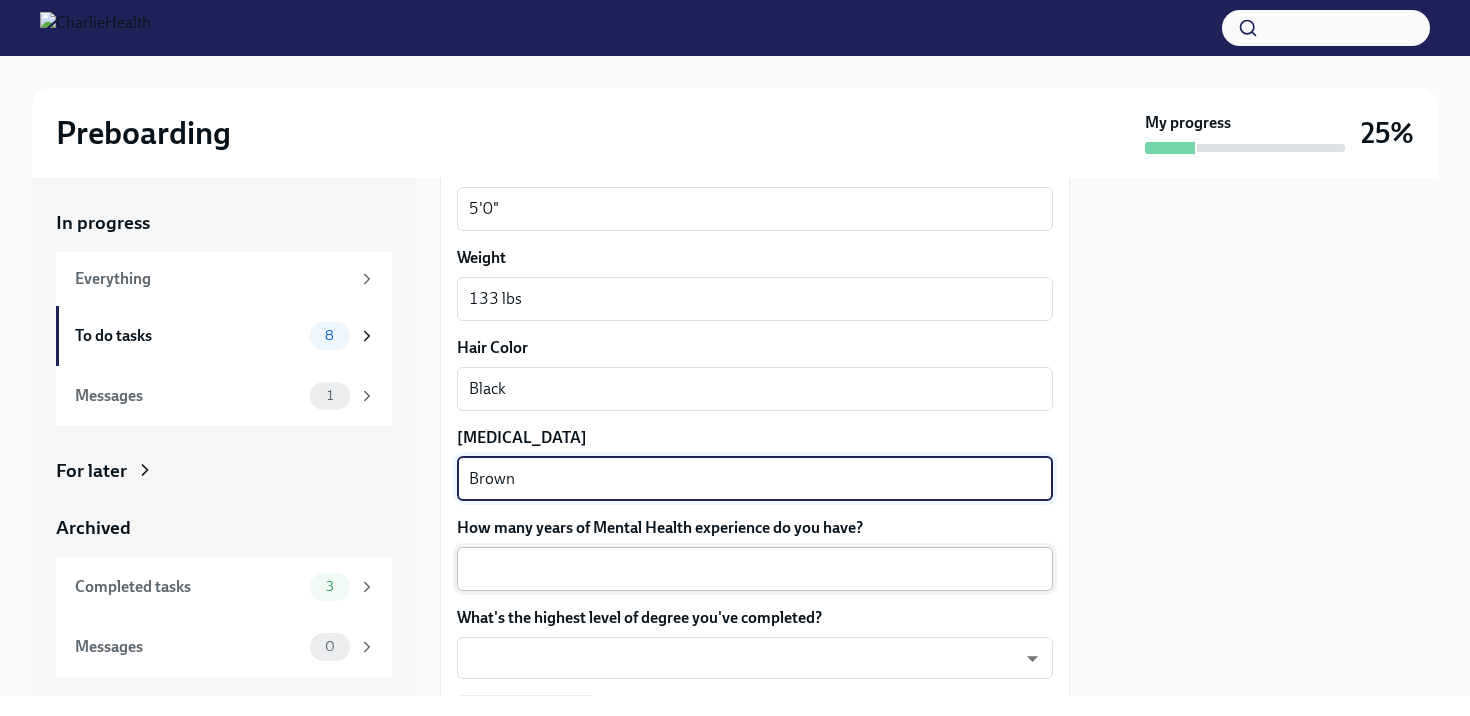 type on "Brown" 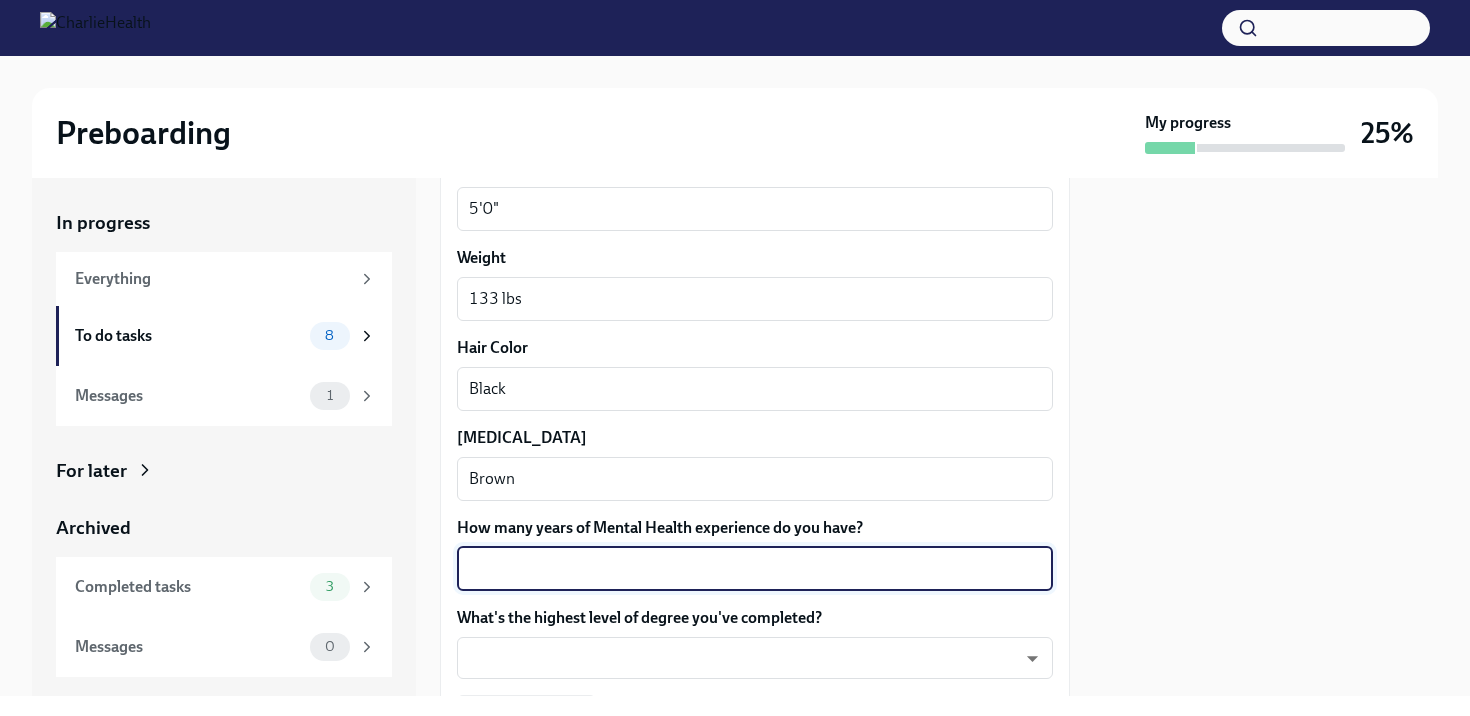 click on "How many years of Mental Health experience do you have?" at bounding box center [755, 569] 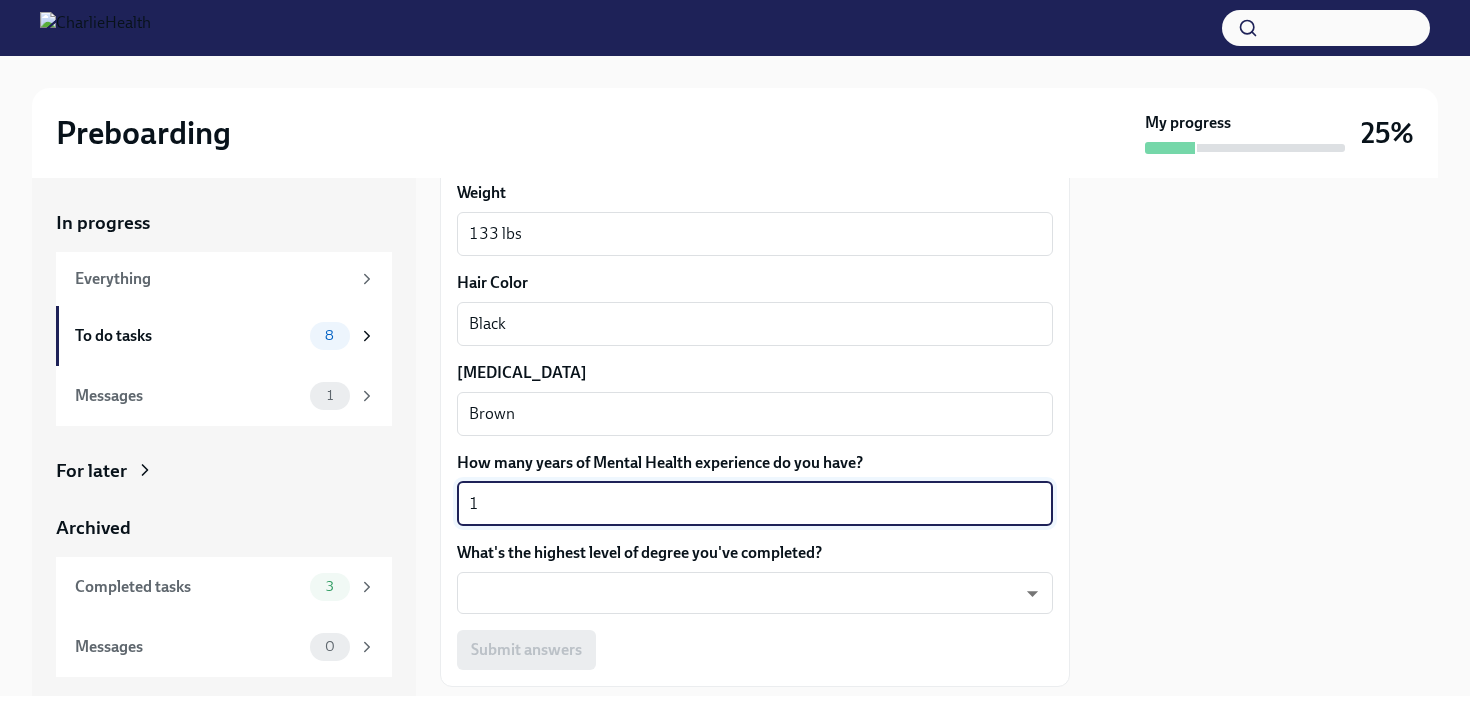 scroll, scrollTop: 1896, scrollLeft: 0, axis: vertical 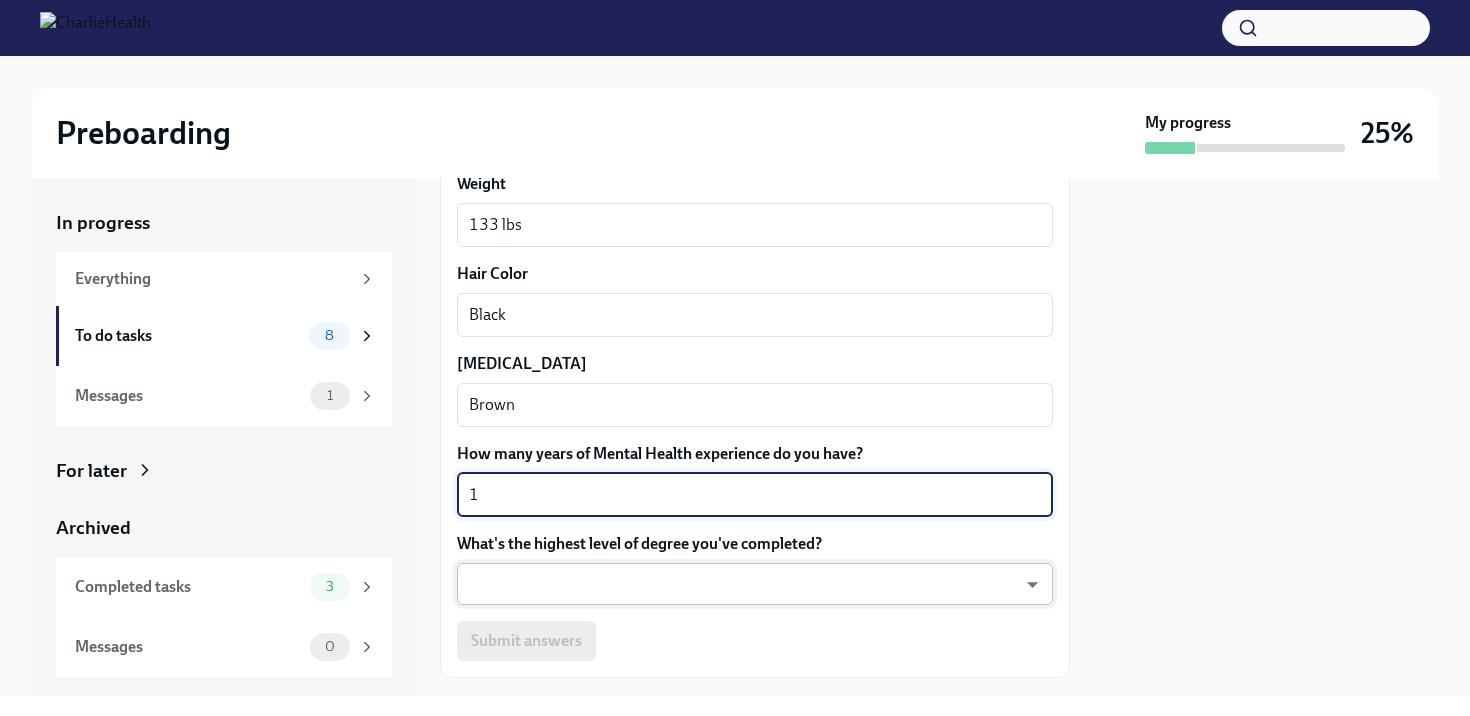 type on "1" 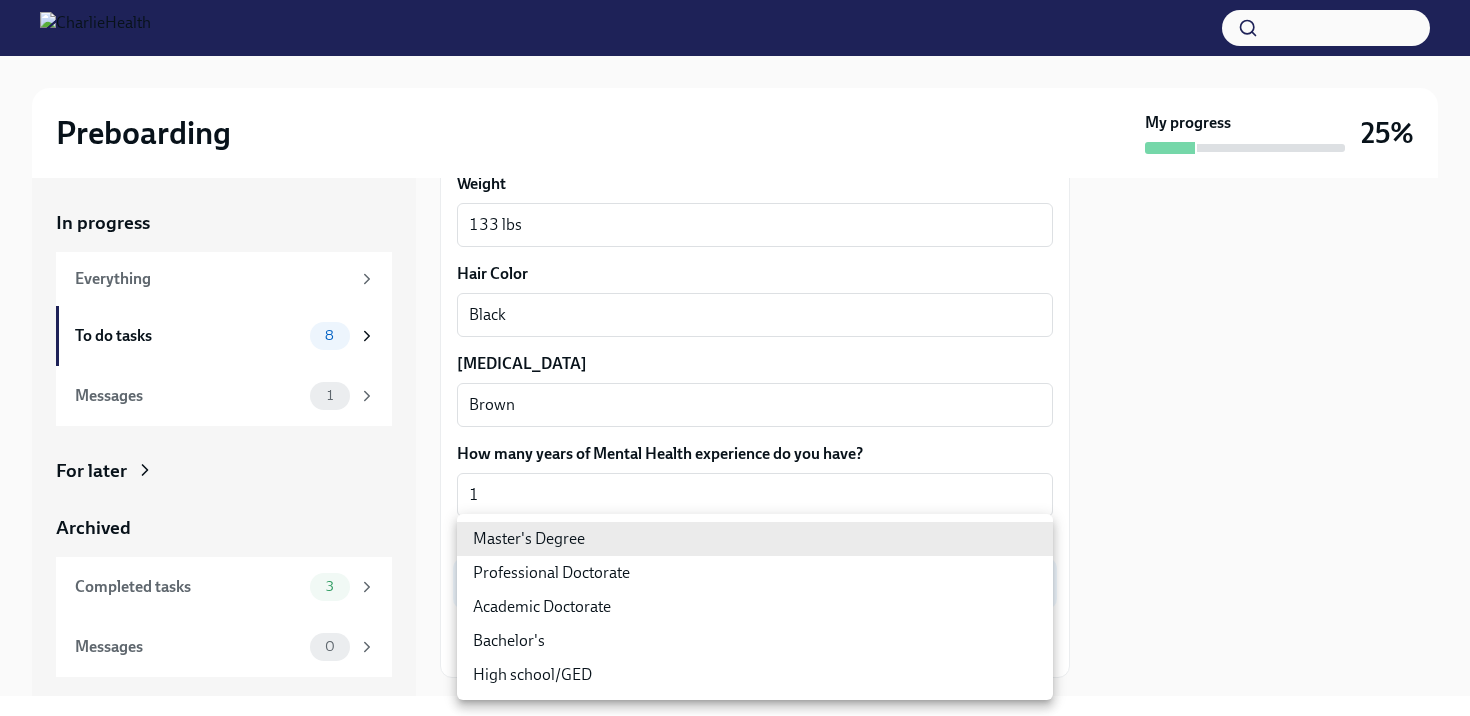 click on "Preboarding My progress 25% In progress Everything To do tasks 8 Messages 1 For later Archived Completed tasks 3 Messages 0 Fill out the onboarding form To Do Due  in a day We need some info from you to start setting you up in payroll and other systems.  Please fill out this form ASAP  Please note each field needs to be completed in order for you to submit.
Note : Please fill out this form as accurately as possible. Several states require specific demographic information that we have to input on your behalf. We understand that some of these questions feel personal to answer, and we appreciate your understanding that this is required for compliance clearance. About you Your preferred first name [PERSON_NAME] ​ Your legal last name [PERSON_NAME] x ​ Please provide any previous names/ aliases-put None if N/A x ​ Street Address 1 [STREET_ADDRESS] ​ Street Address 2 ​ Postal Code [GEOGRAPHIC_DATA] ​ State/Region [GEOGRAPHIC_DATA] ​ Country US ​ Date of Birth (MM/DD/YYYY) [DEMOGRAPHIC_DATA] x ​ M wd3N6mQyWZ x" at bounding box center (735, 358) 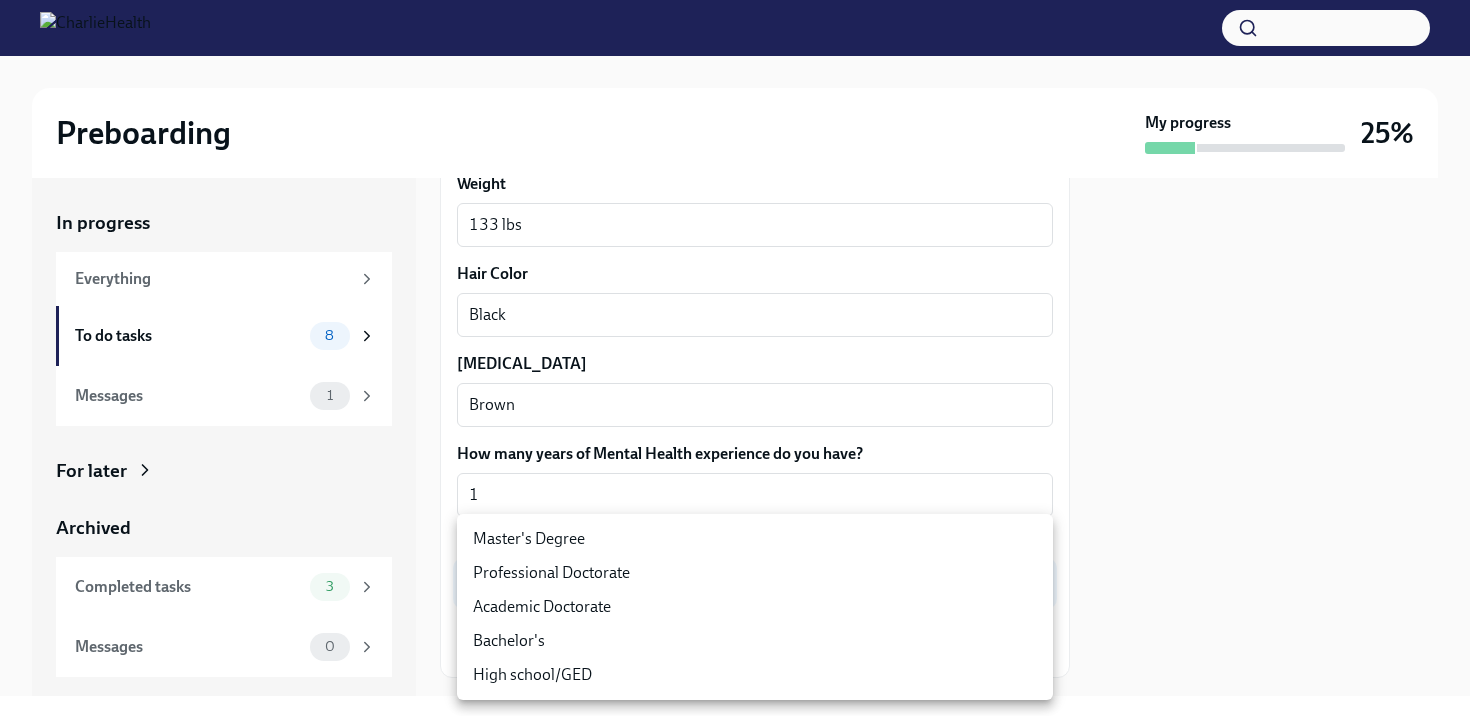 click on "Master's Degree" at bounding box center [755, 539] 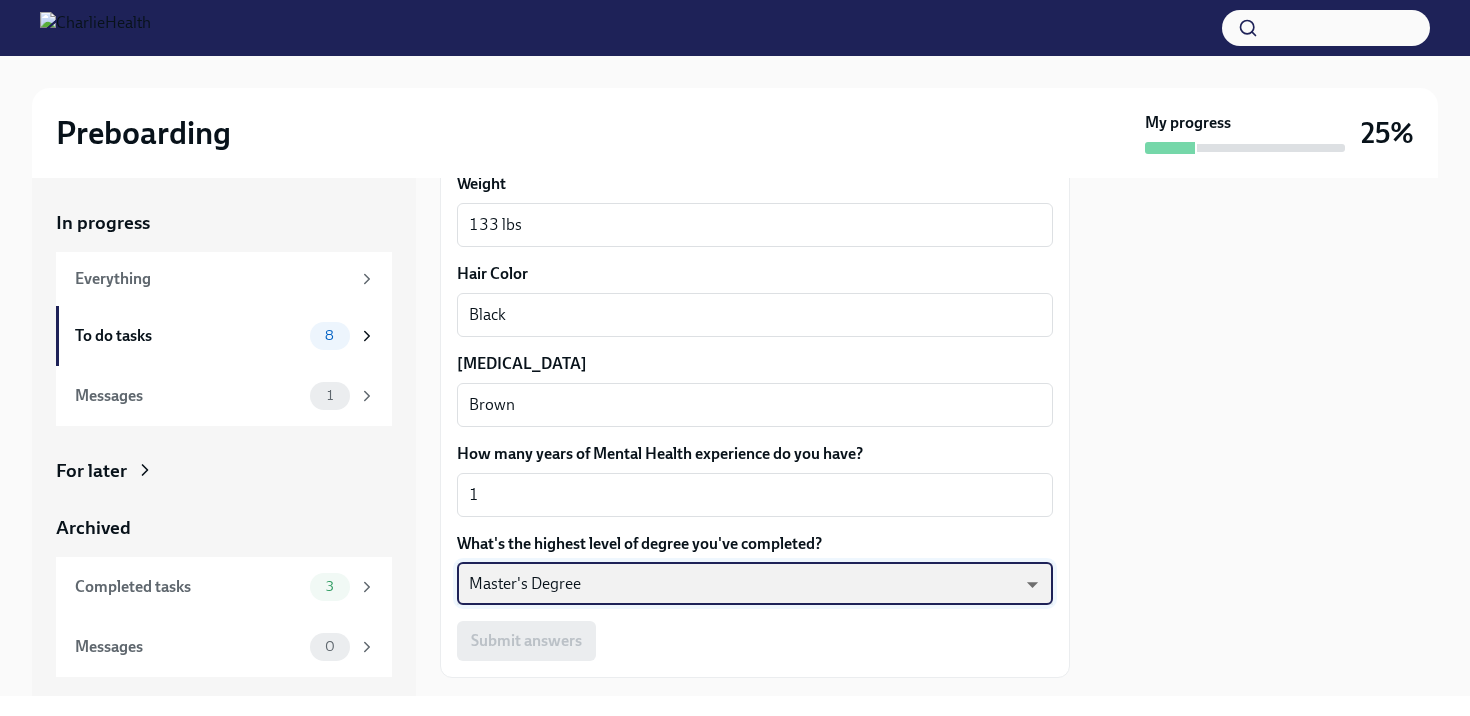 scroll, scrollTop: 2006, scrollLeft: 0, axis: vertical 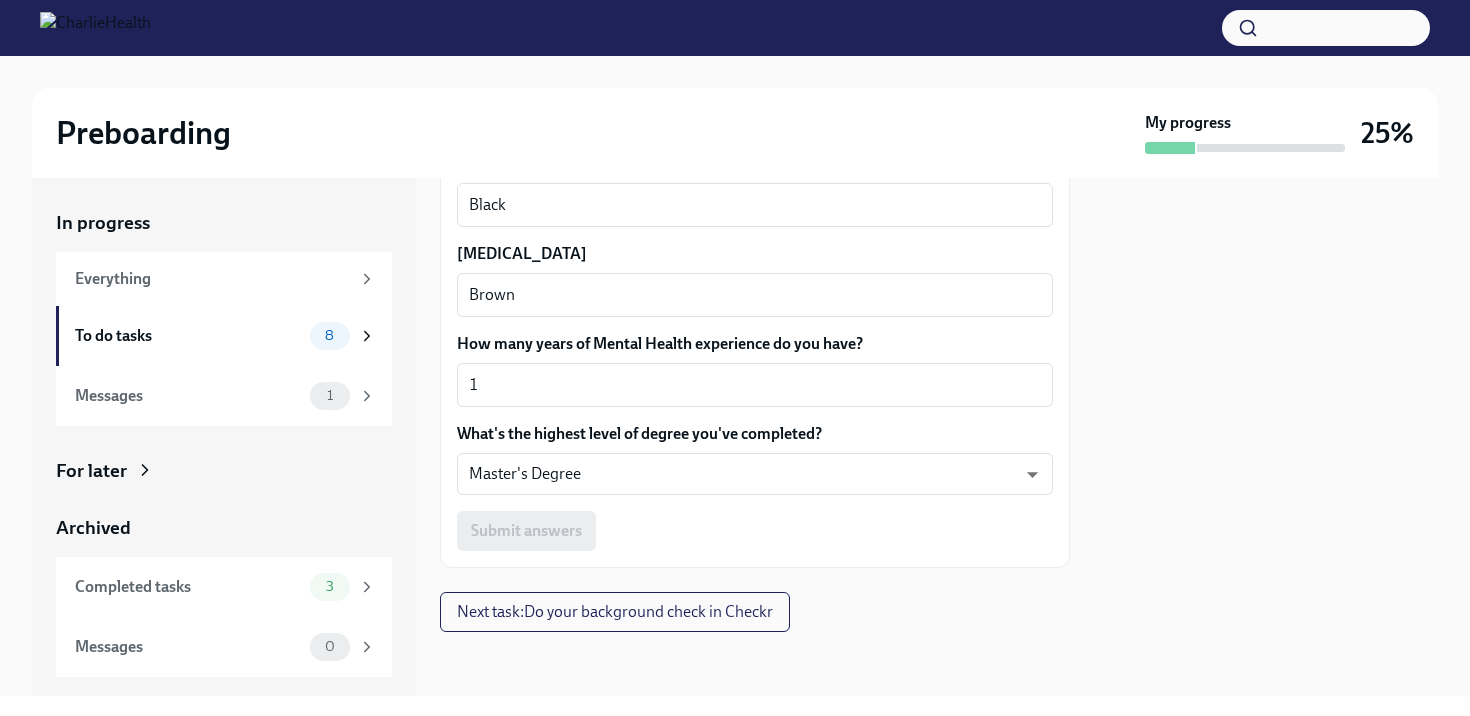 click on "Submit answers" at bounding box center [755, 531] 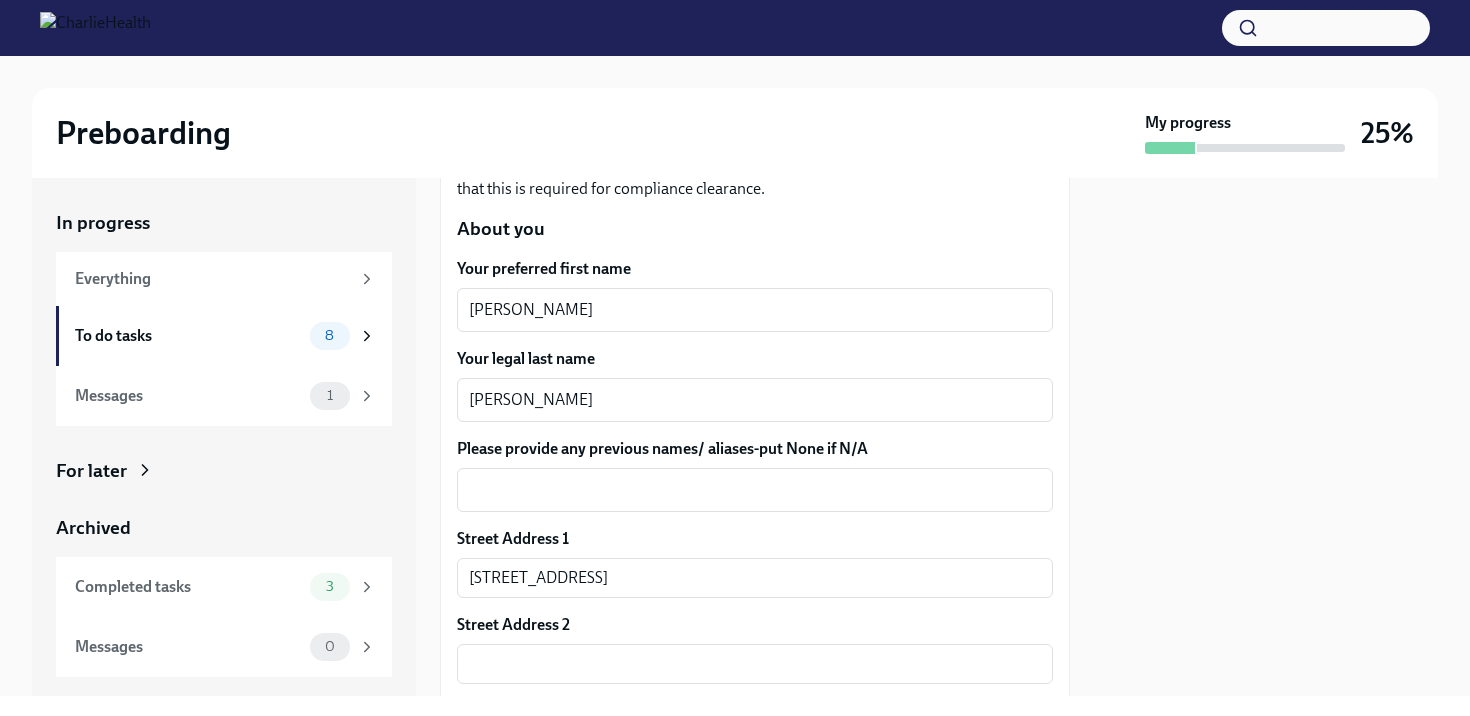 scroll, scrollTop: 303, scrollLeft: 0, axis: vertical 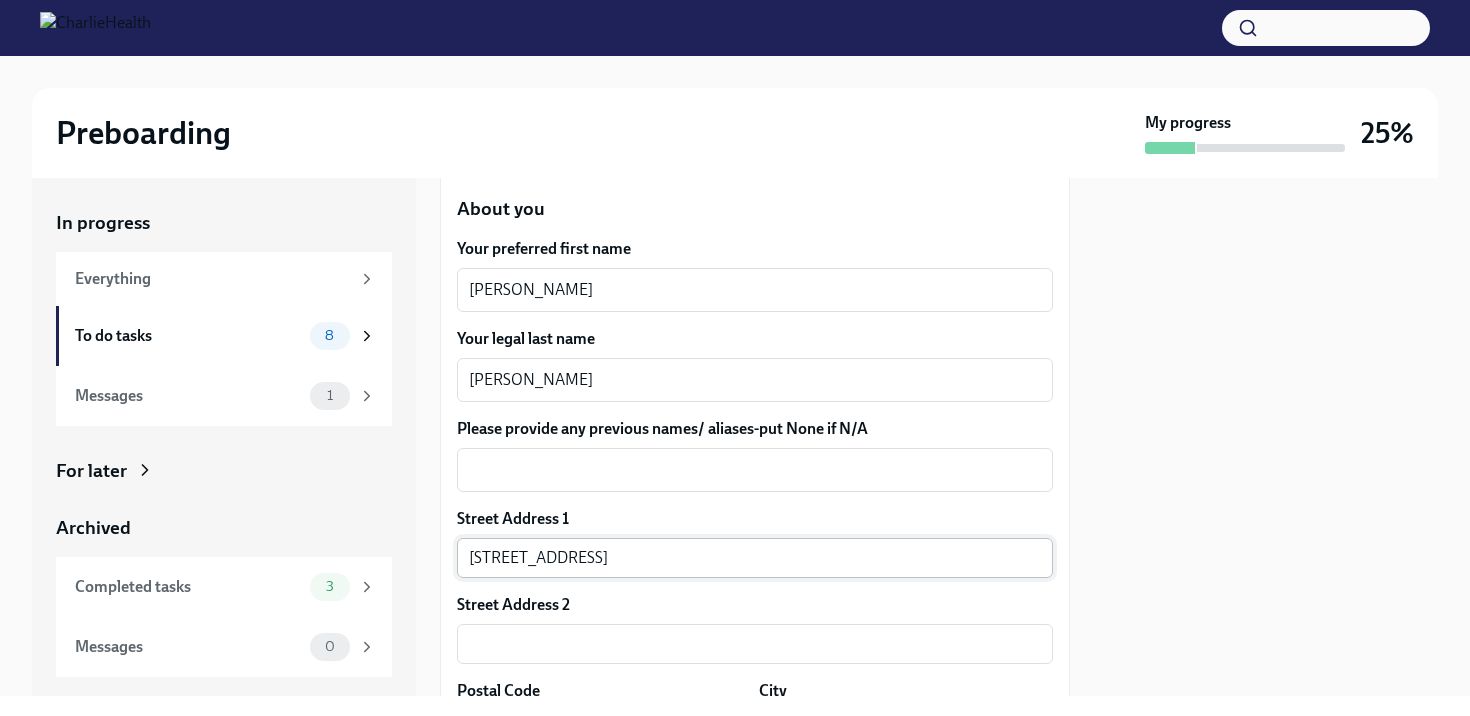 click on "[STREET_ADDRESS]" at bounding box center [755, 558] 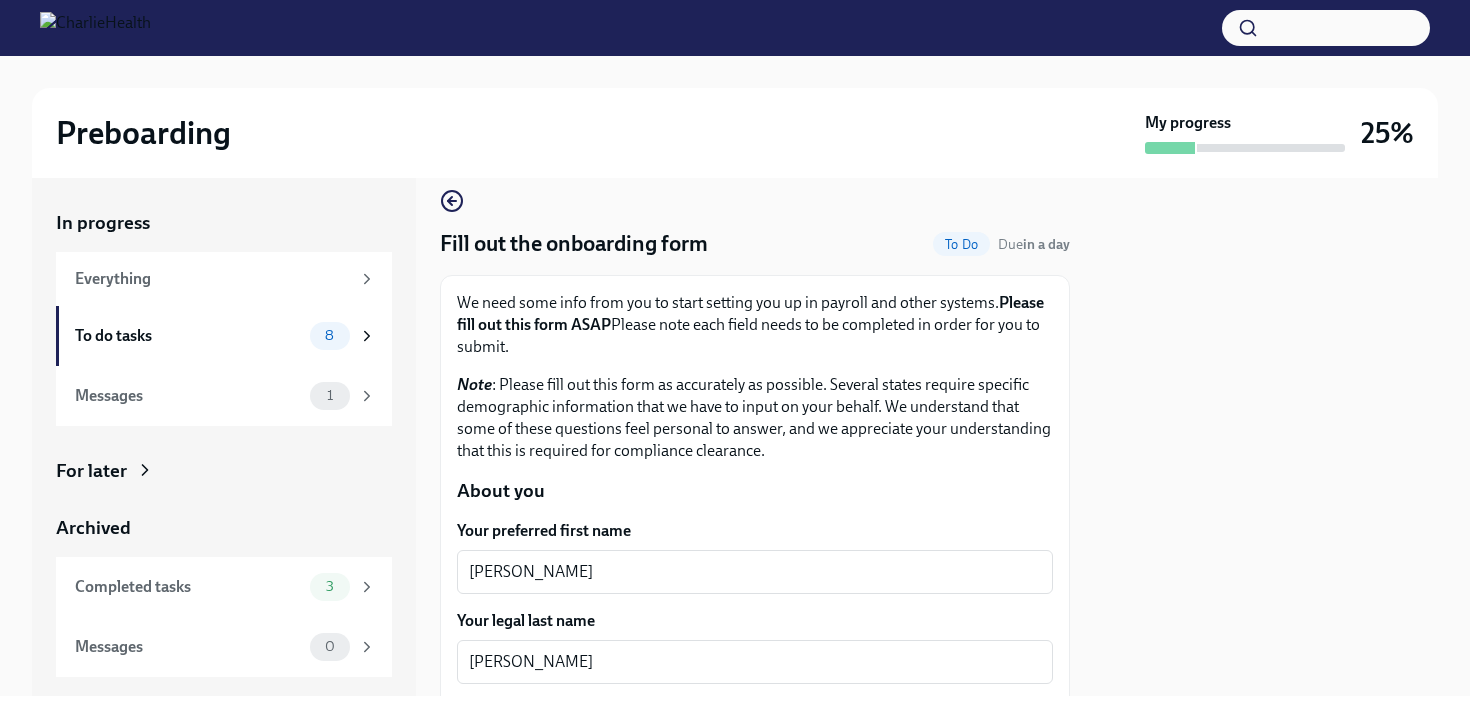 scroll, scrollTop: 216, scrollLeft: 0, axis: vertical 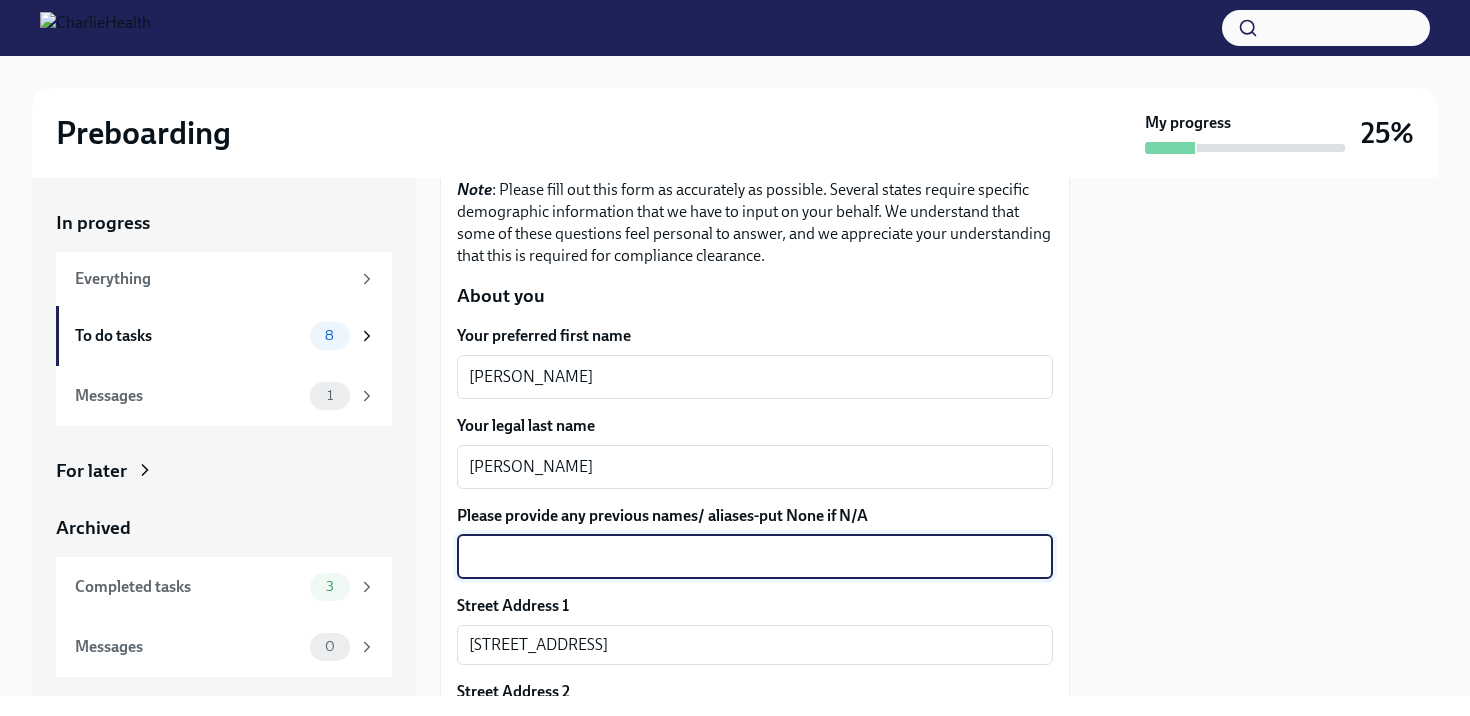 click on "Please provide any previous names/ aliases-put None if N/A" at bounding box center [755, 557] 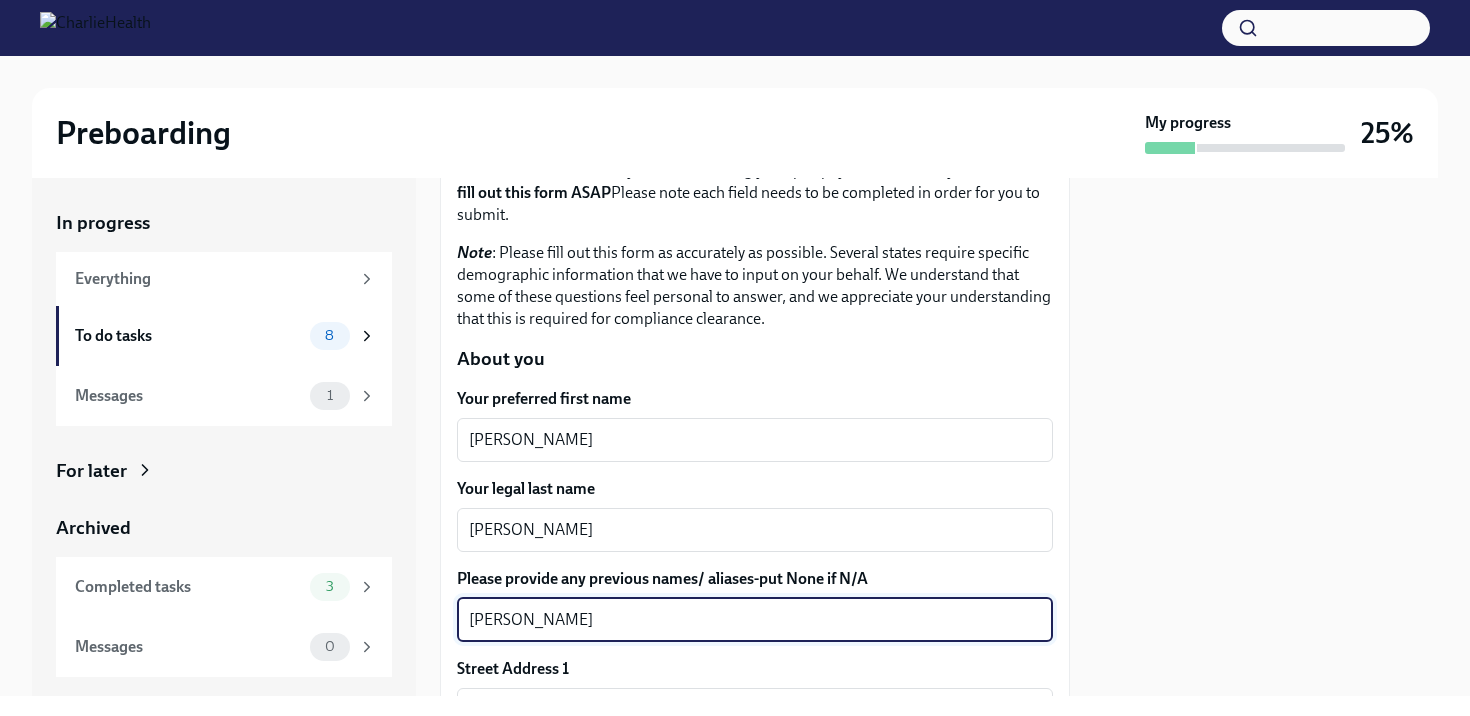 scroll, scrollTop: 171, scrollLeft: 0, axis: vertical 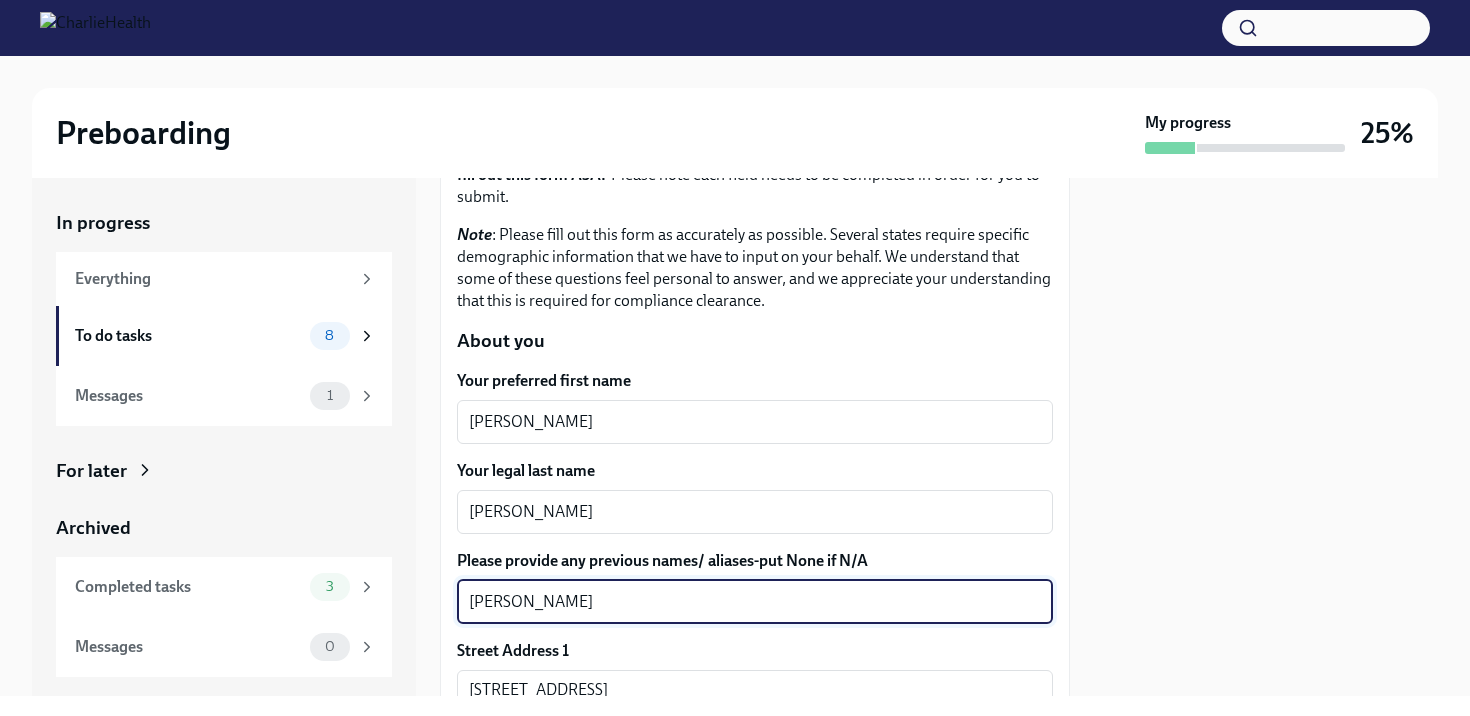 type on "[PERSON_NAME]" 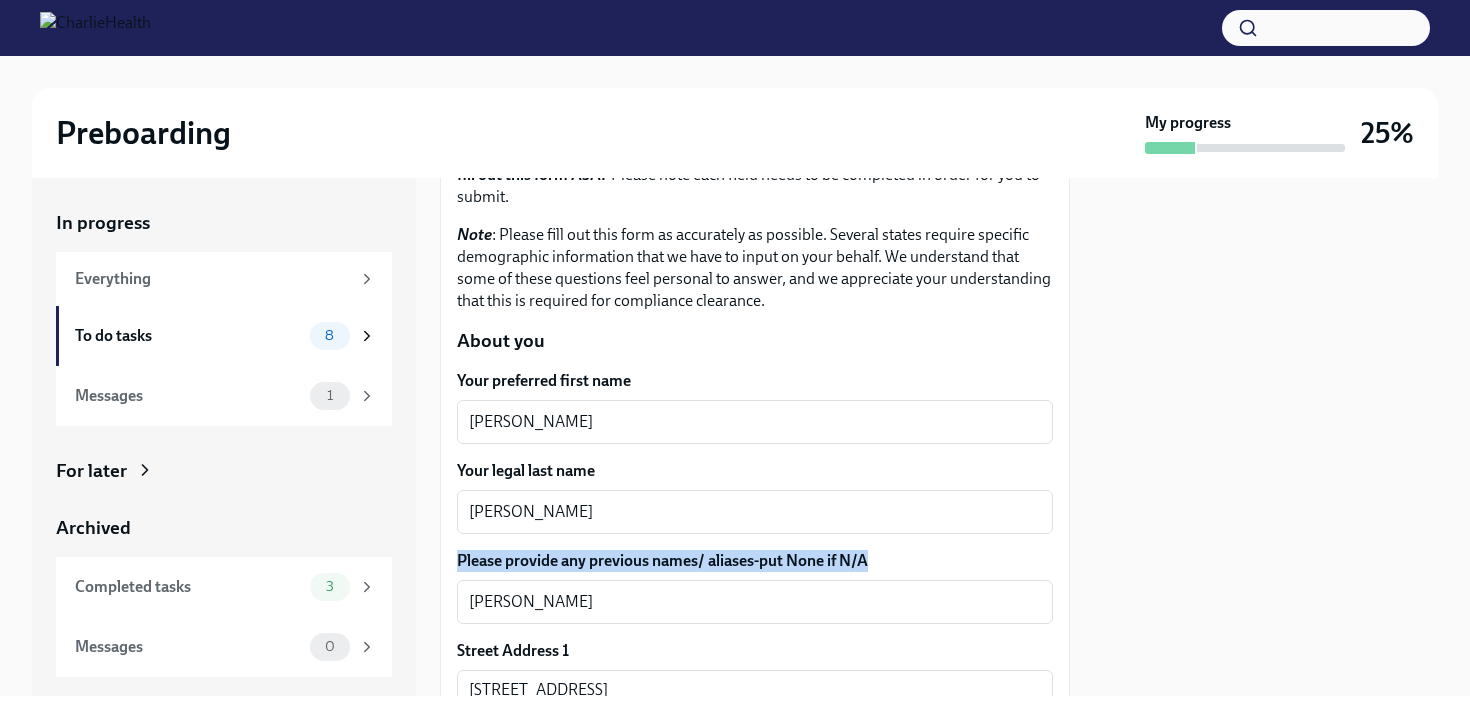 drag, startPoint x: 457, startPoint y: 562, endPoint x: 930, endPoint y: 561, distance: 473.00107 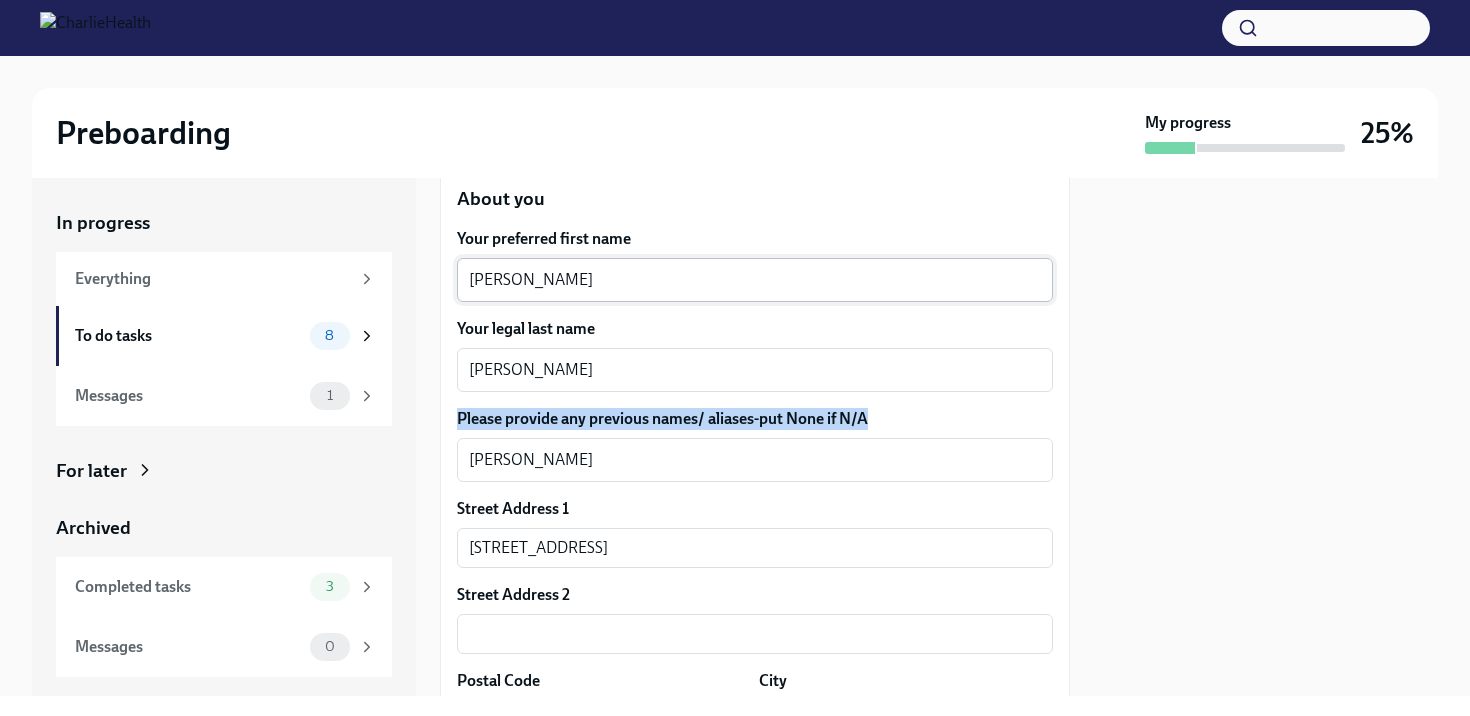 scroll, scrollTop: 332, scrollLeft: 0, axis: vertical 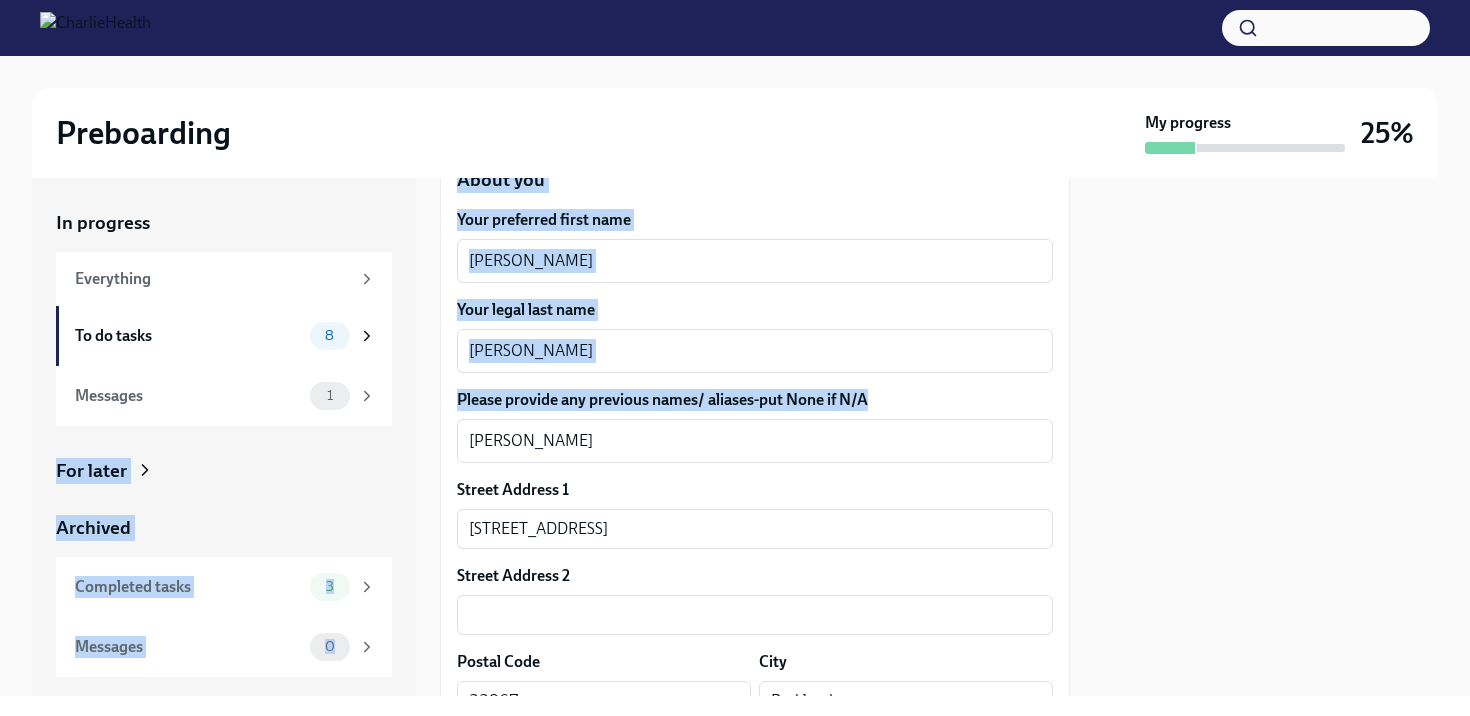 drag, startPoint x: 556, startPoint y: 454, endPoint x: 391, endPoint y: 435, distance: 166.09033 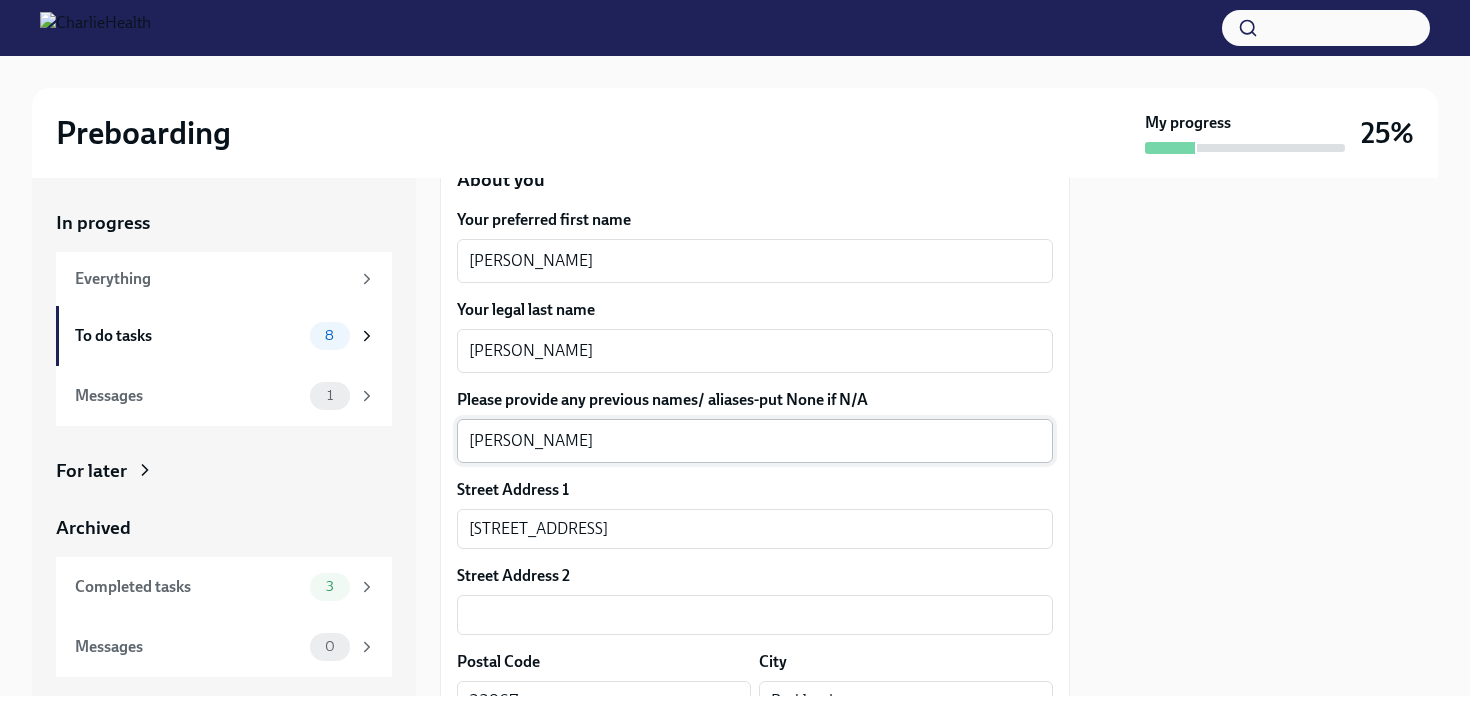 click on "[PERSON_NAME]" at bounding box center (755, 441) 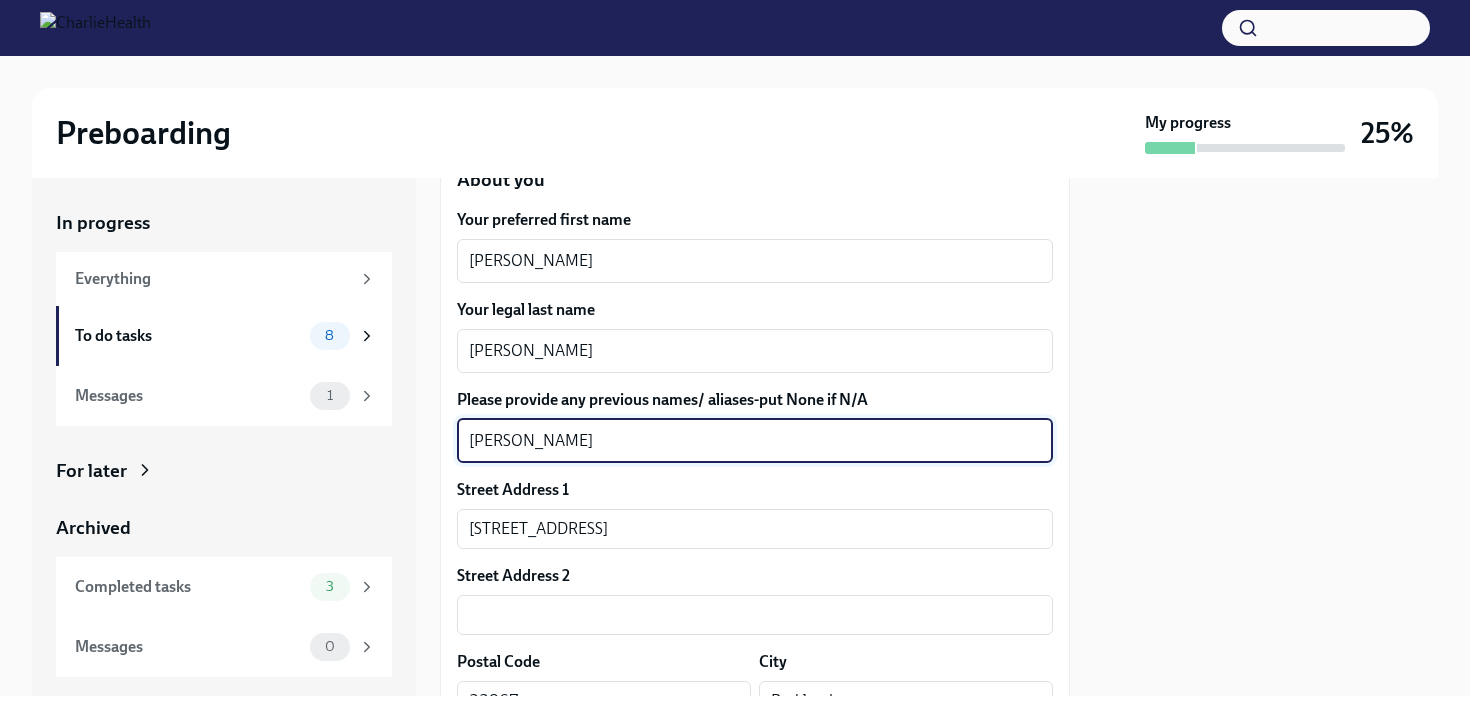 drag, startPoint x: 562, startPoint y: 436, endPoint x: 458, endPoint y: 436, distance: 104 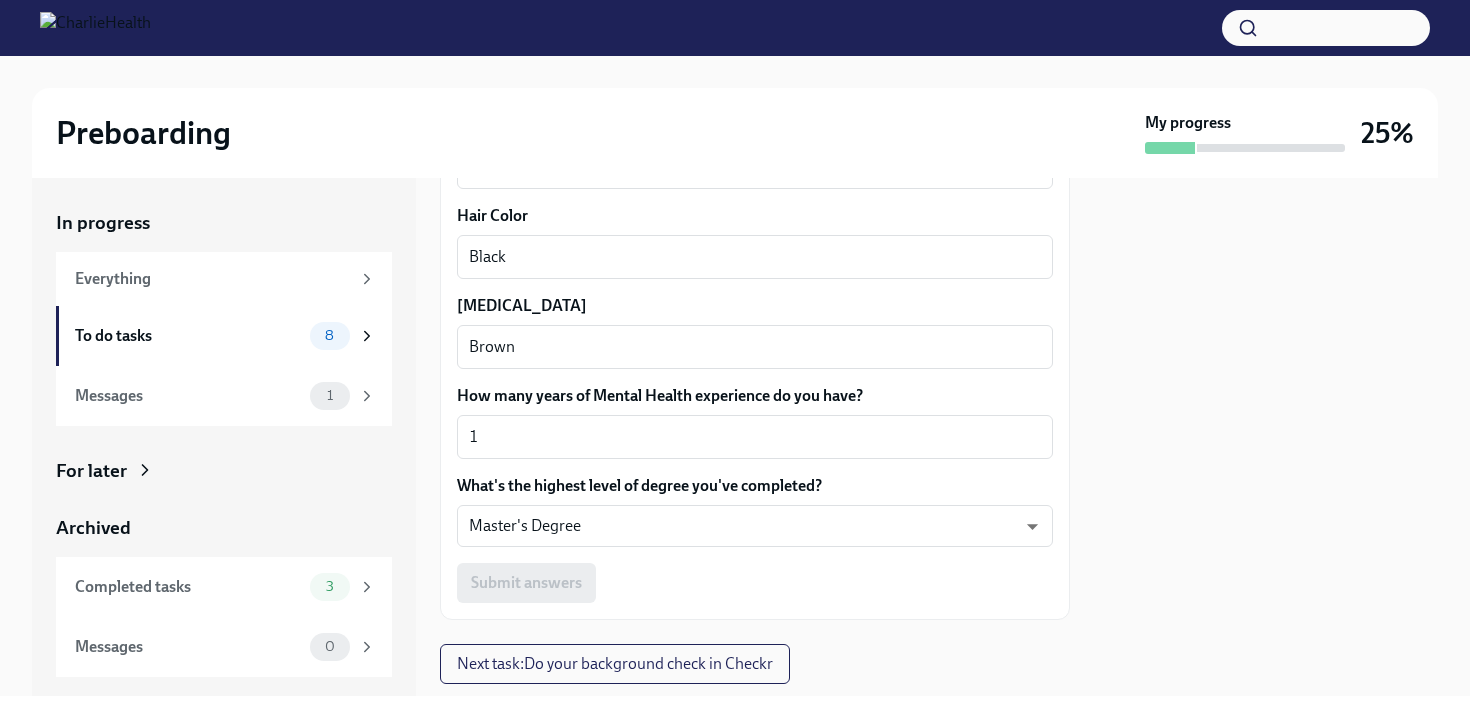 scroll, scrollTop: 2006, scrollLeft: 0, axis: vertical 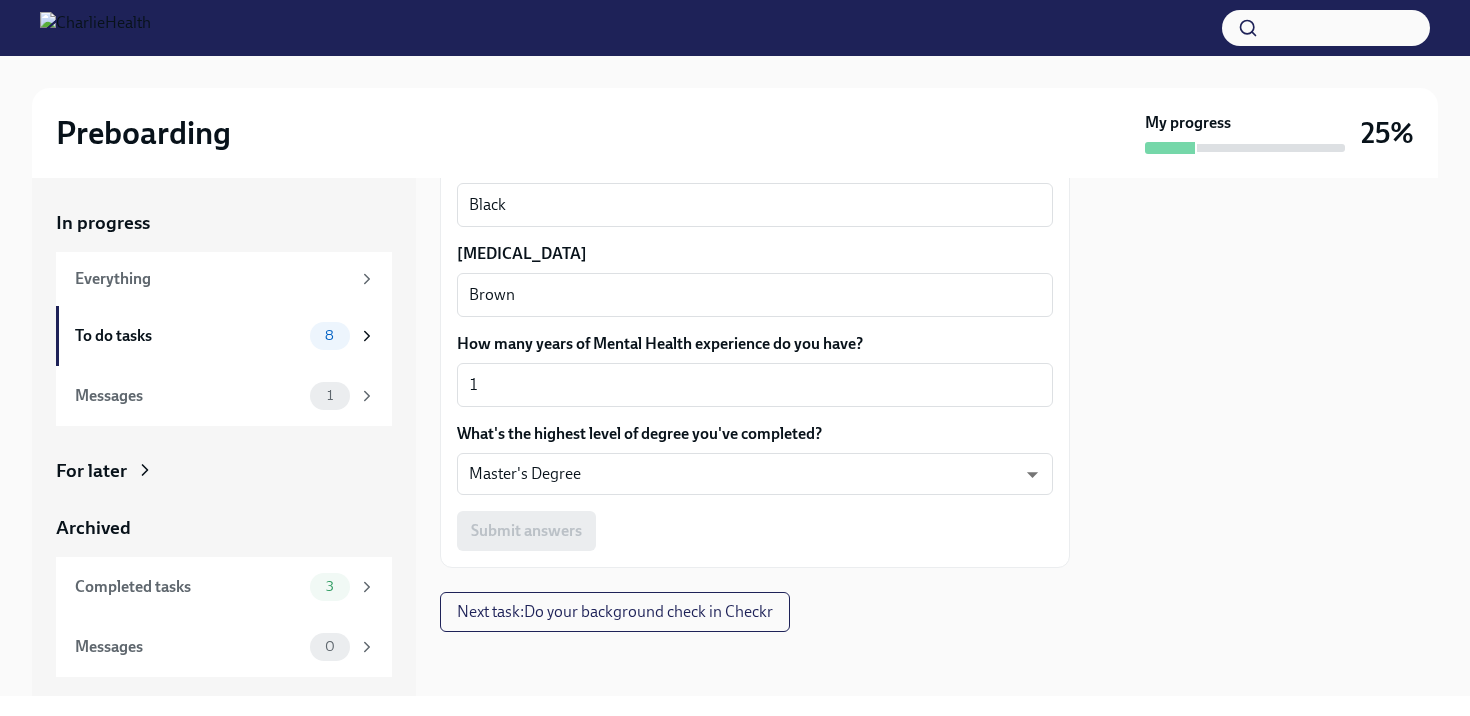 click on "Submit answers" at bounding box center [755, 531] 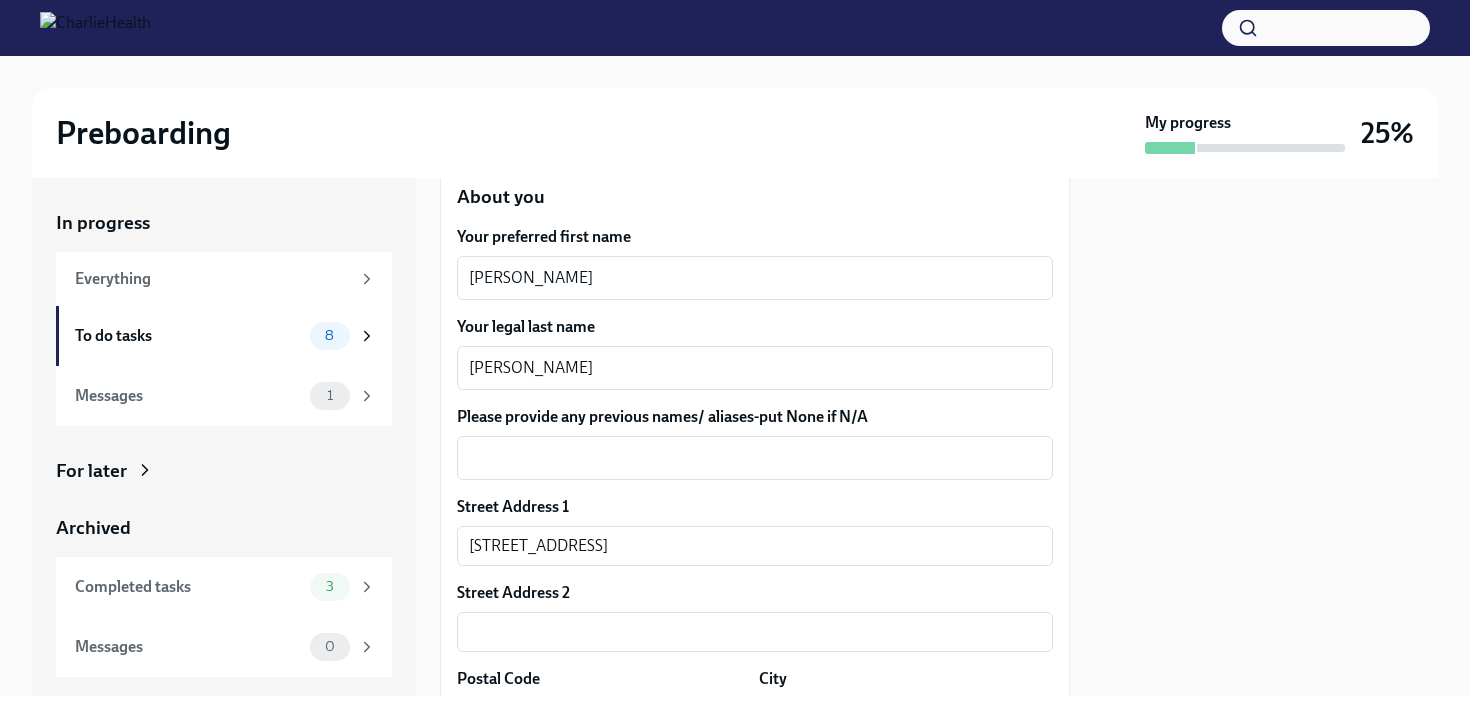scroll, scrollTop: 318, scrollLeft: 0, axis: vertical 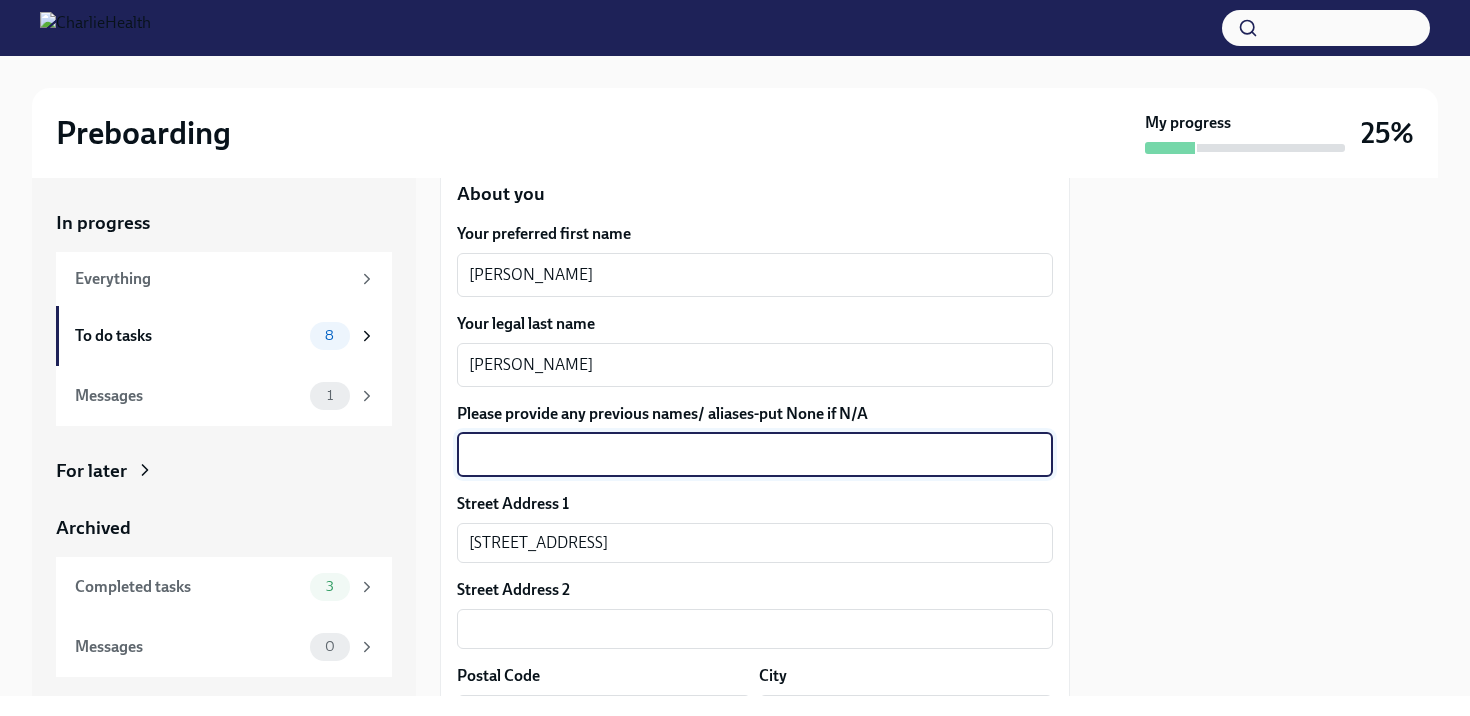 click on "Please provide any previous names/ aliases-put None if N/A" at bounding box center [755, 455] 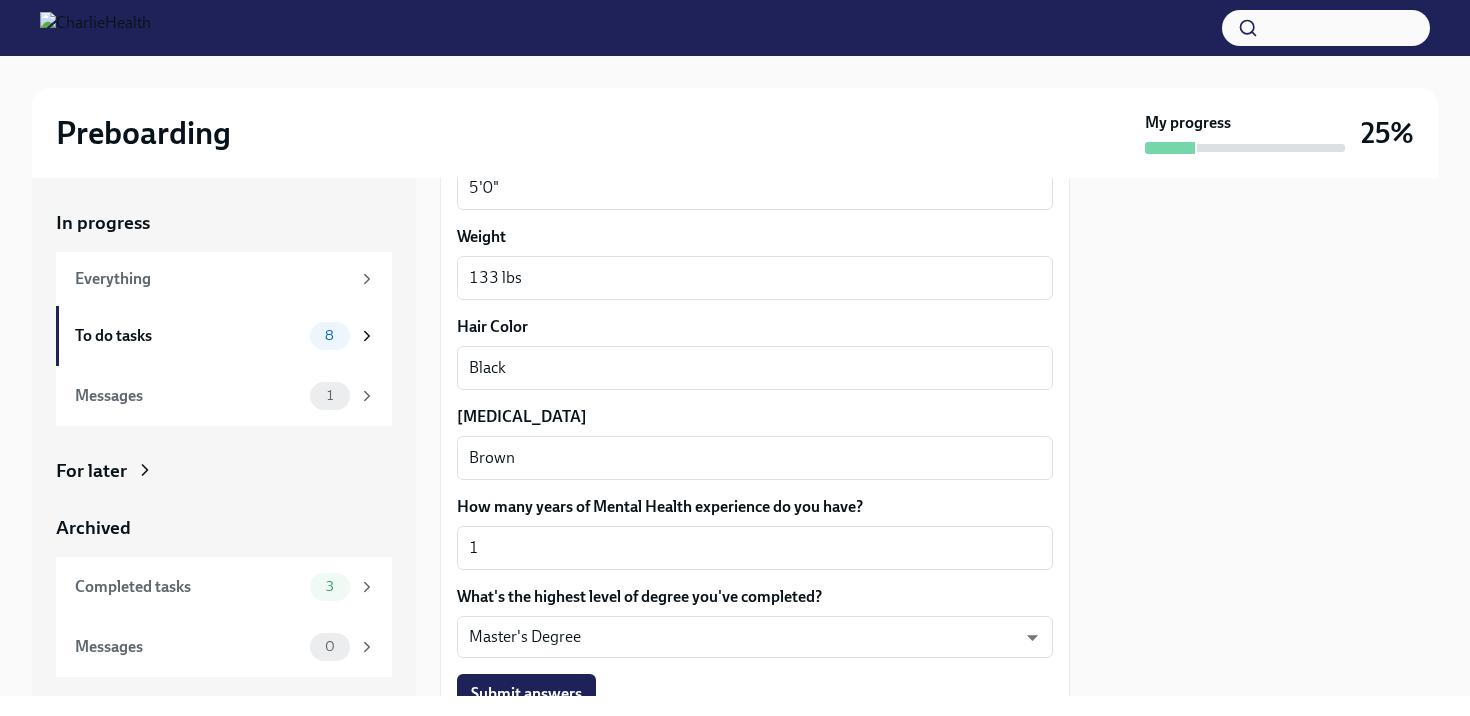 scroll, scrollTop: 2006, scrollLeft: 0, axis: vertical 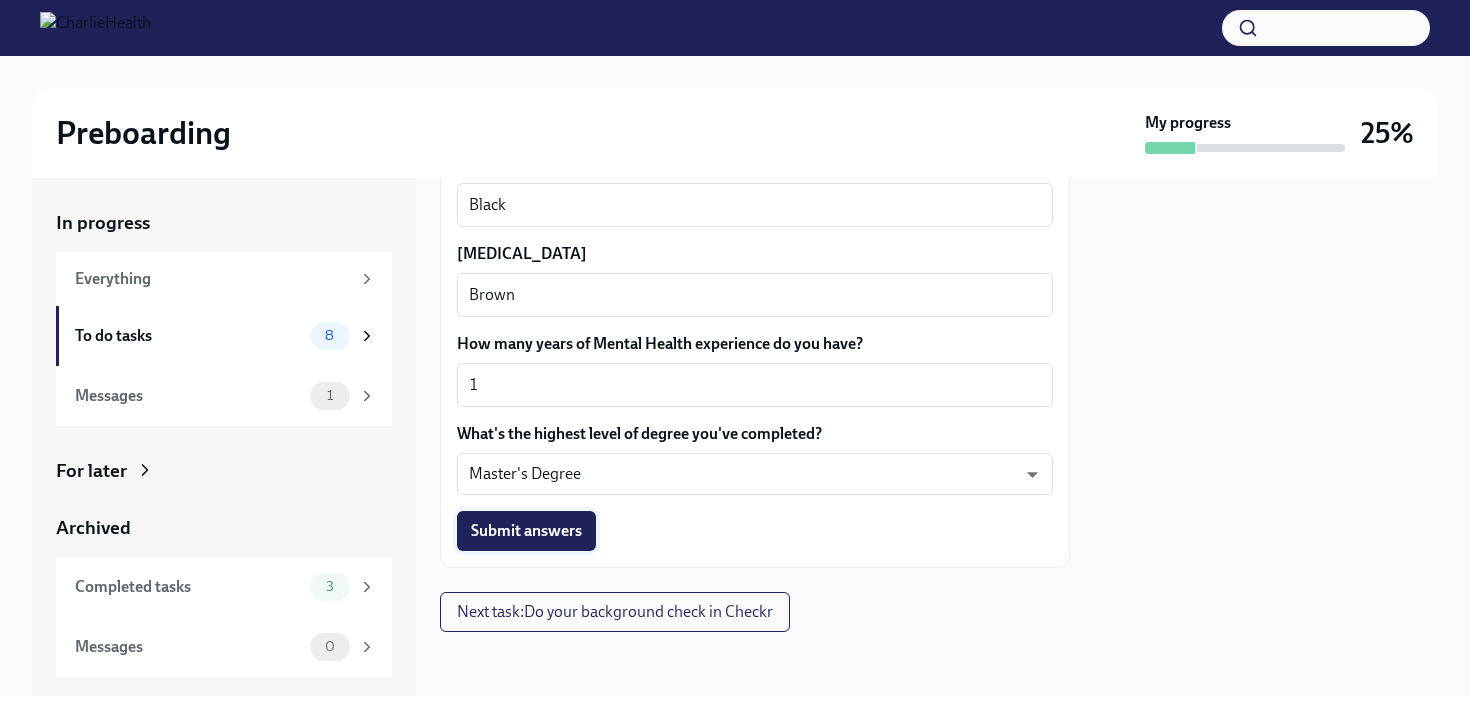 type on "N/A" 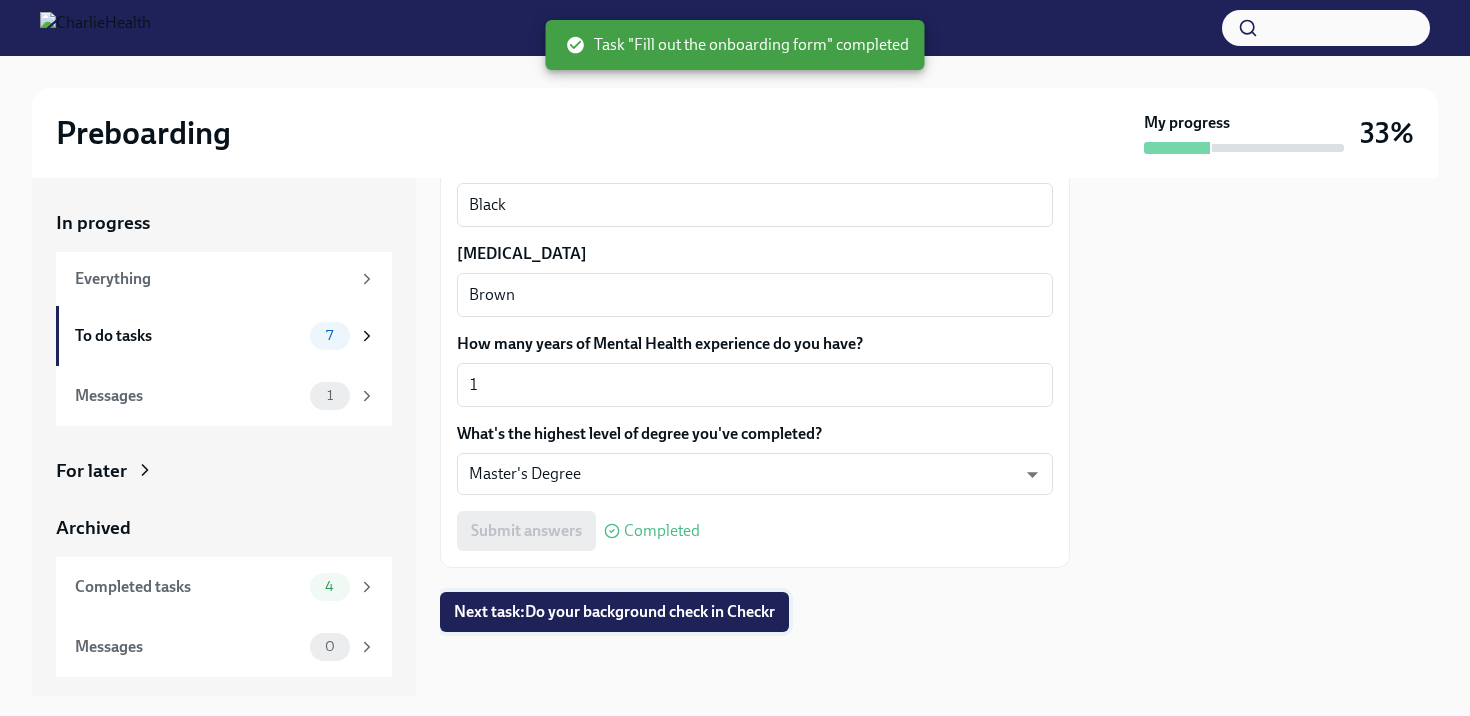 click on "Next task :  Do your background check in Checkr" at bounding box center [614, 612] 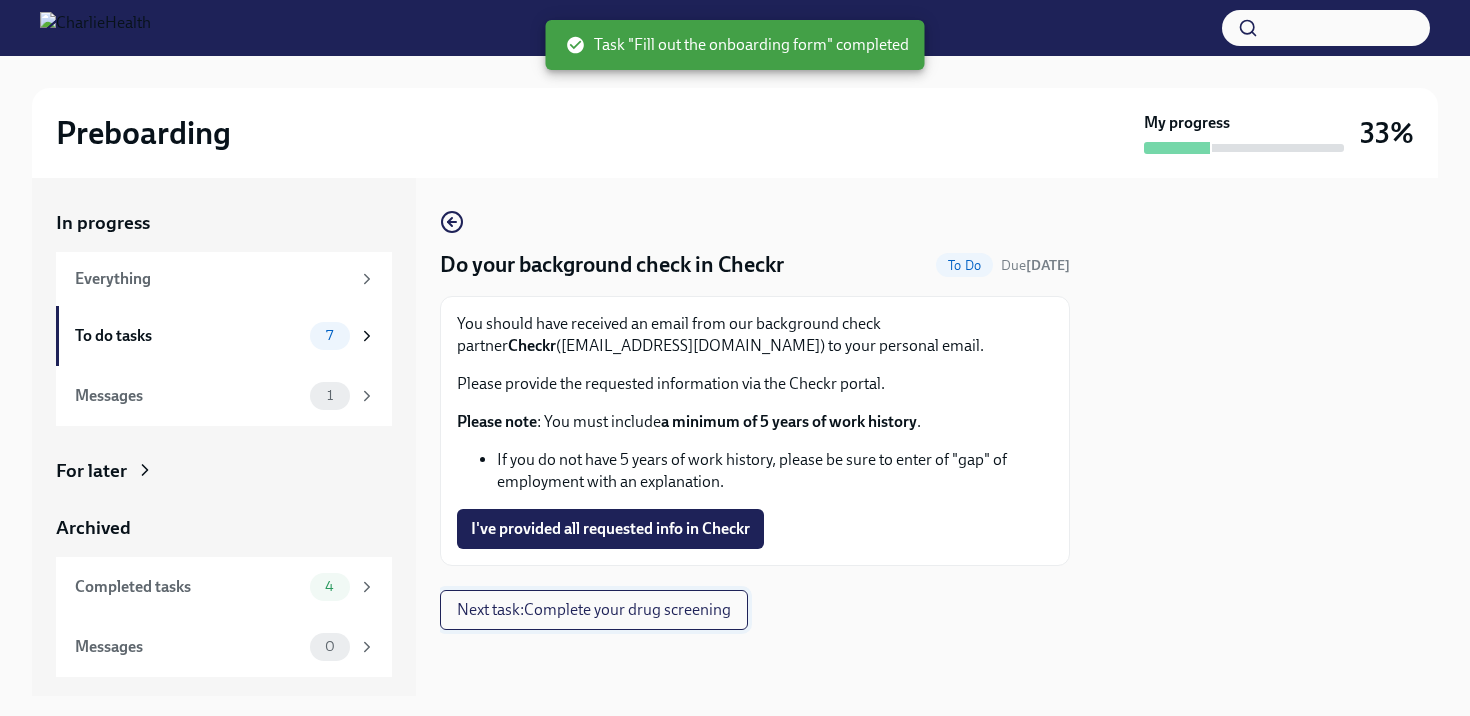 scroll, scrollTop: 0, scrollLeft: 0, axis: both 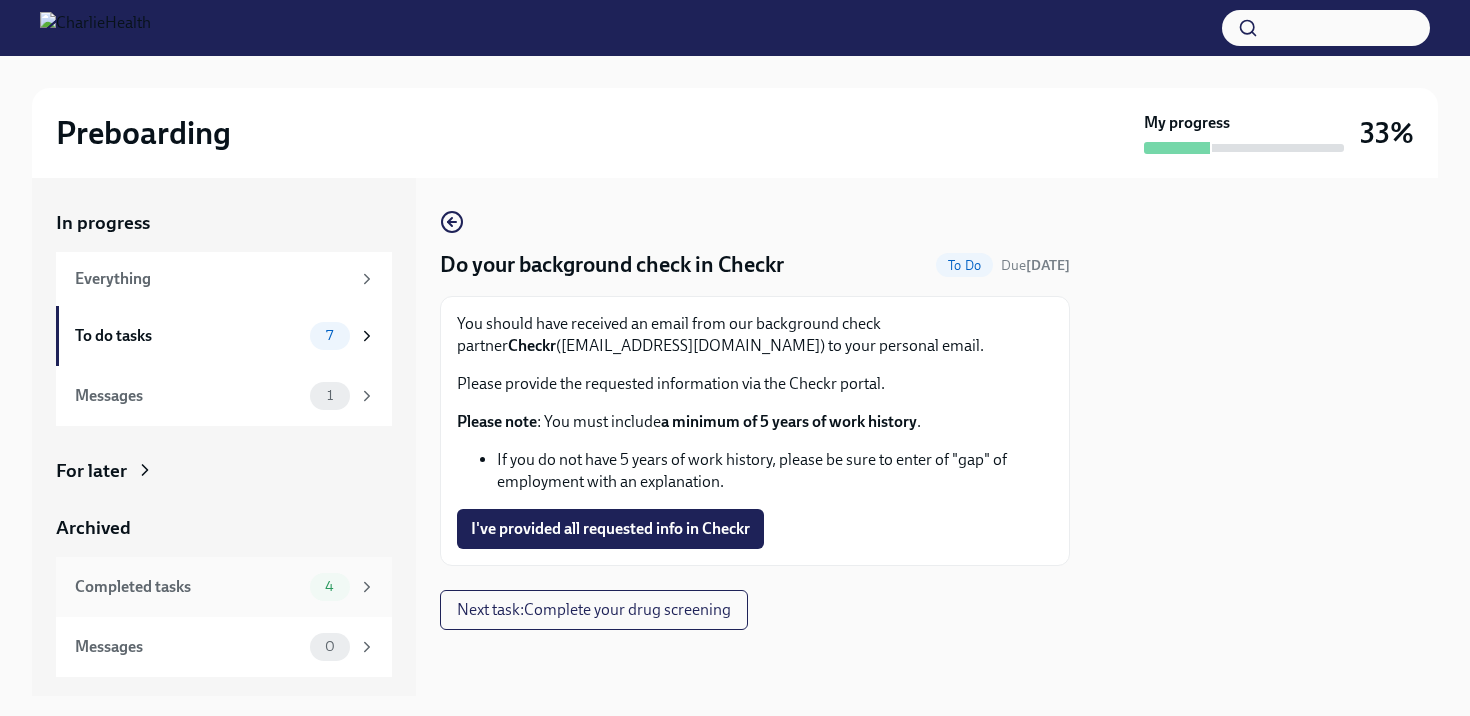 click on "Completed tasks" at bounding box center (188, 587) 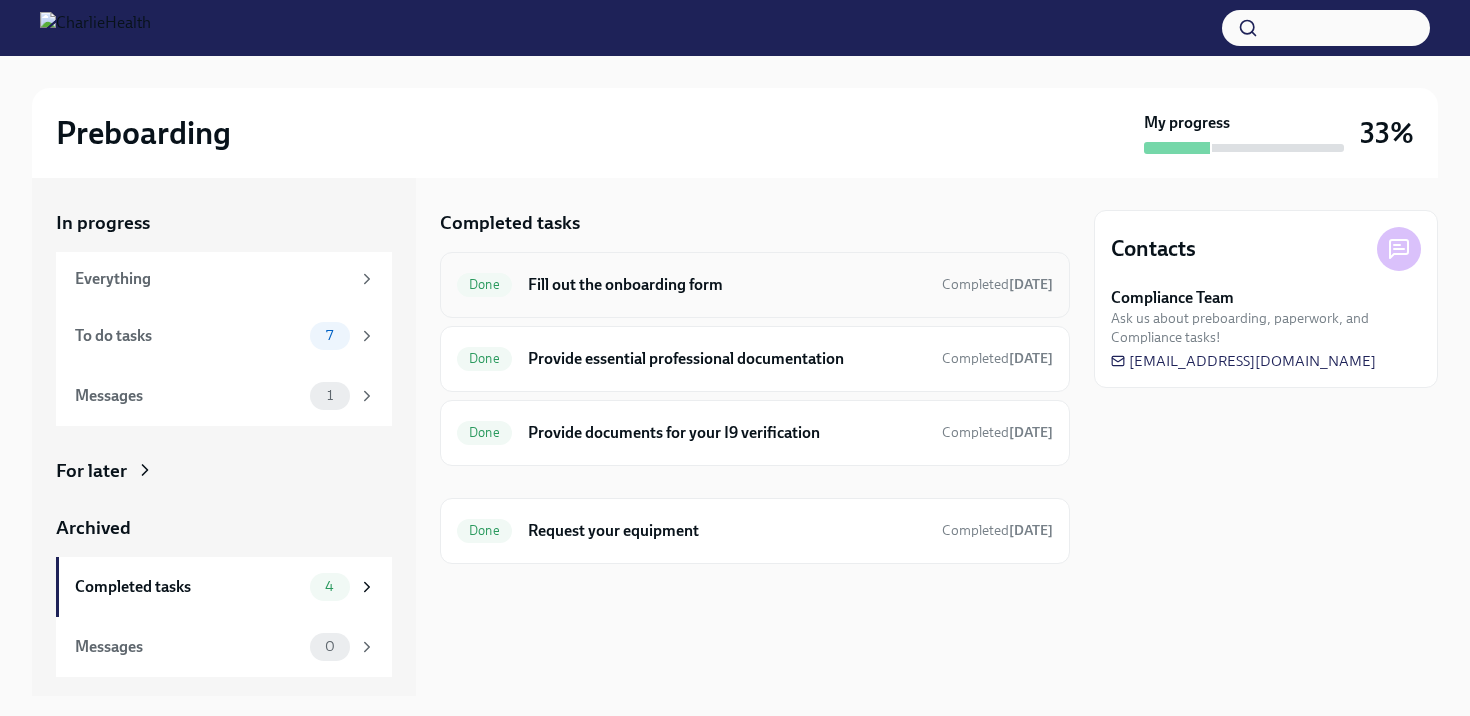 click on "Fill out the onboarding form" at bounding box center [727, 285] 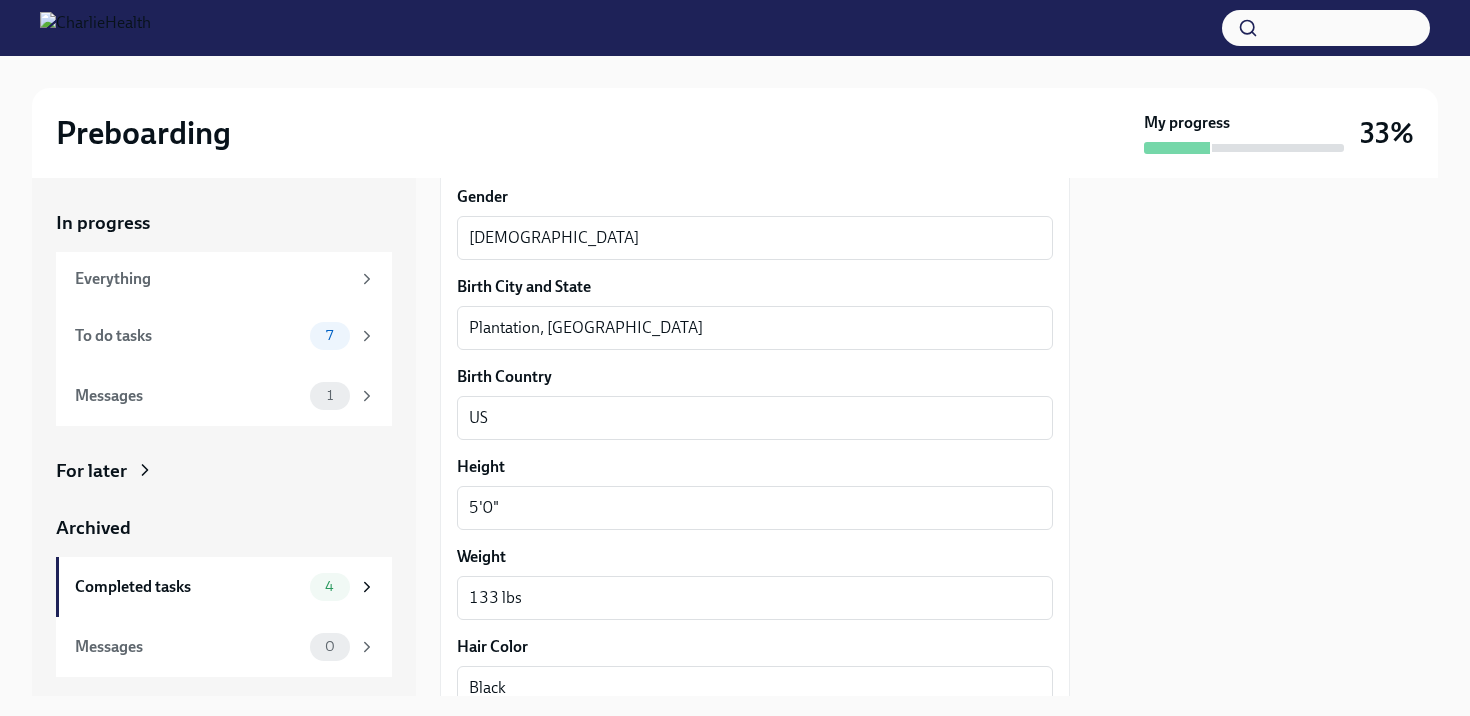 scroll, scrollTop: 1789, scrollLeft: 0, axis: vertical 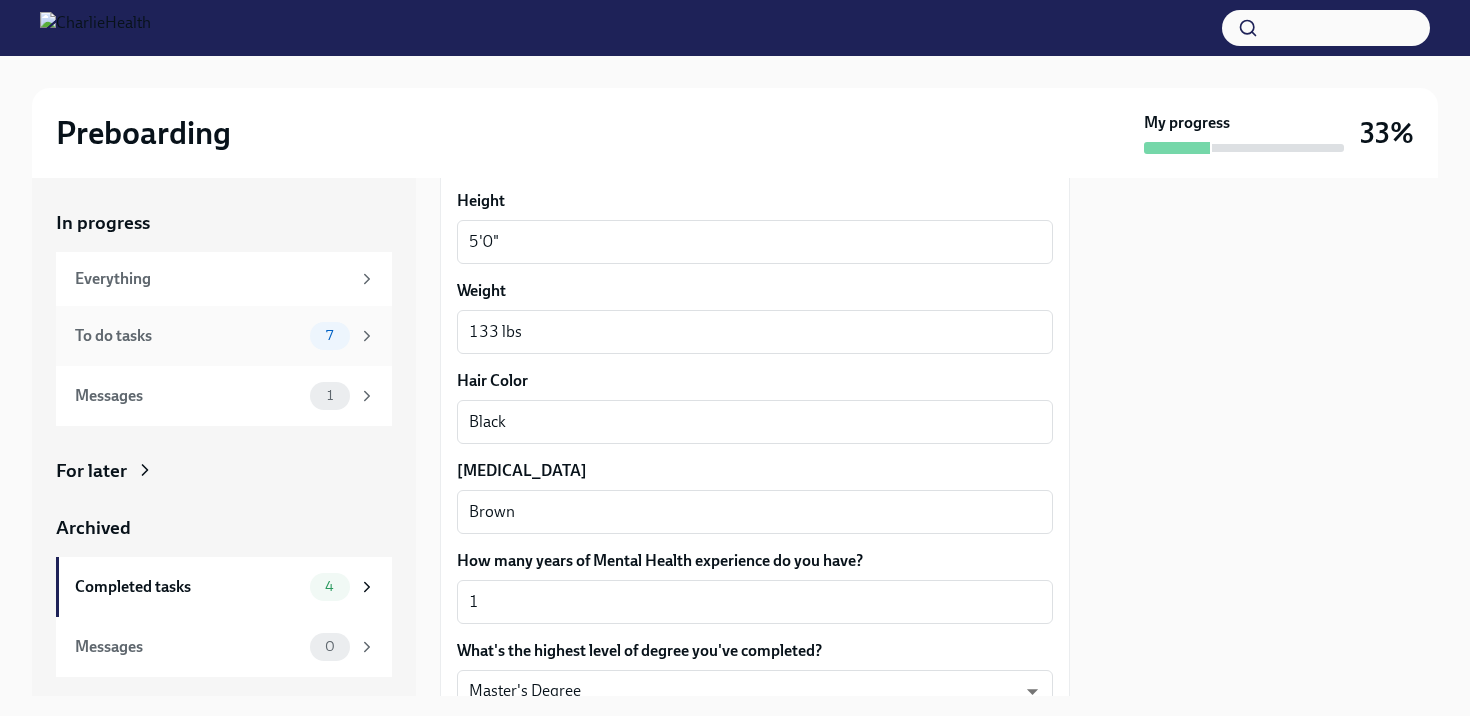 click on "To do tasks 7" at bounding box center [224, 336] 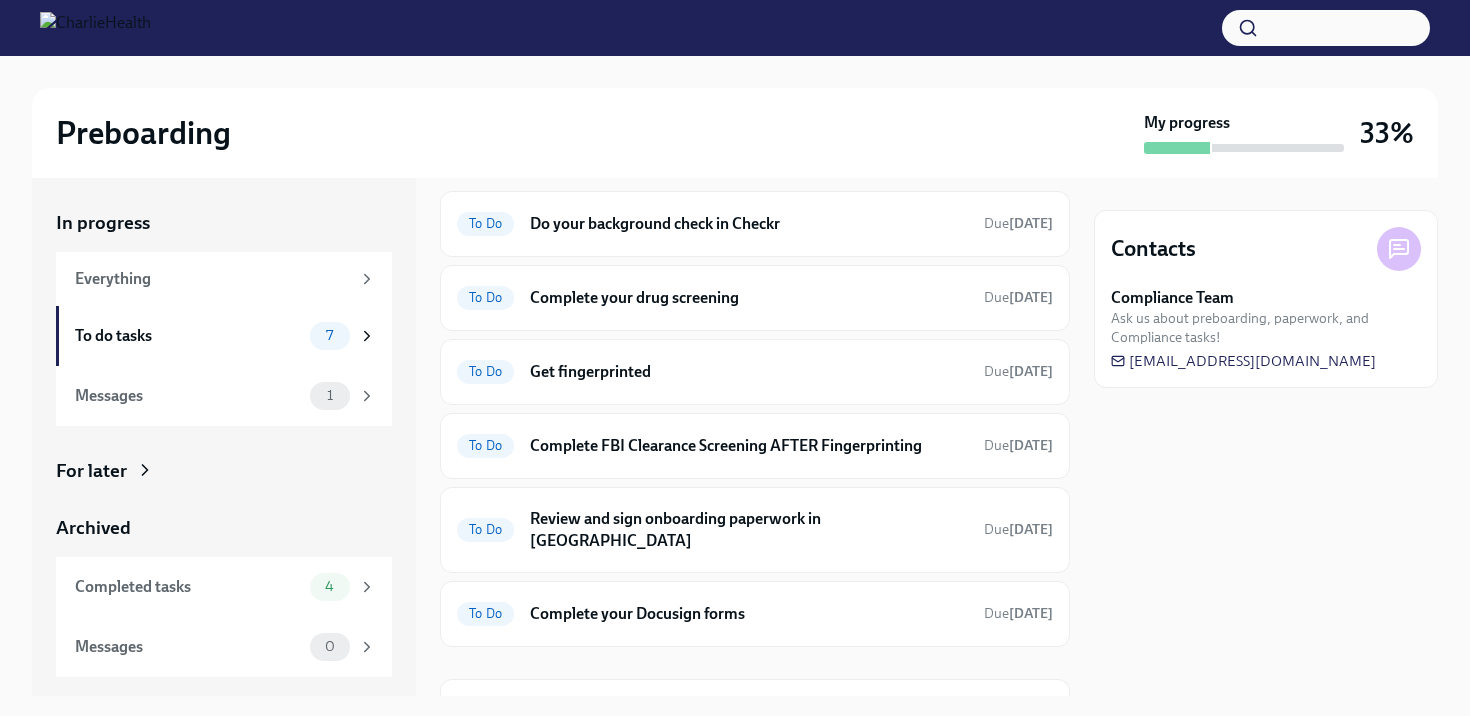 scroll, scrollTop: 63, scrollLeft: 0, axis: vertical 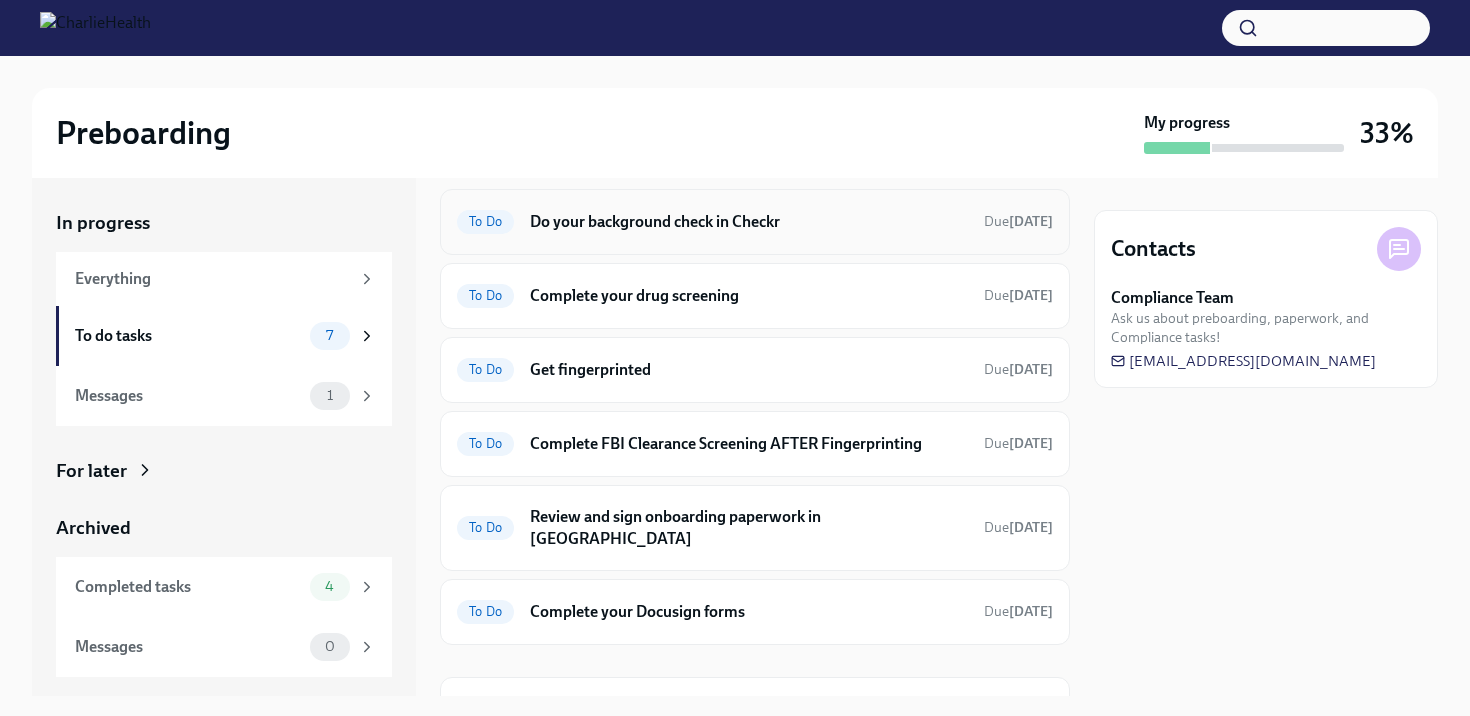 click on "To Do Do your background check in Checkr Due  [DATE]" at bounding box center [755, 222] 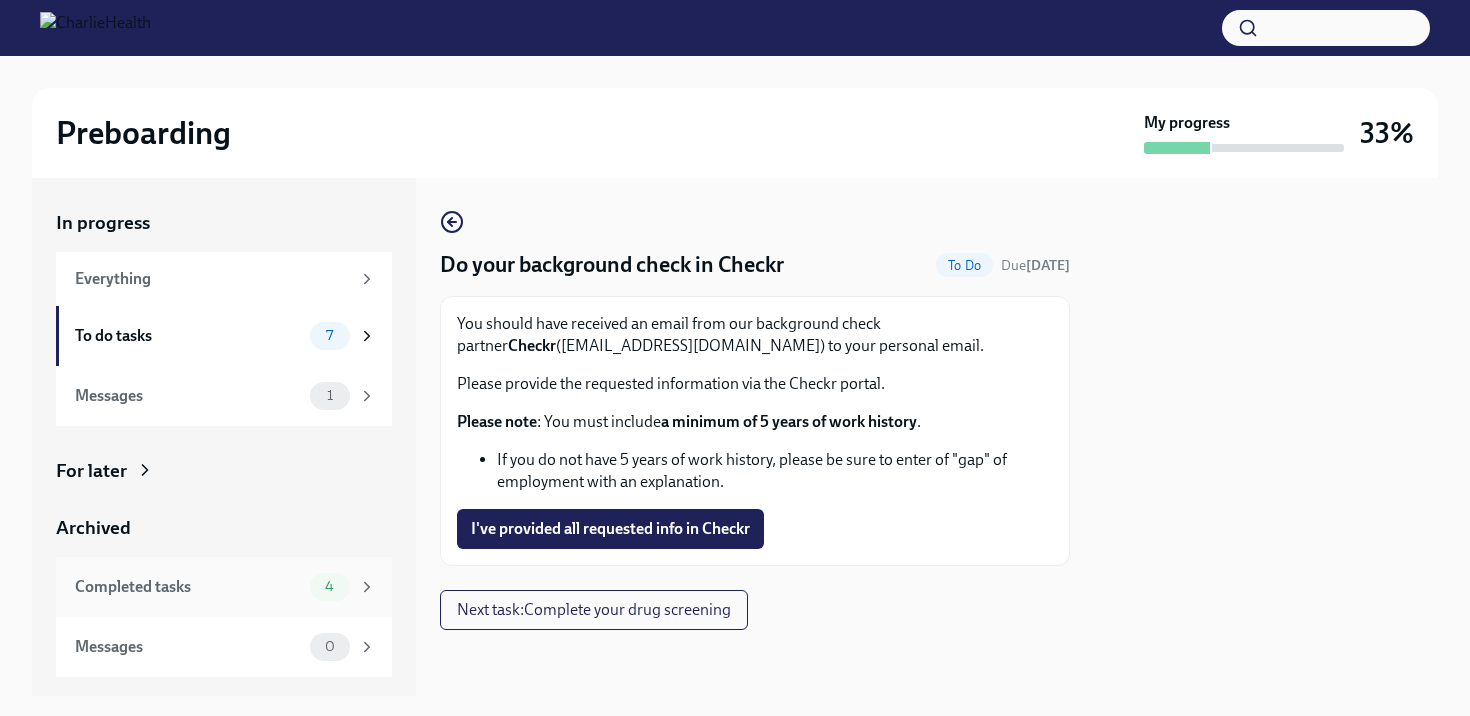 click on "Completed tasks" at bounding box center [188, 587] 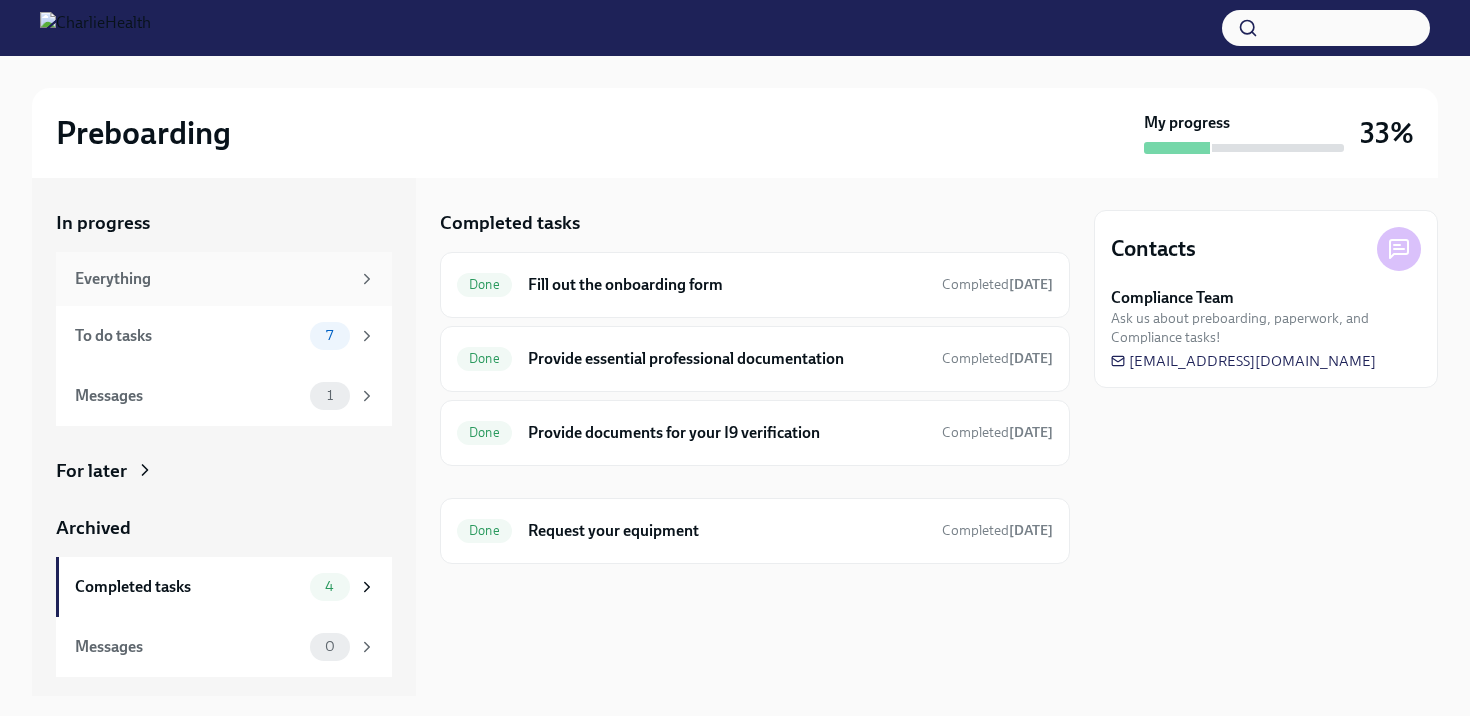 click on "Everything" at bounding box center (212, 279) 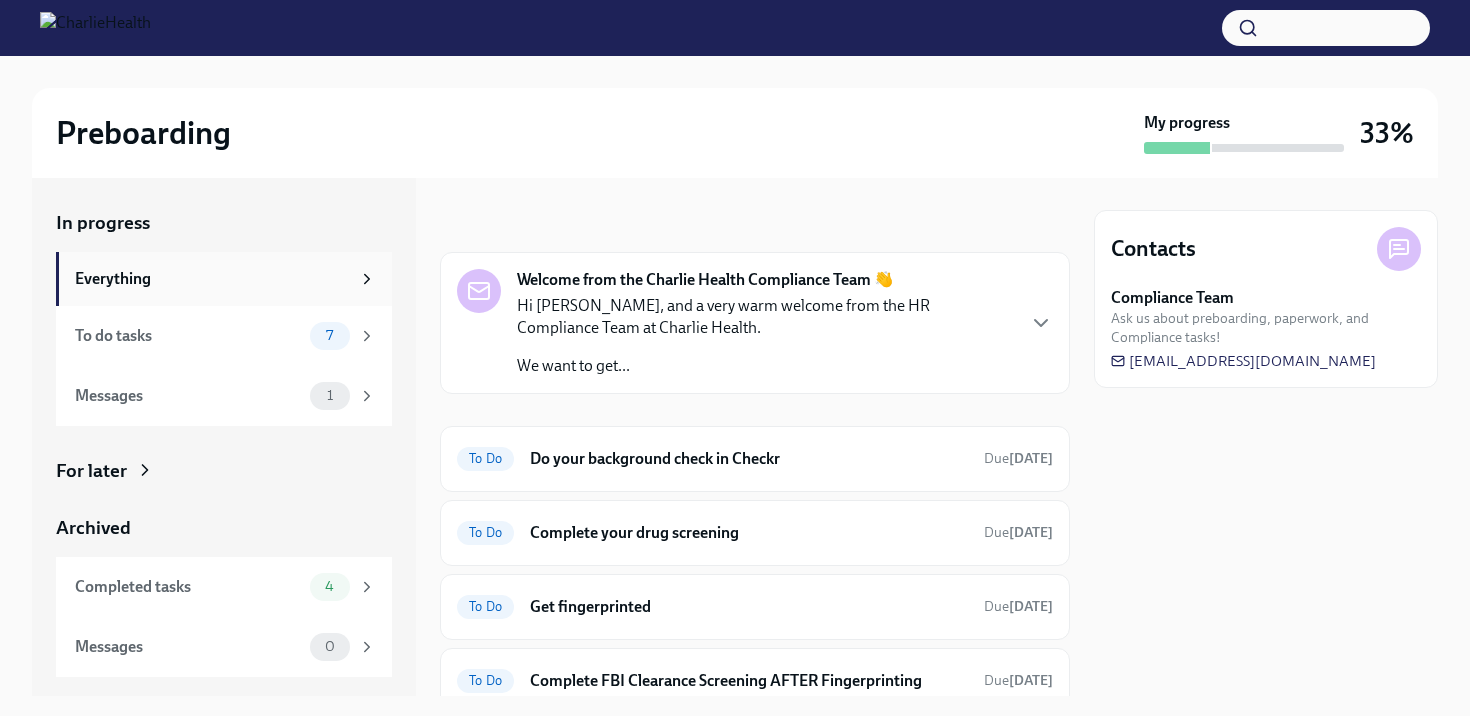 click on "Everything" at bounding box center (212, 279) 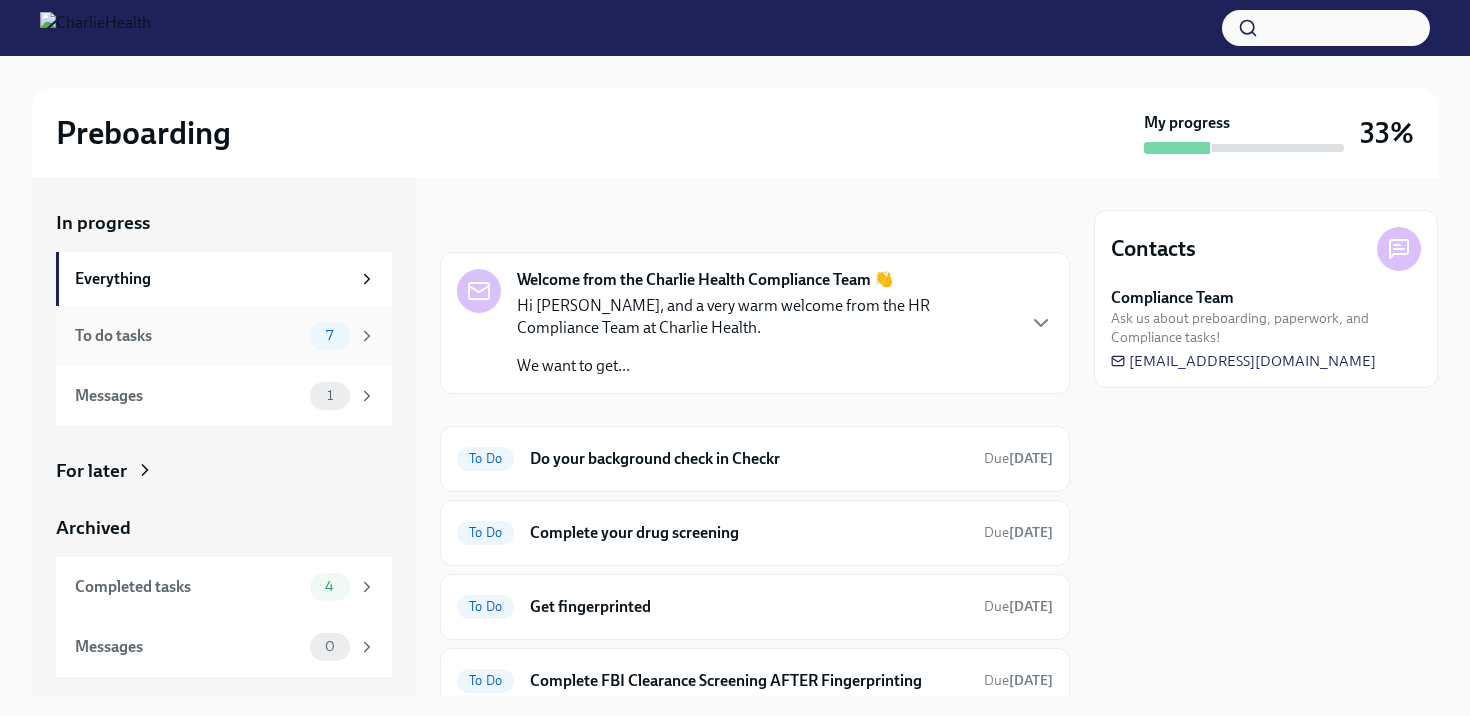 click on "To do tasks" at bounding box center [188, 336] 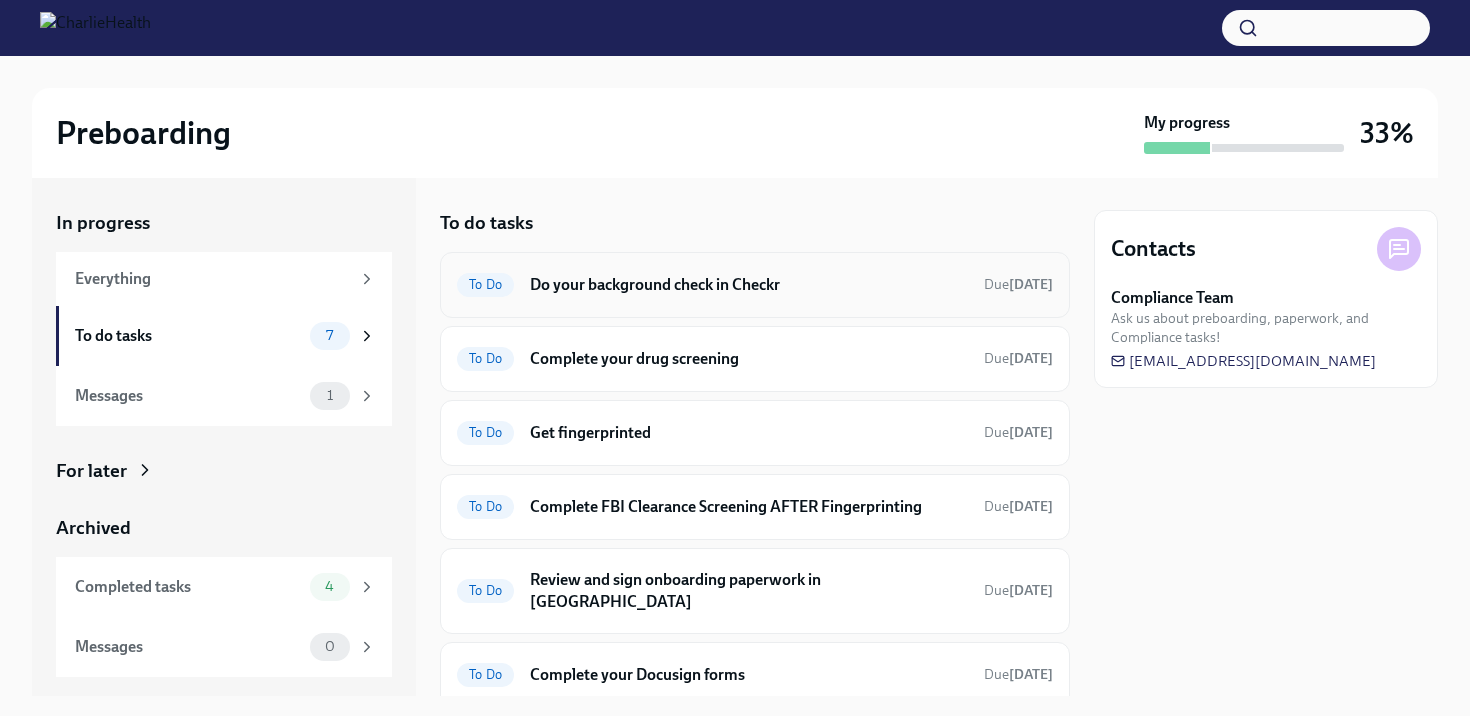click on "Do your background check in Checkr" at bounding box center (749, 285) 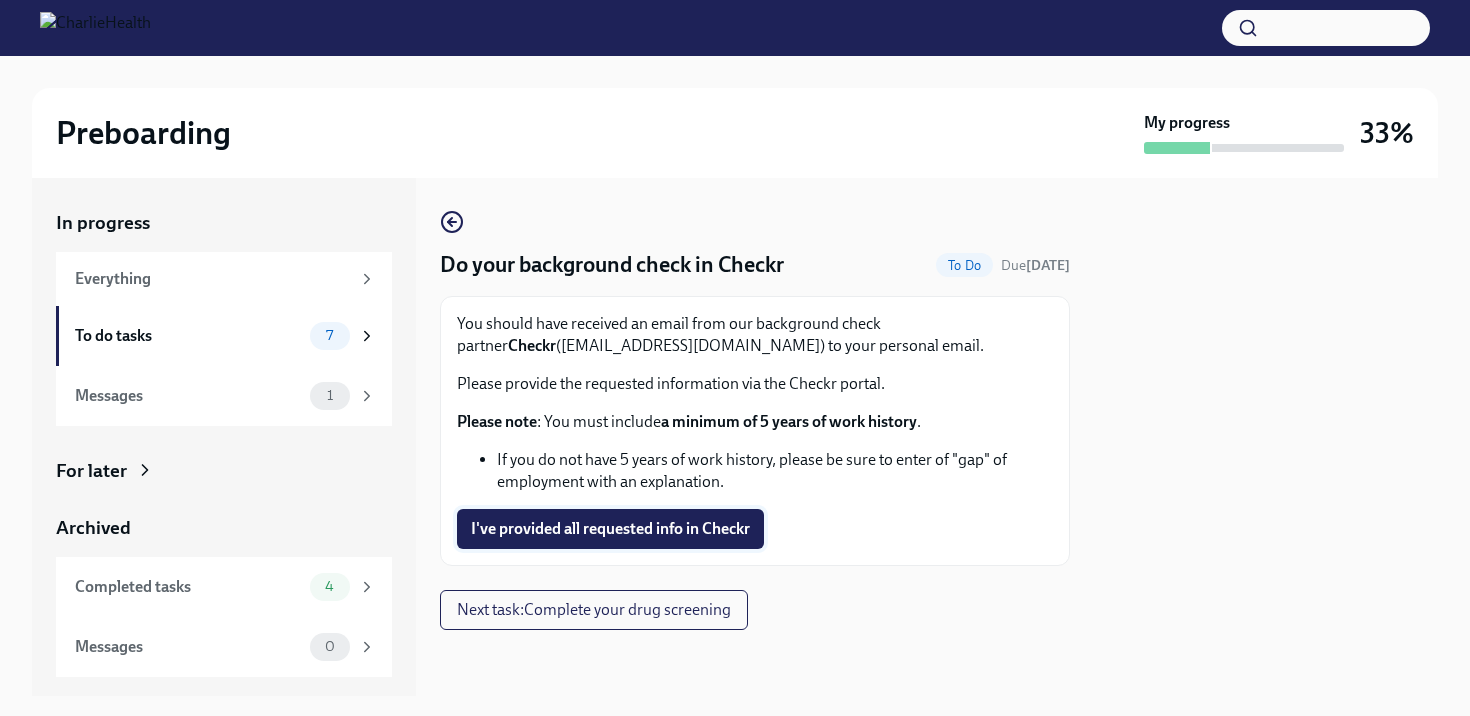 click on "I've provided all requested info in Checkr" at bounding box center [610, 529] 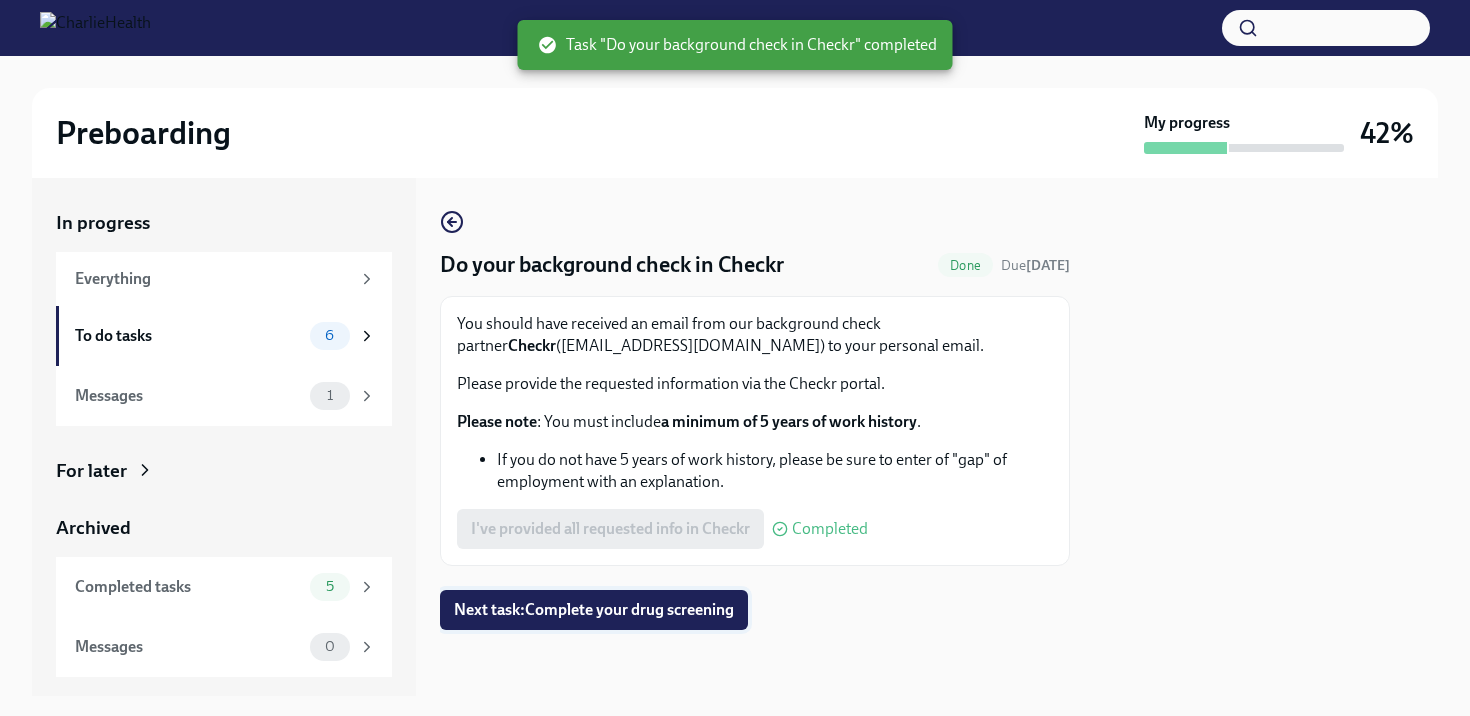 click on "Next task :  Complete your drug screening" at bounding box center [594, 610] 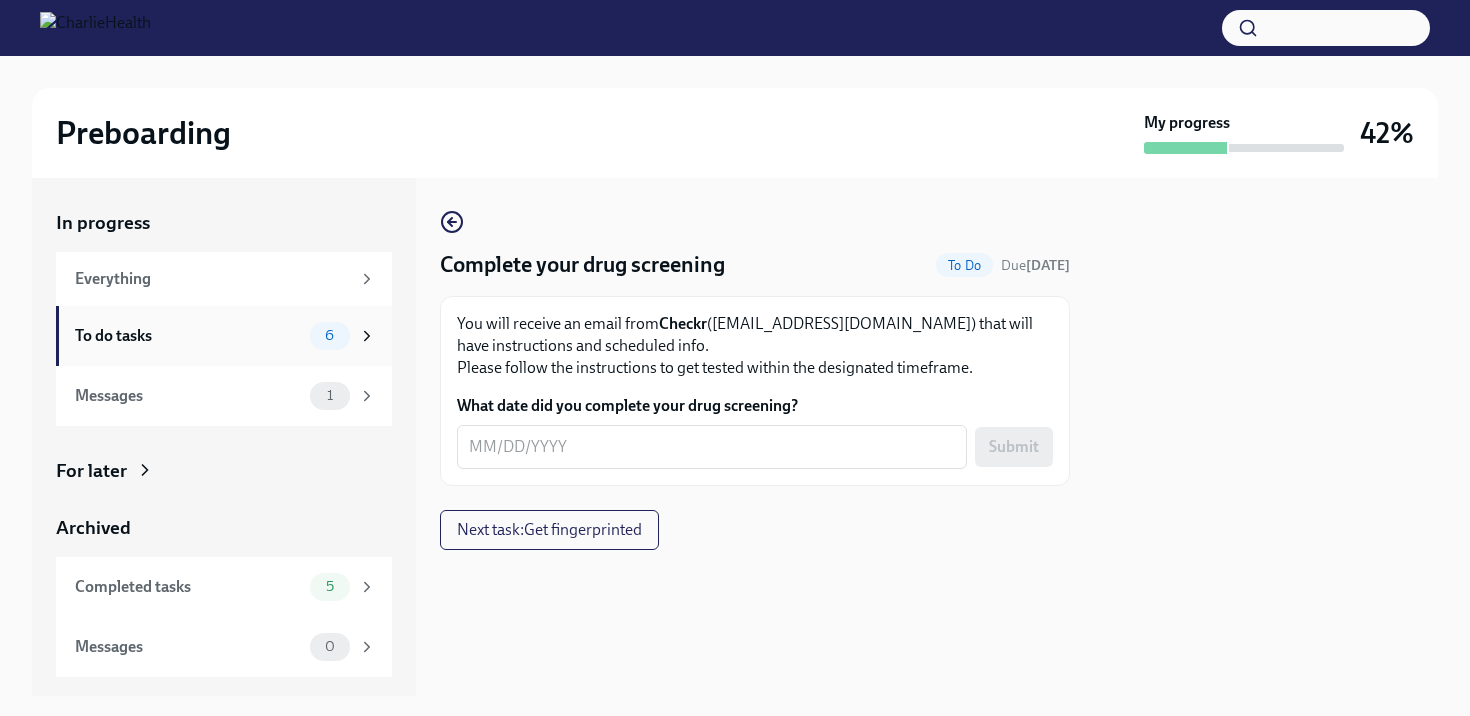 click on "To do tasks 6" at bounding box center (224, 336) 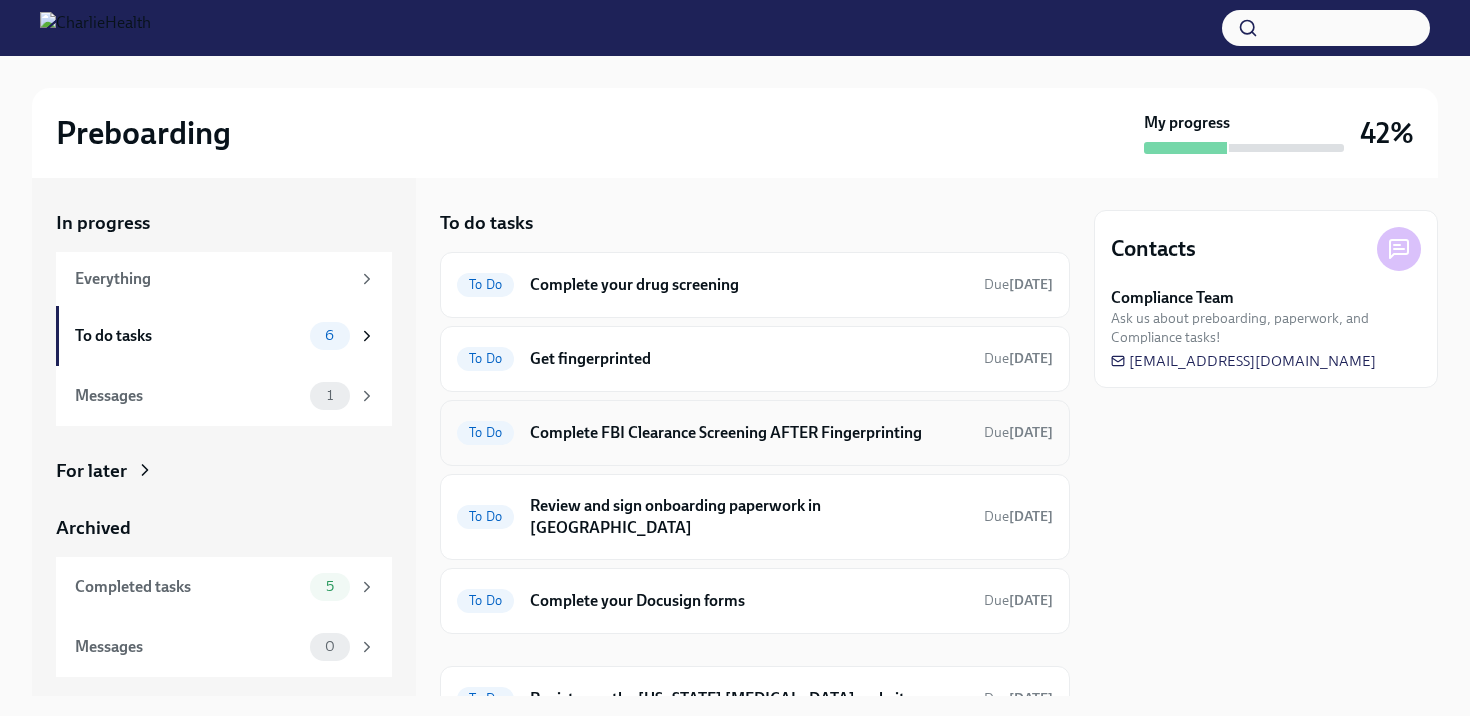 scroll, scrollTop: 79, scrollLeft: 0, axis: vertical 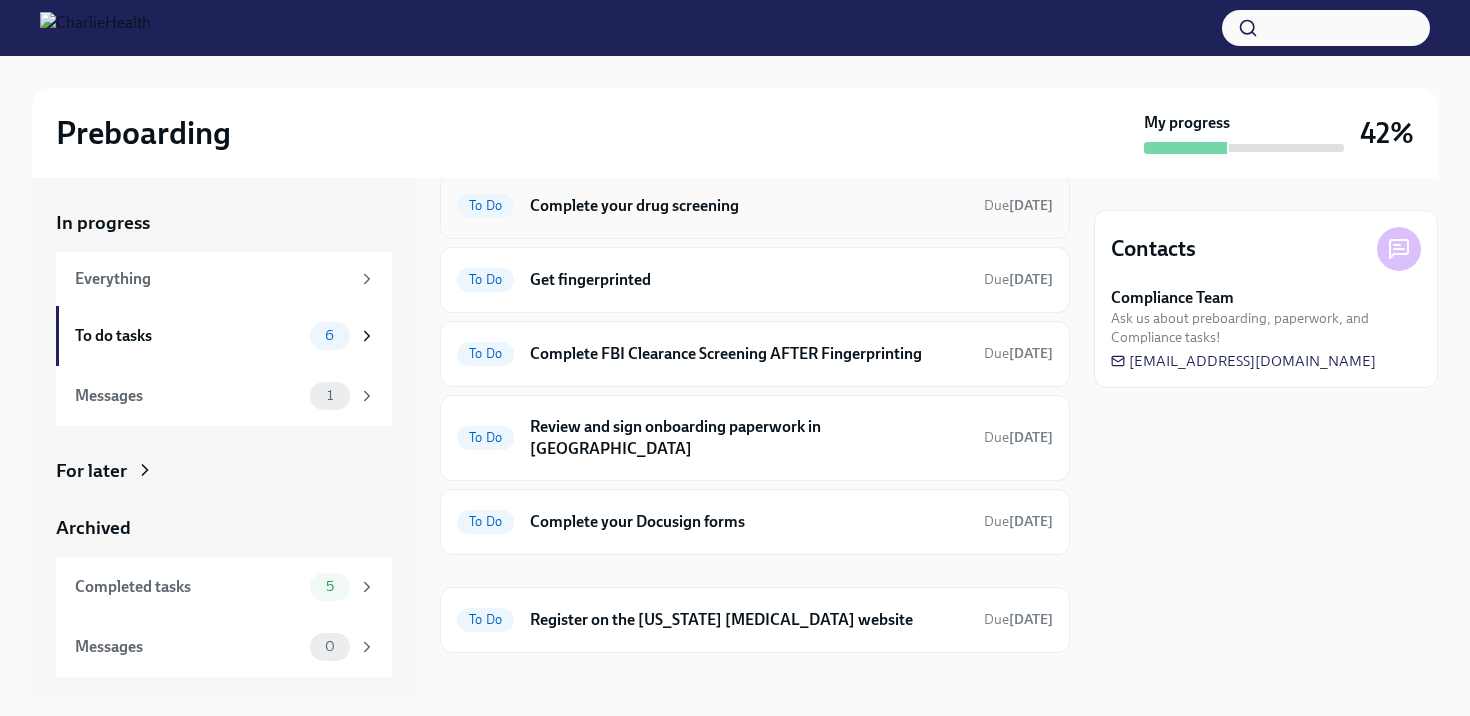 click on "Complete your drug screening" at bounding box center (749, 206) 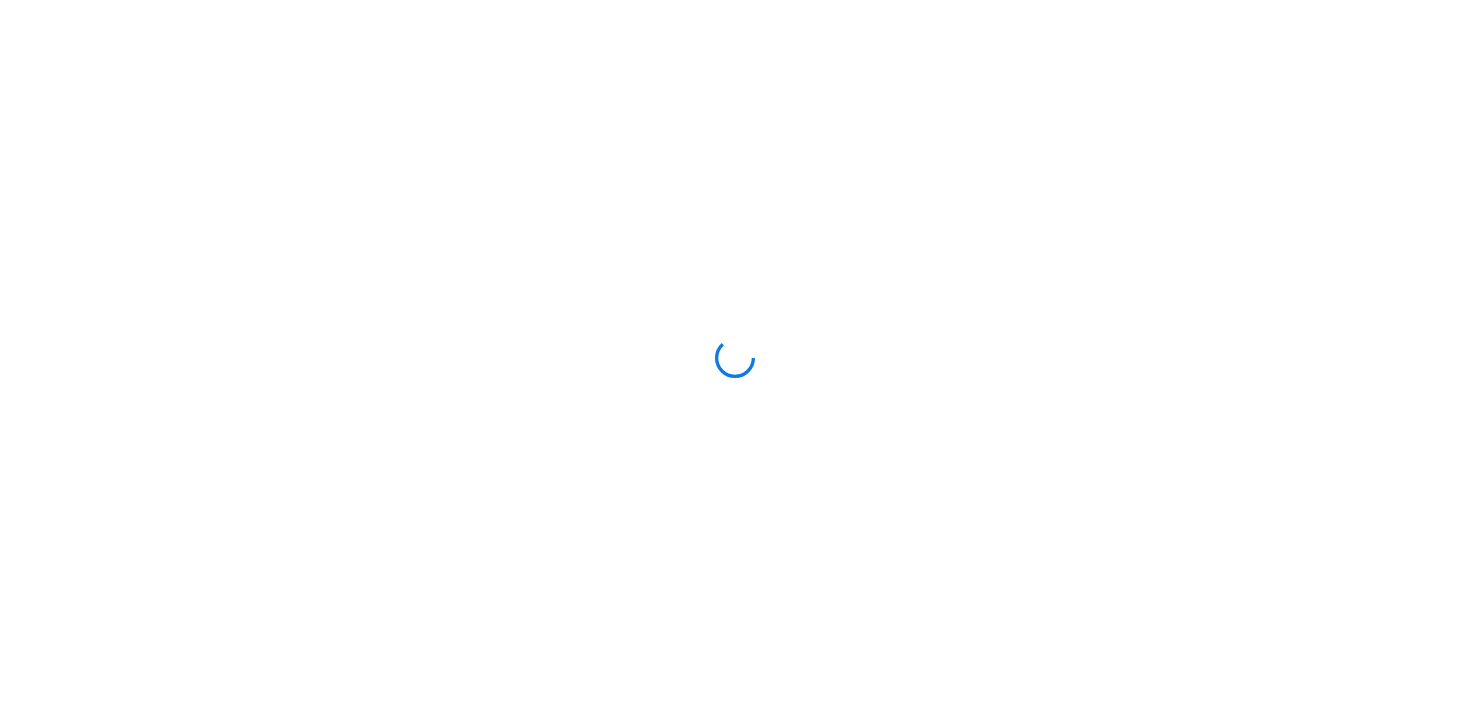 scroll, scrollTop: 0, scrollLeft: 0, axis: both 